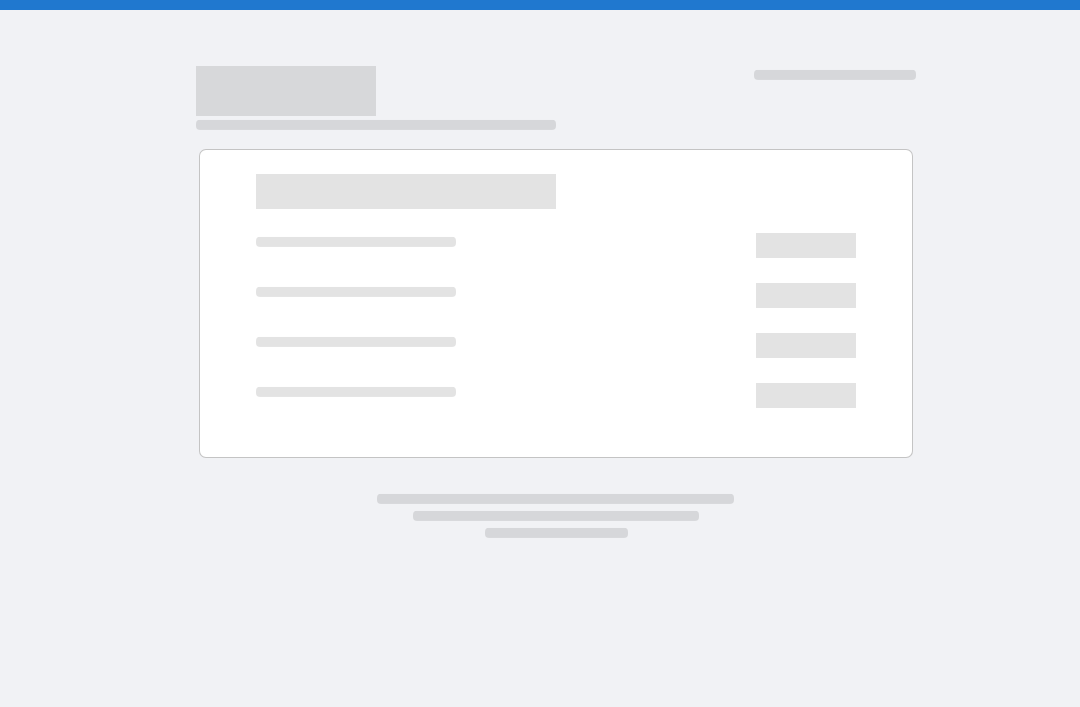 scroll, scrollTop: 0, scrollLeft: 0, axis: both 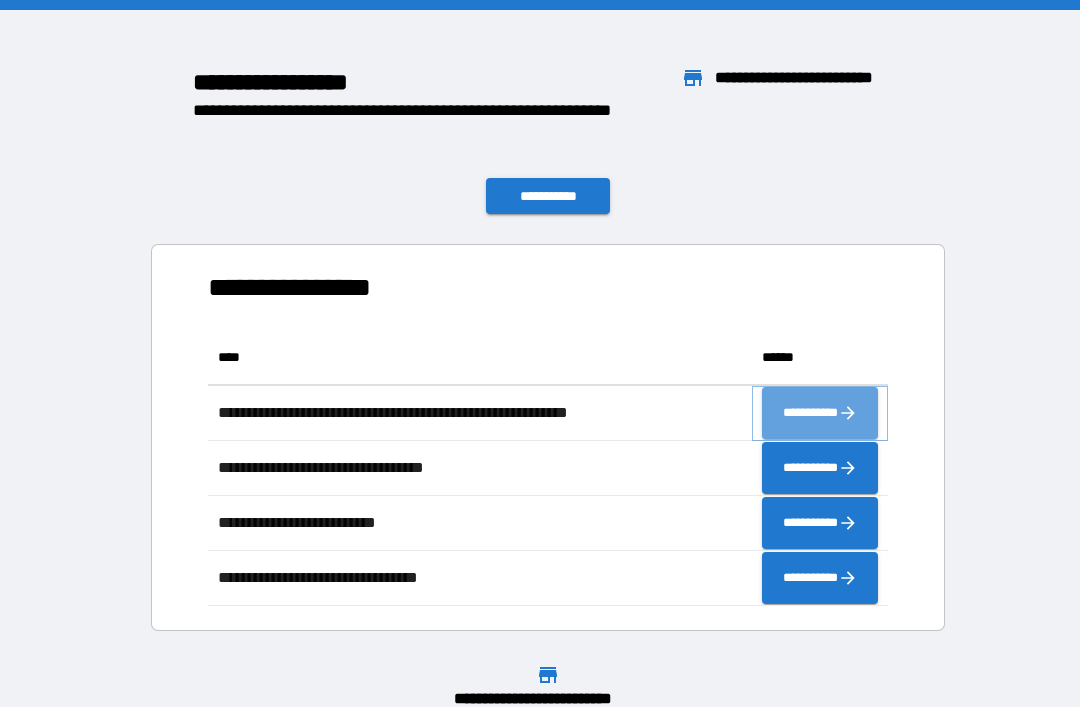 click on "**********" at bounding box center (820, 413) 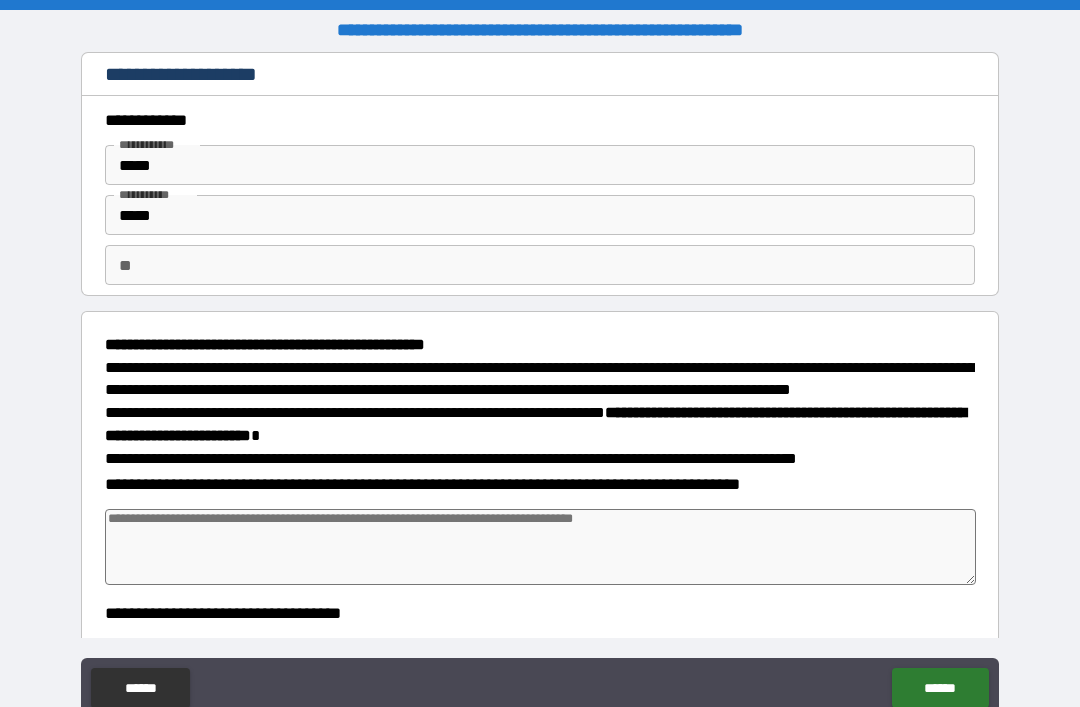 type on "*" 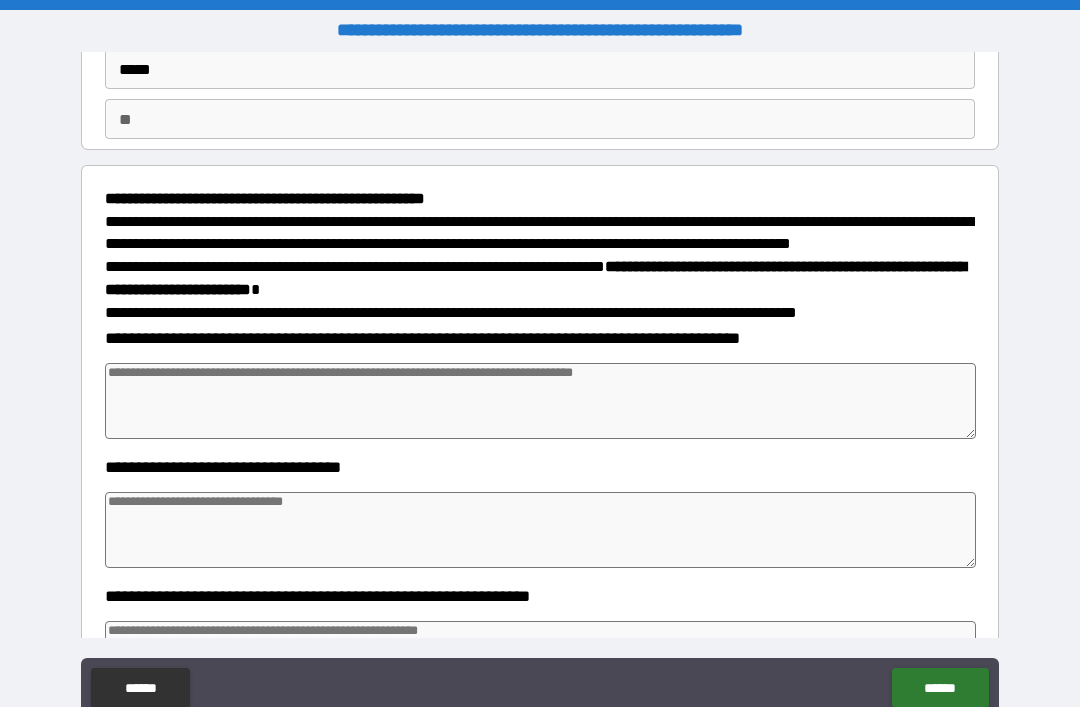 scroll, scrollTop: 150, scrollLeft: 0, axis: vertical 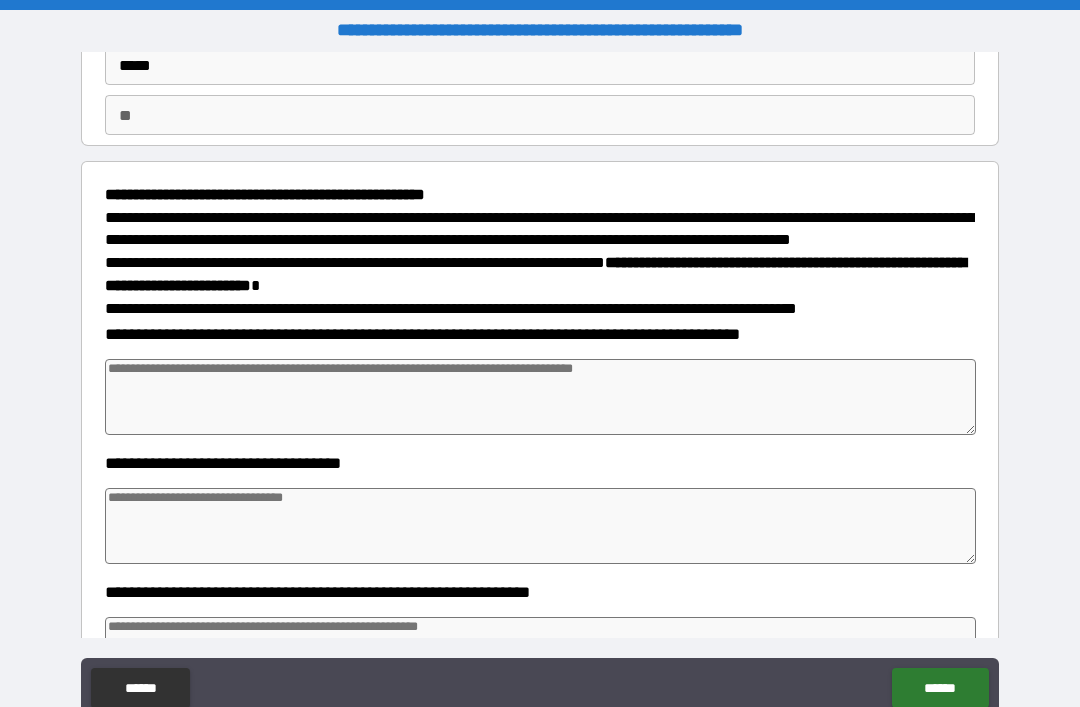 click at bounding box center (540, 397) 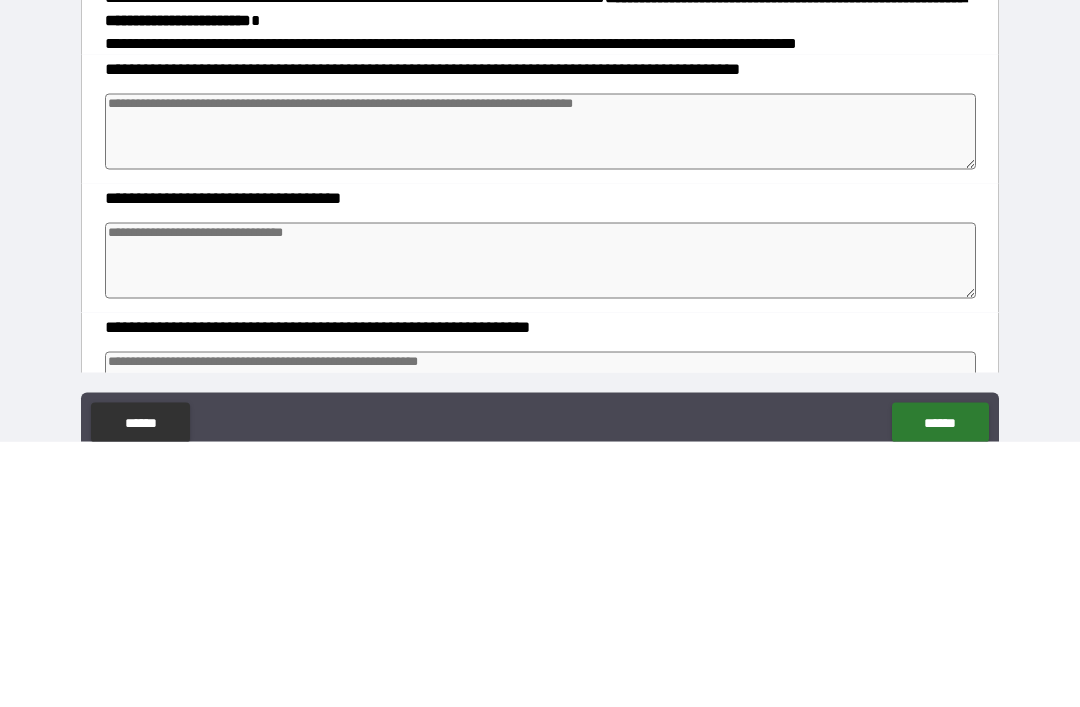 type on "*" 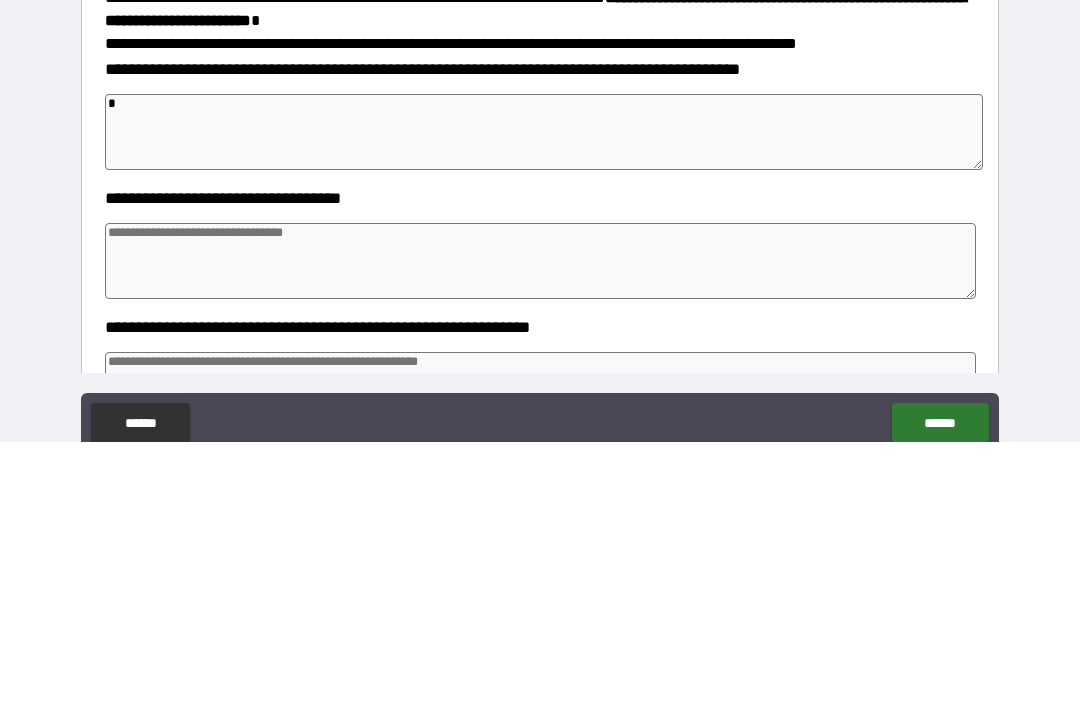 type on "*" 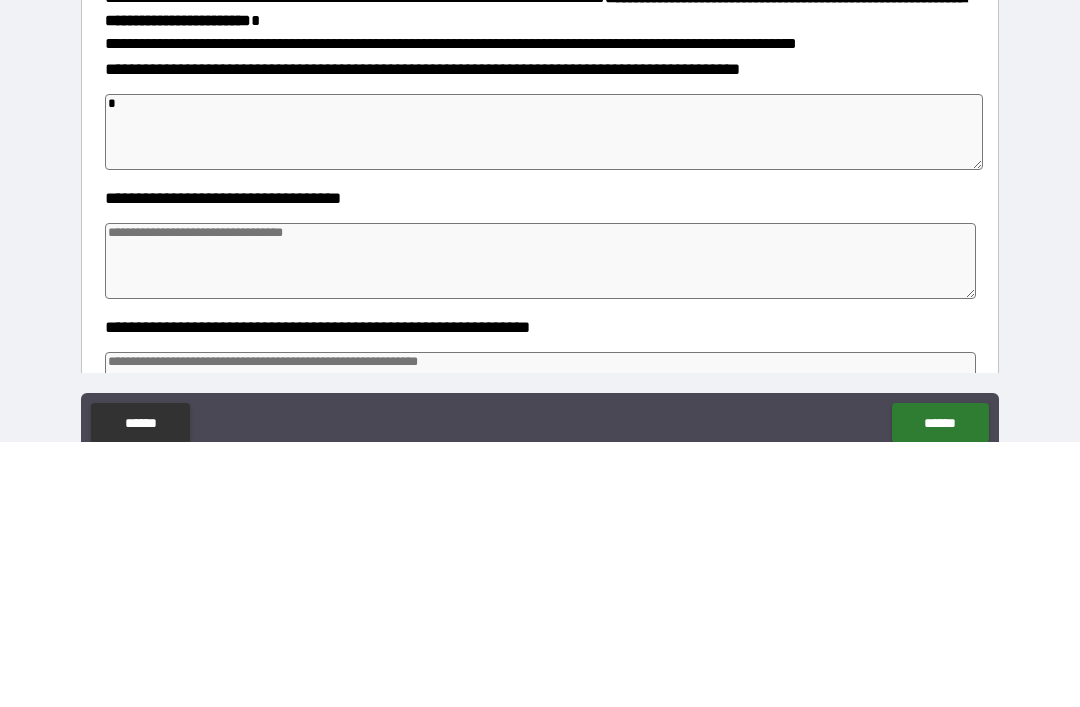 type on "*" 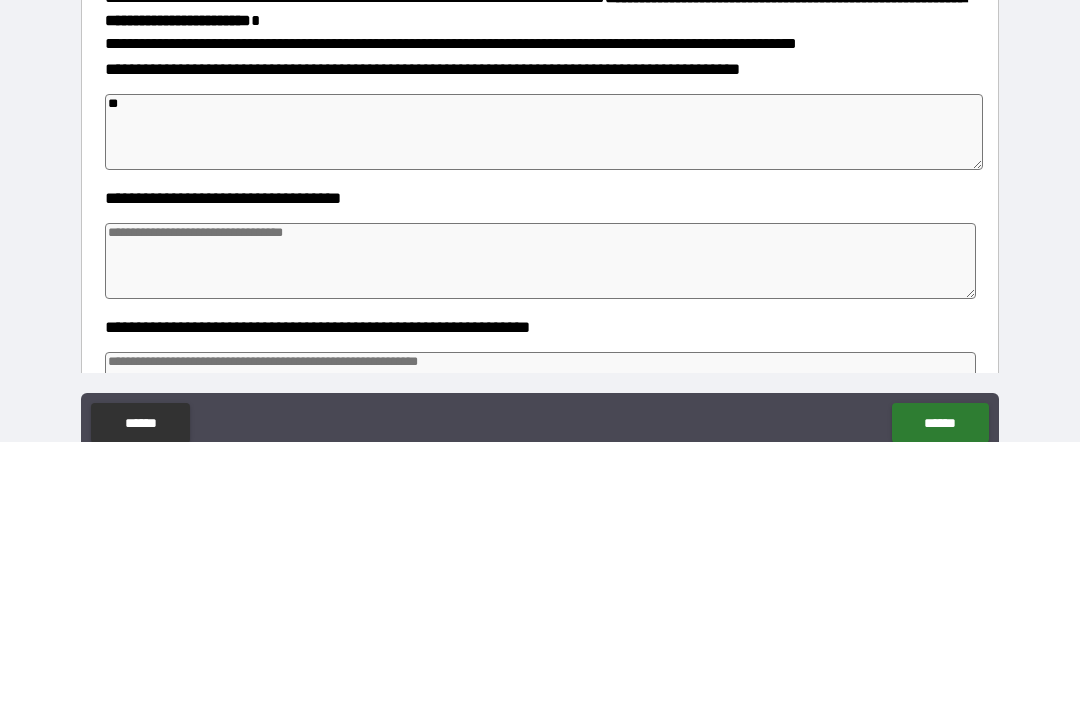 type on "*" 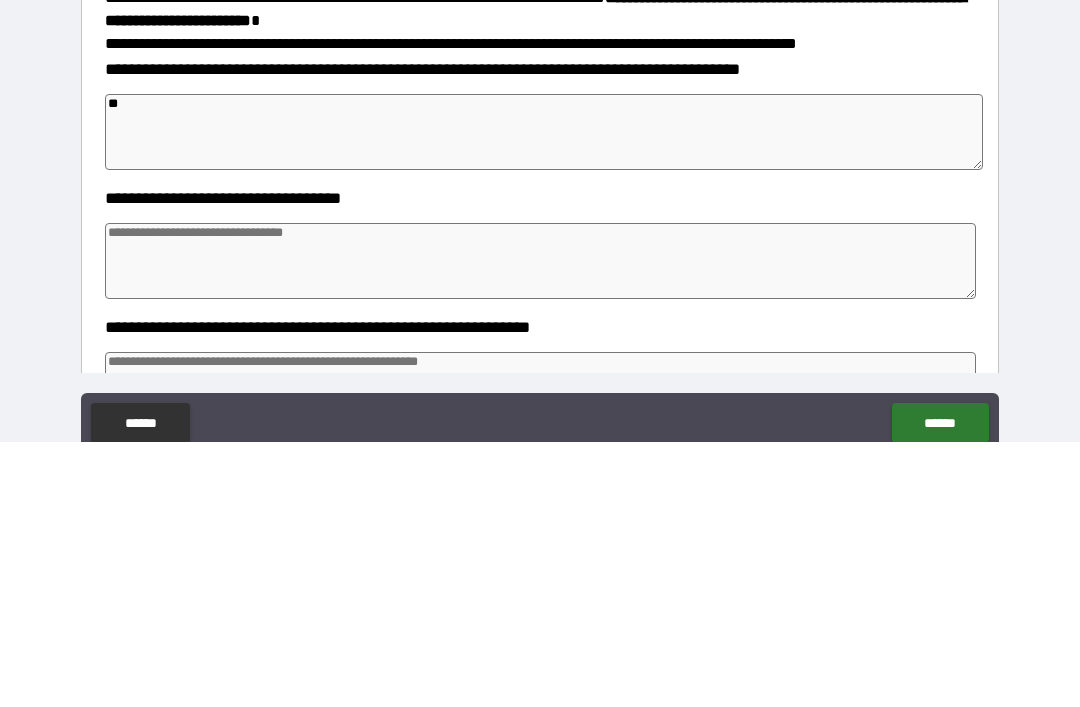 type on "***" 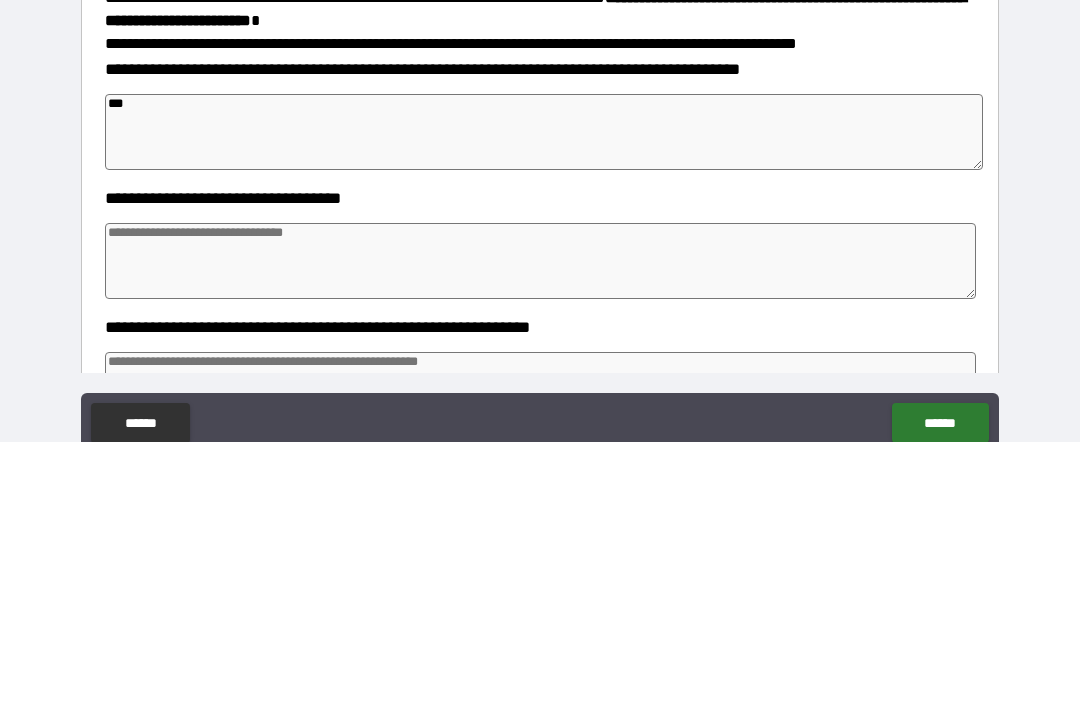 type on "*" 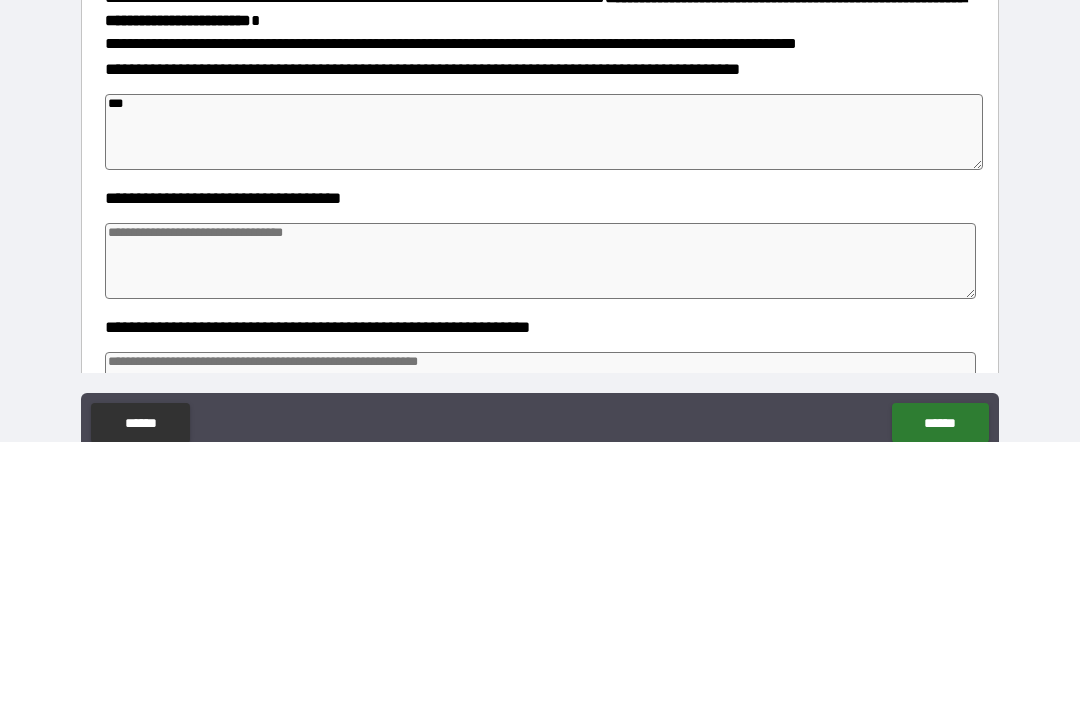 type on "*" 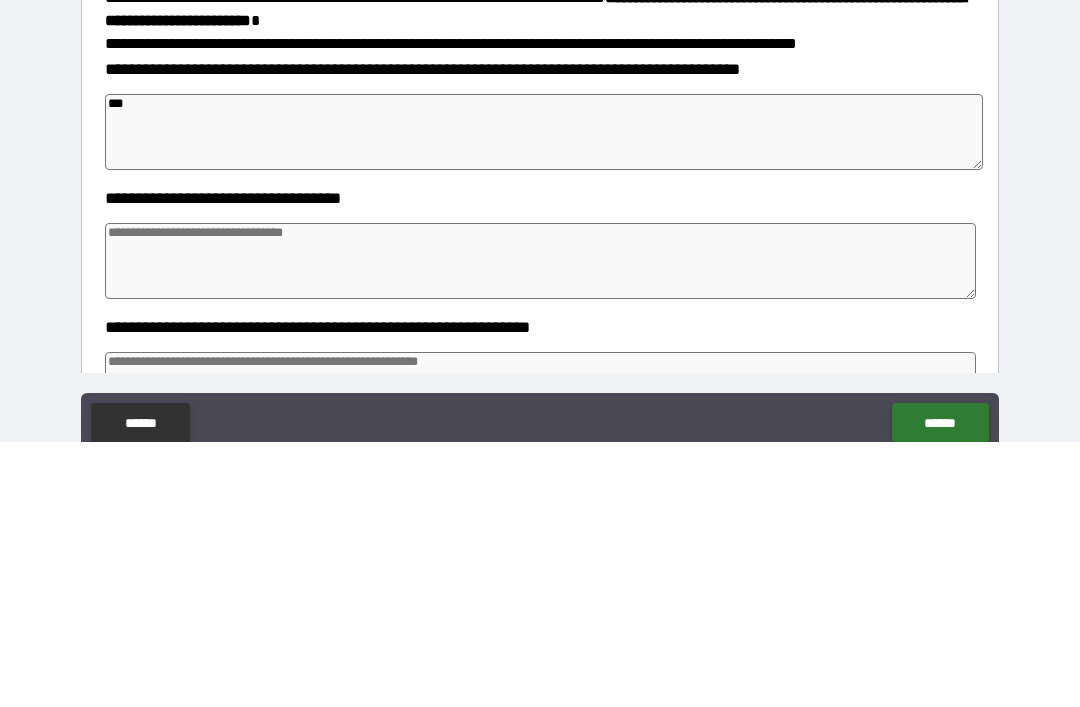 type on "*" 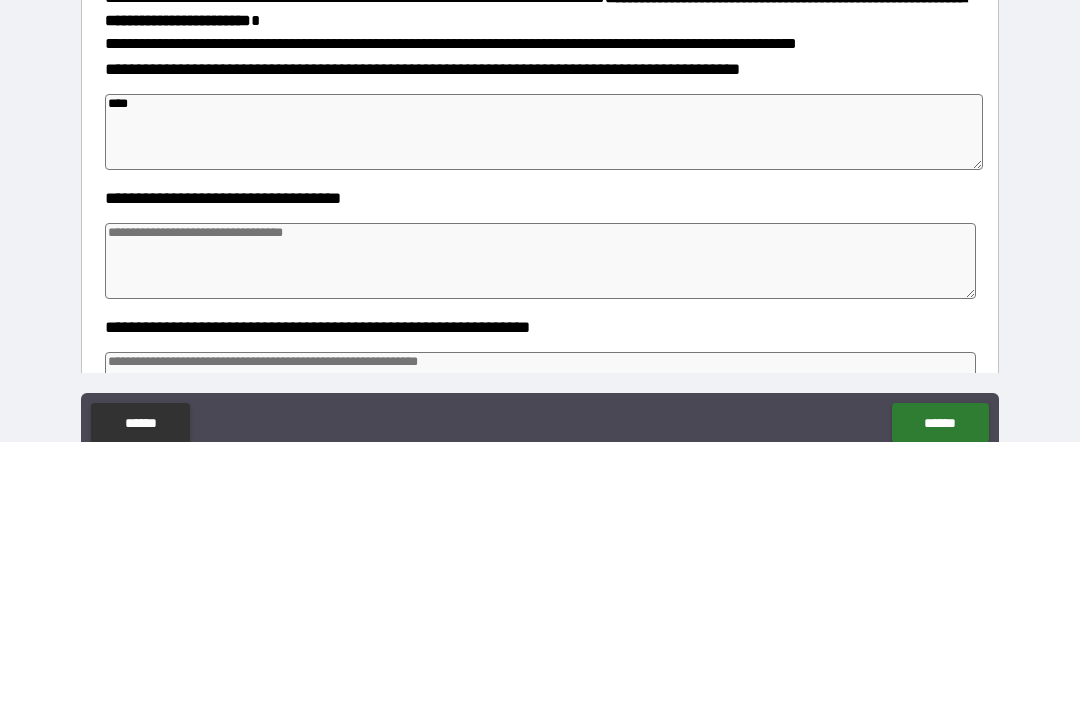 type on "*" 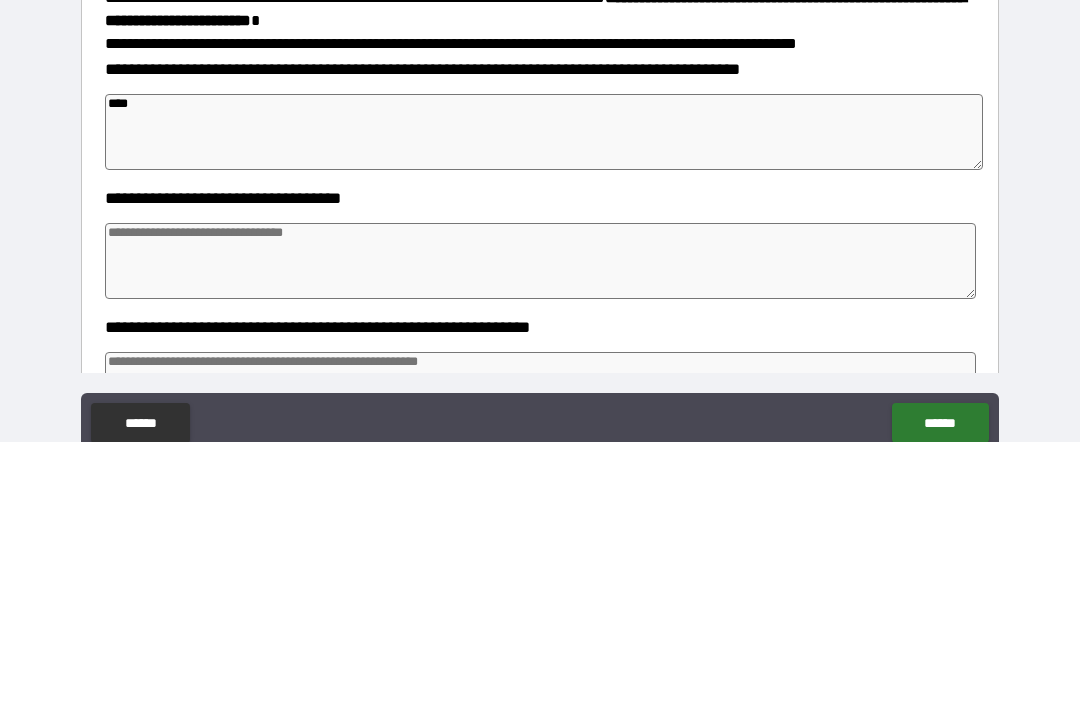 type on "*" 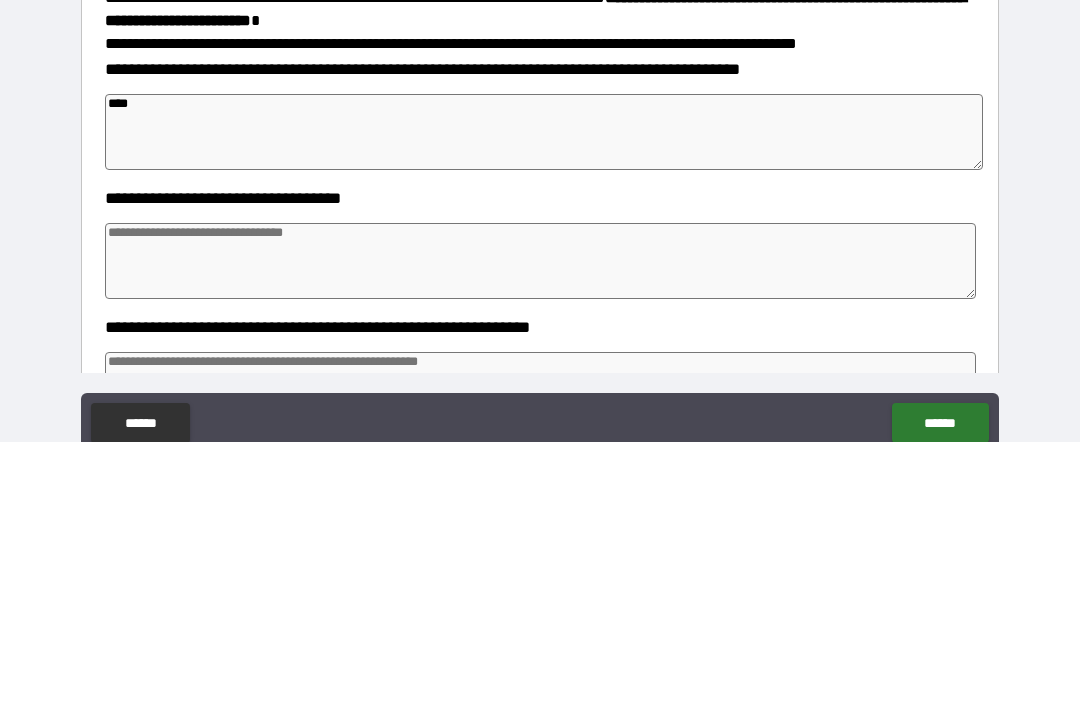 type on "*" 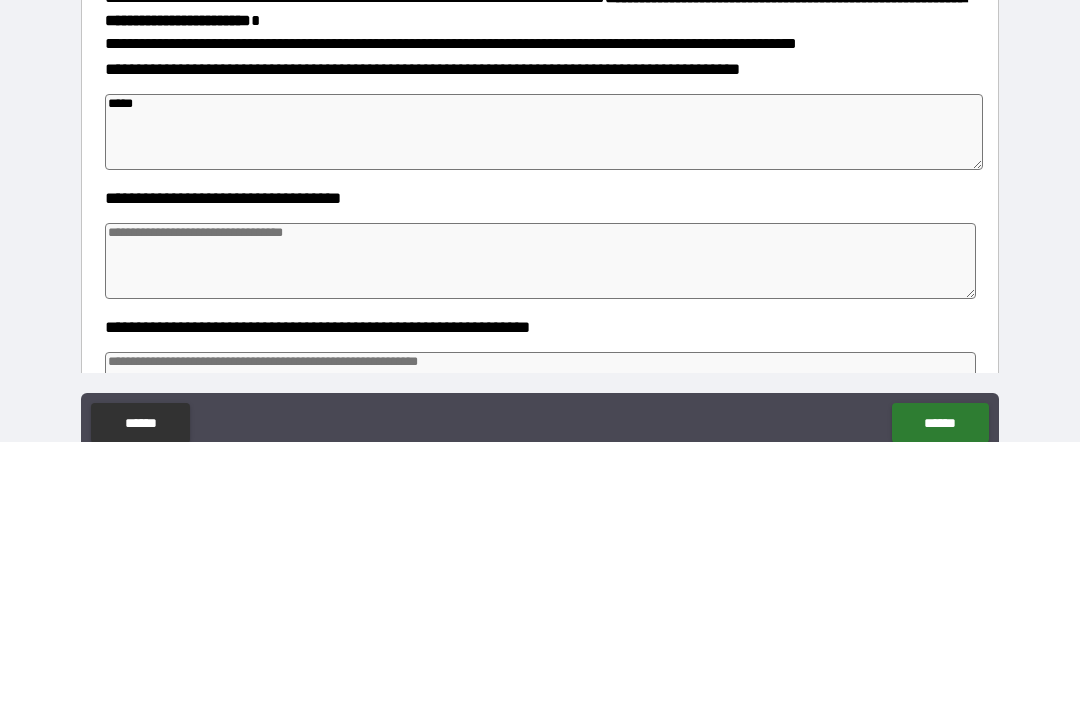 type on "*" 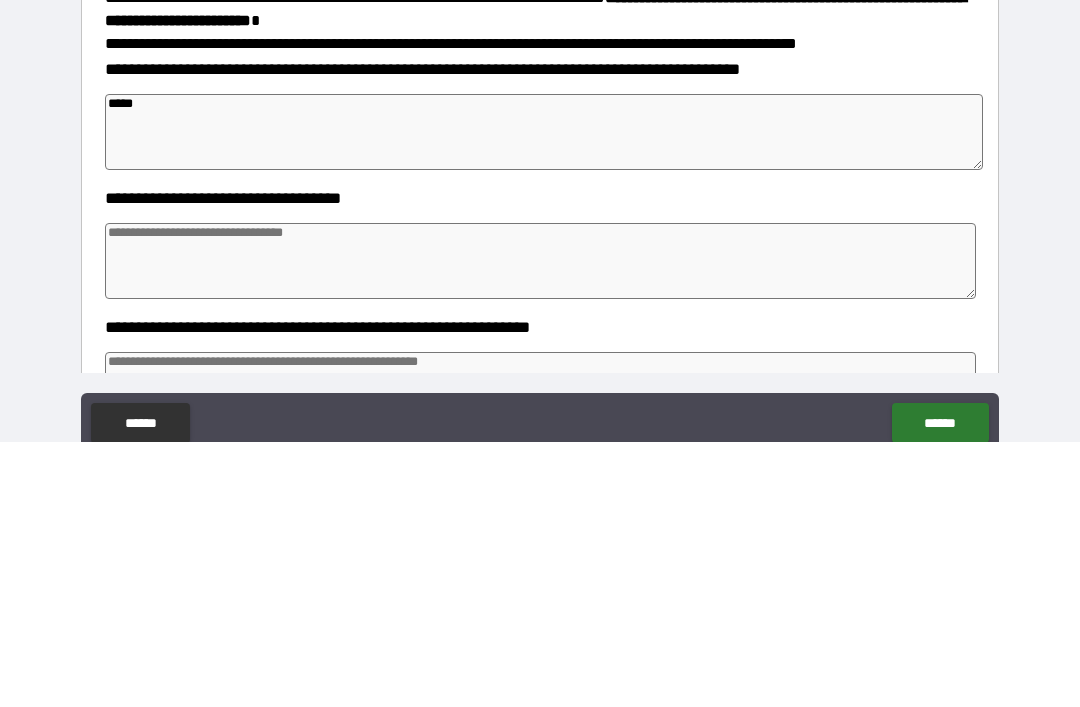 type on "*" 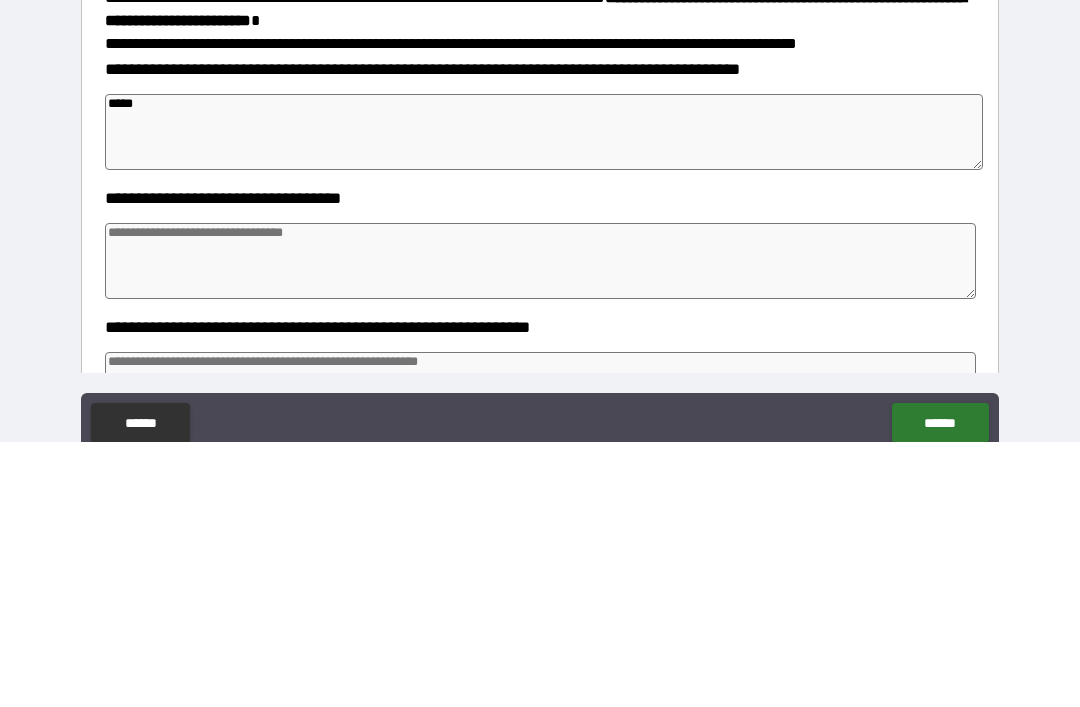 type on "*" 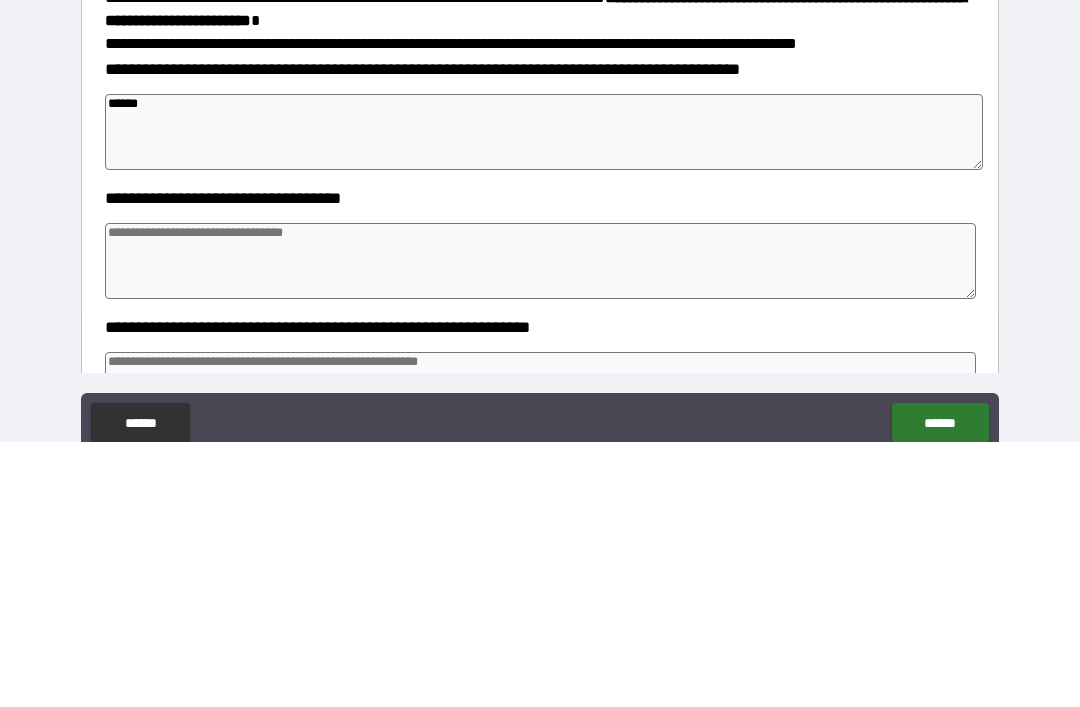 type on "*" 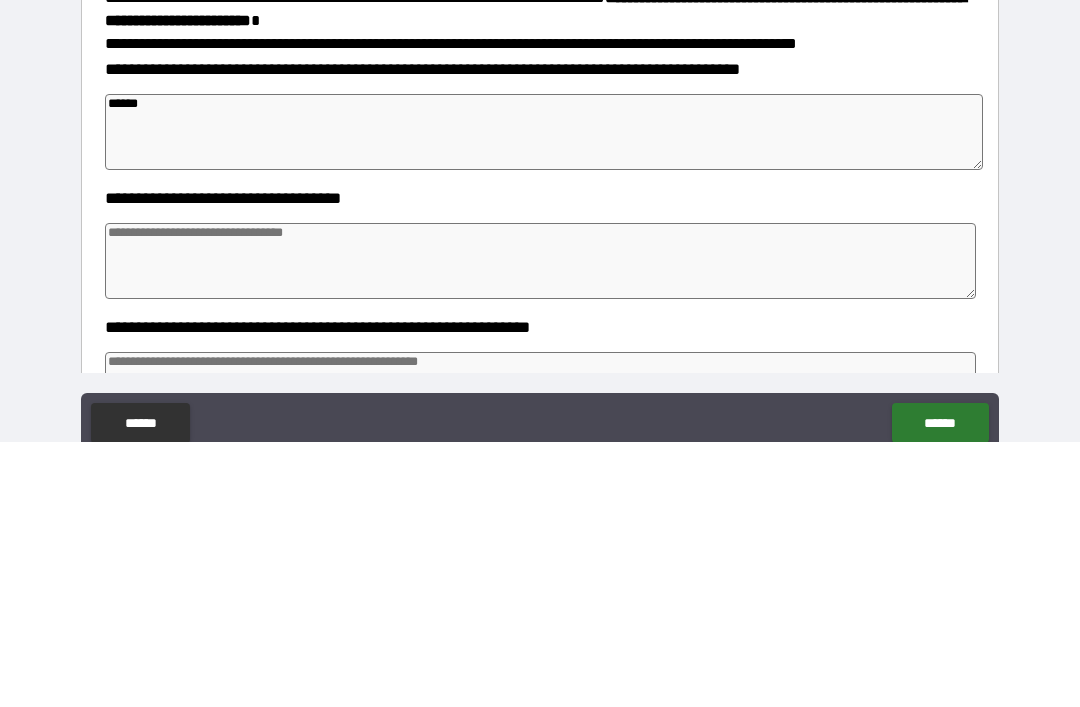 type on "*" 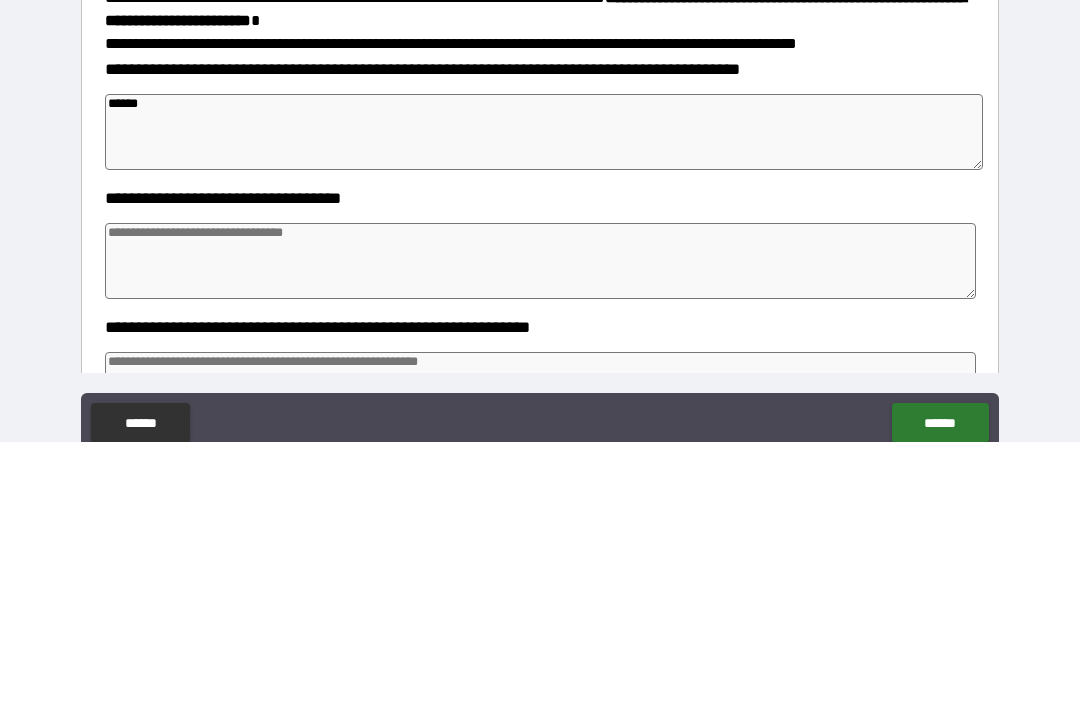 type on "*" 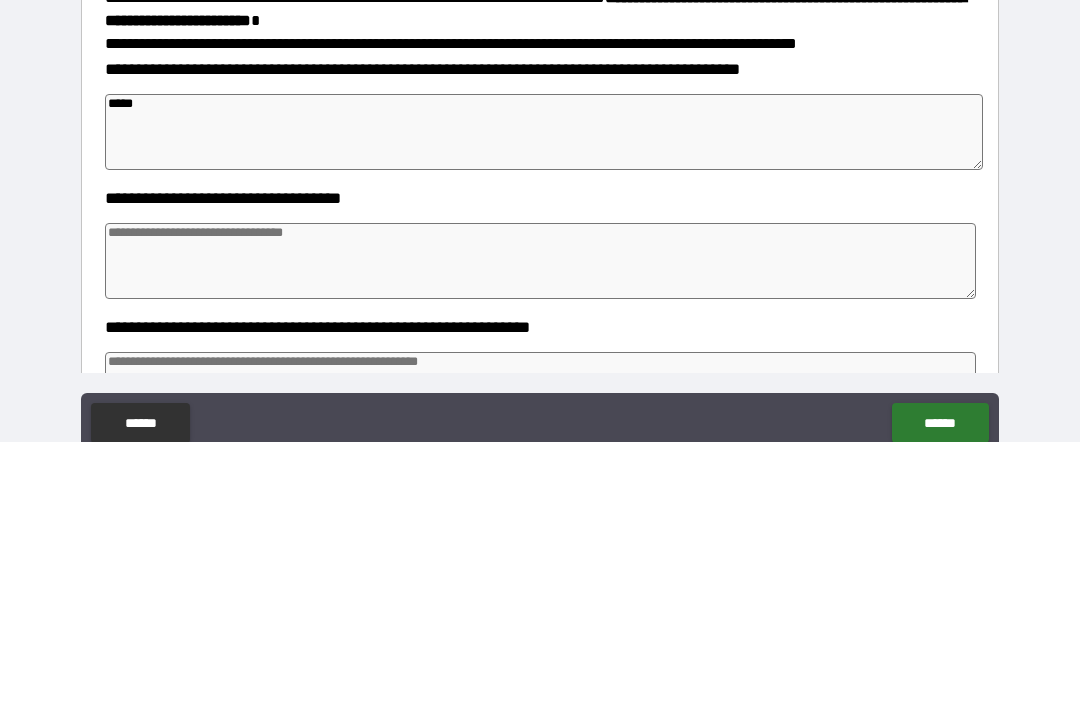 type on "*" 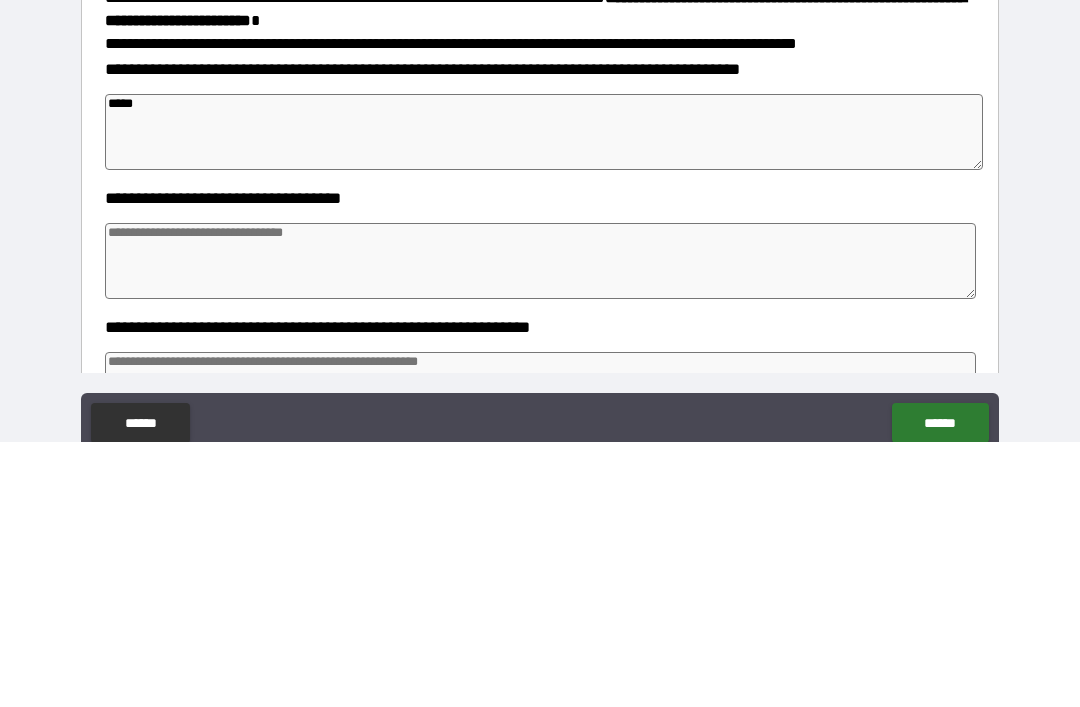 type on "*" 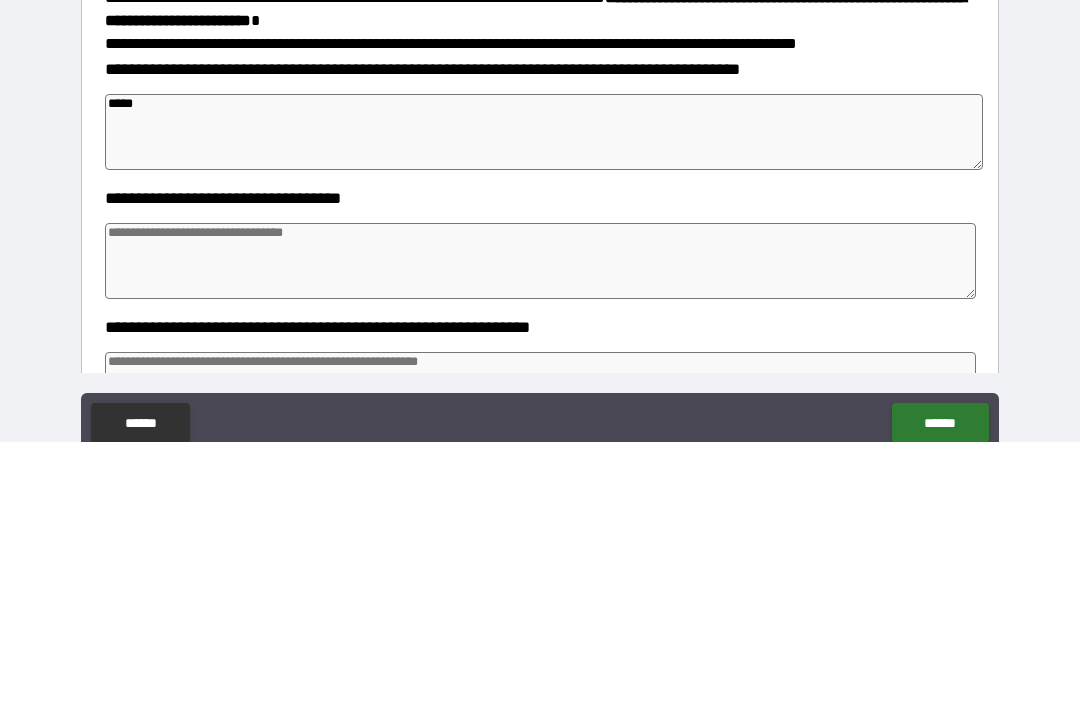 type on "*" 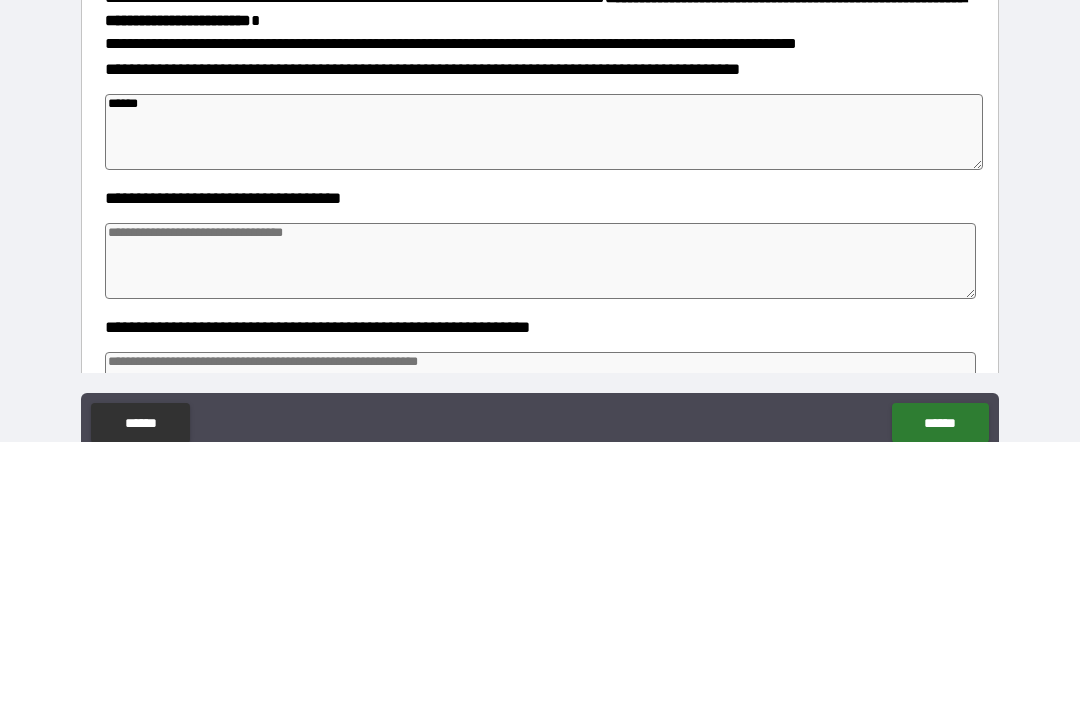 type on "*" 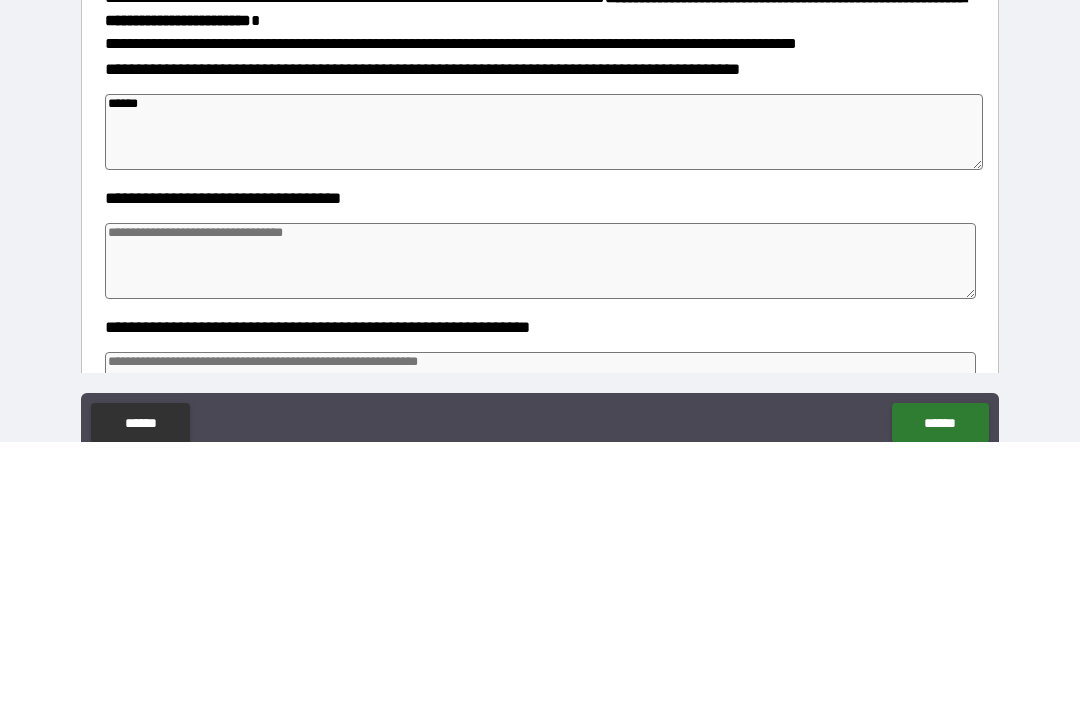 type on "*******" 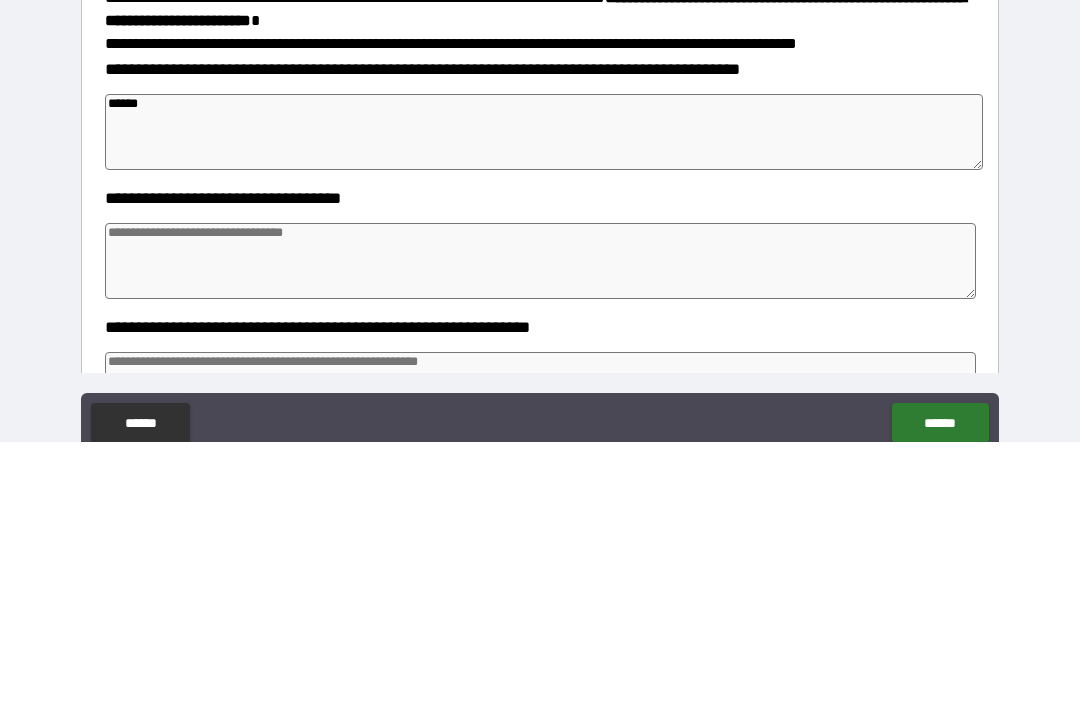 type on "*" 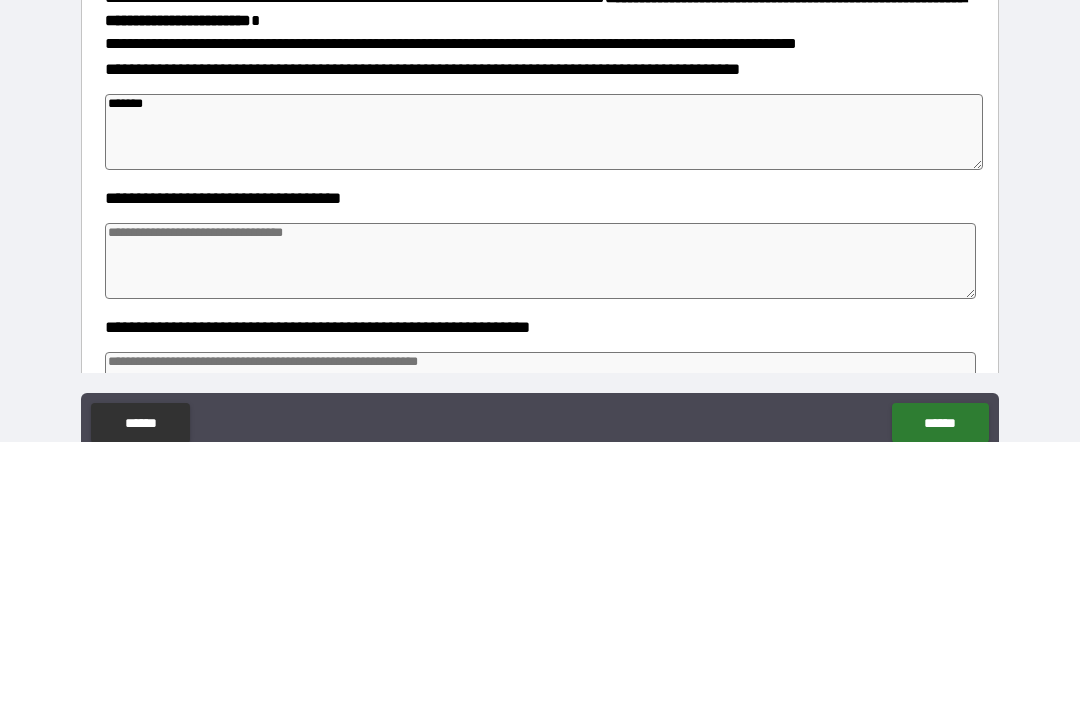 type on "*" 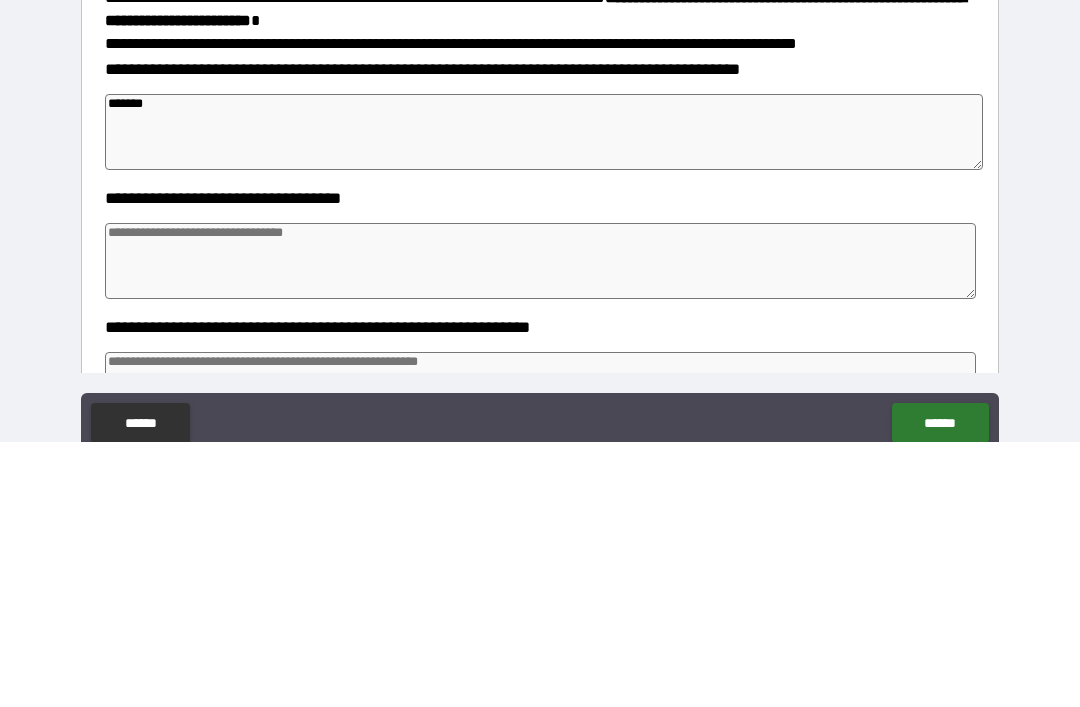 type on "********" 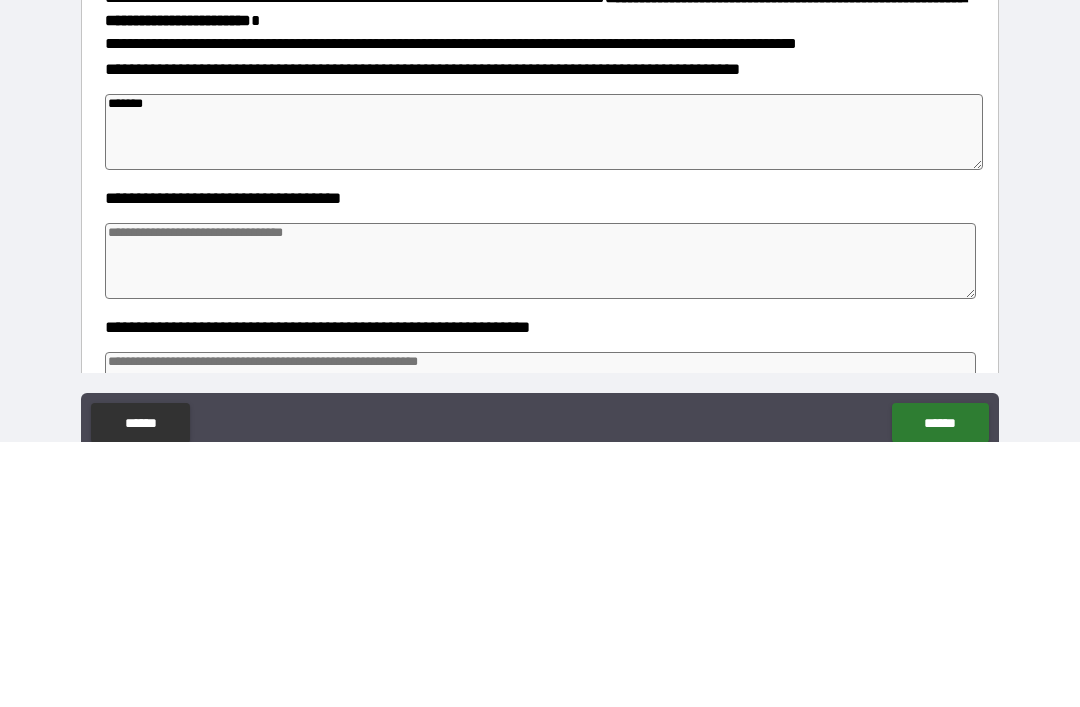 type on "*" 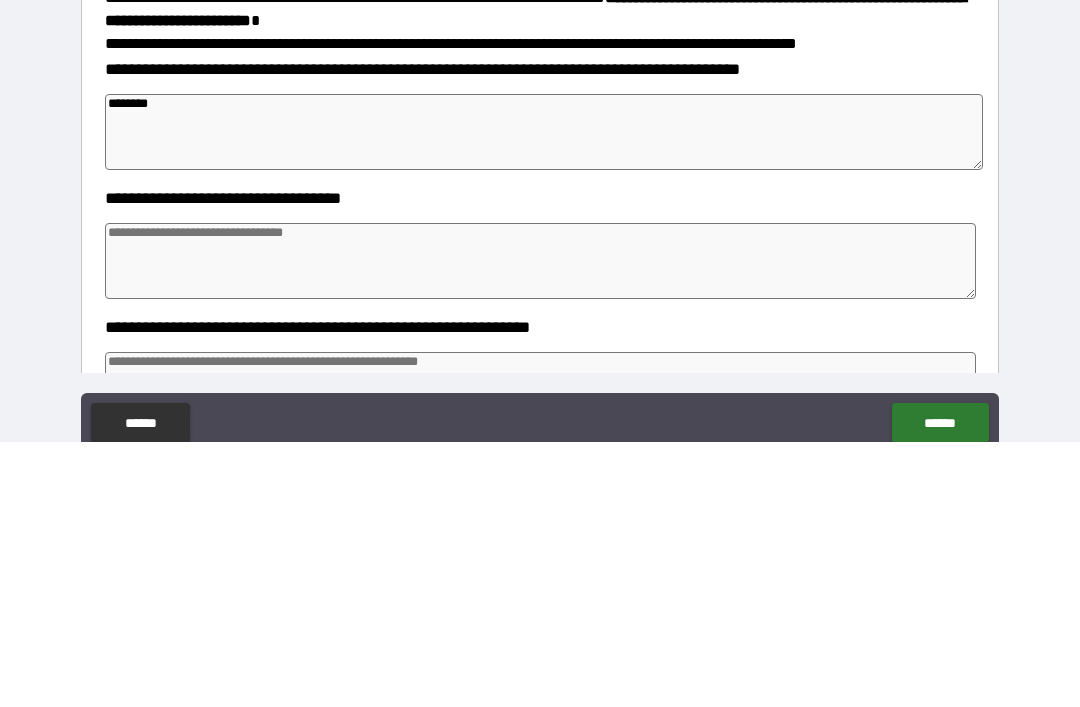type on "*" 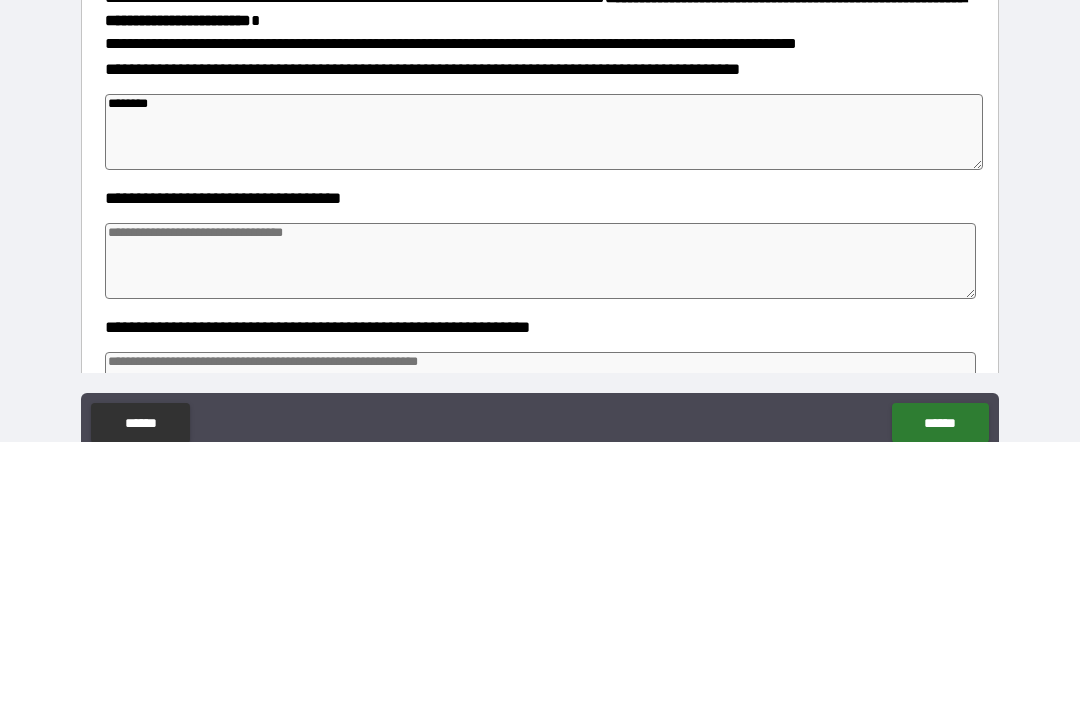 type on "*" 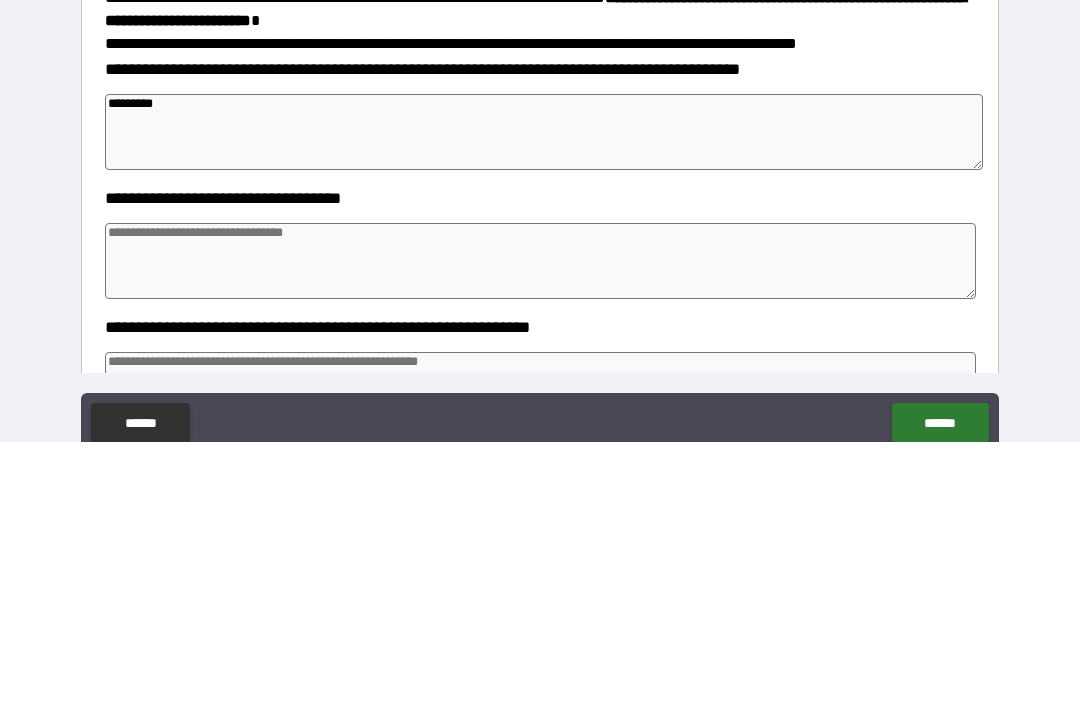 type on "*" 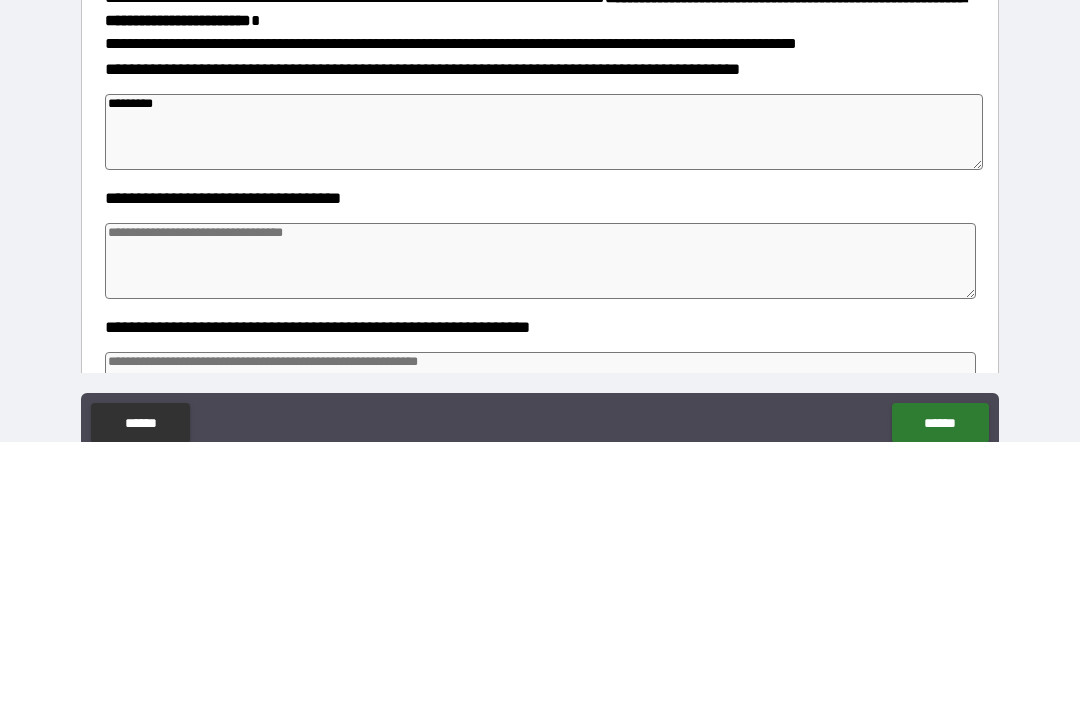 type on "*" 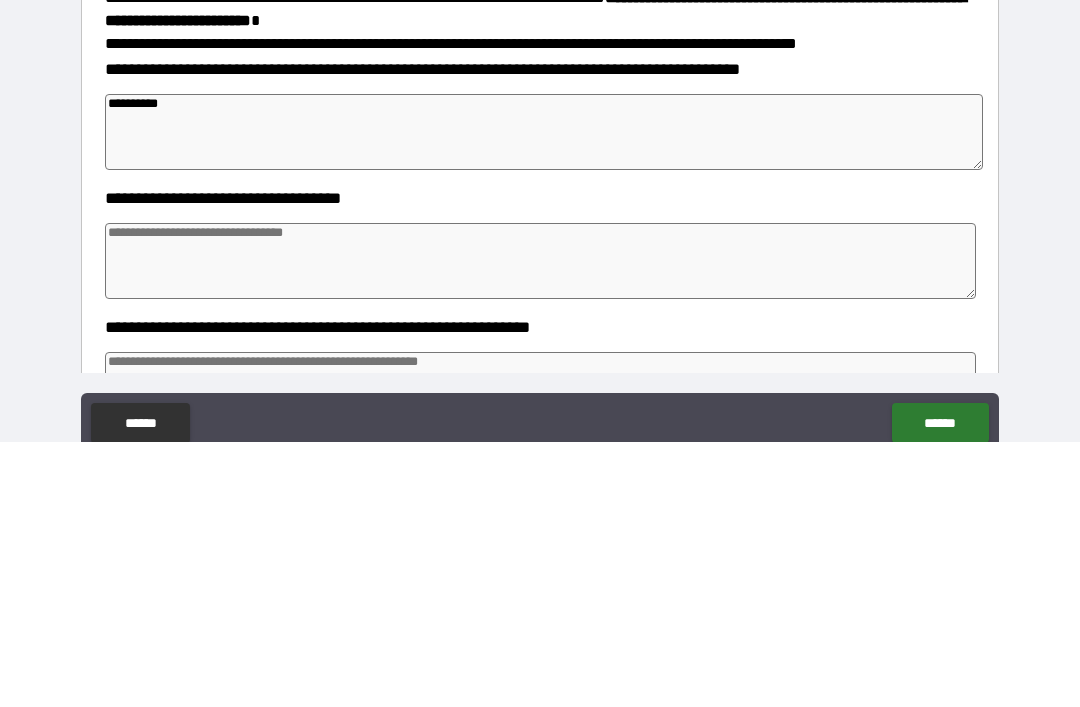 type on "*" 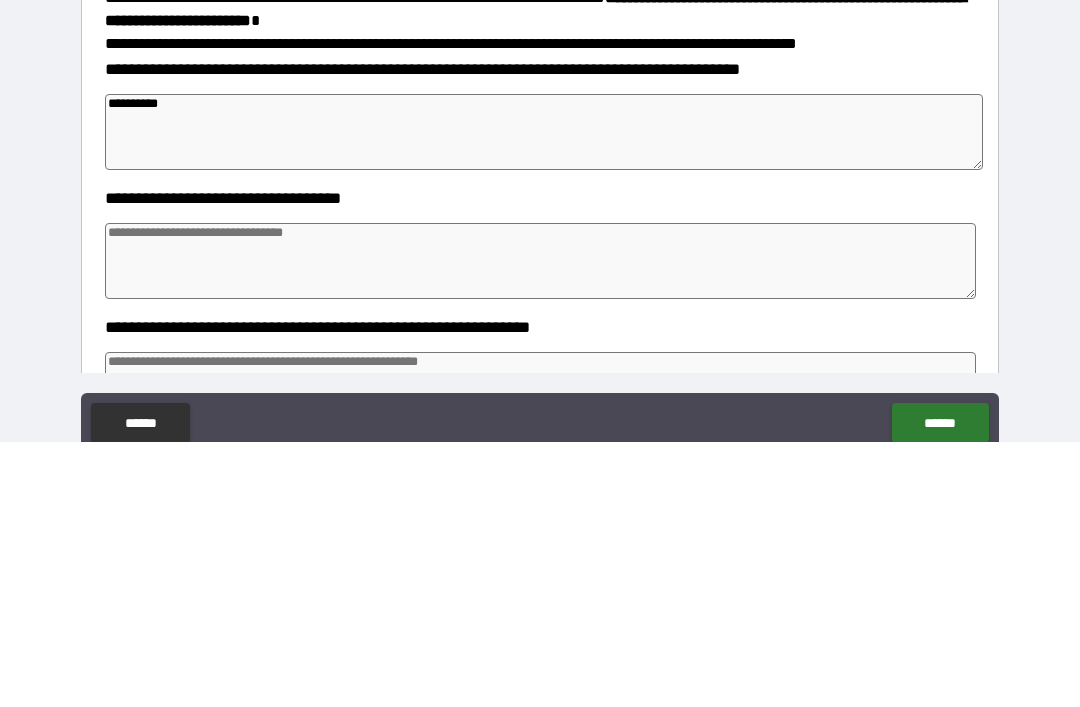 type on "*" 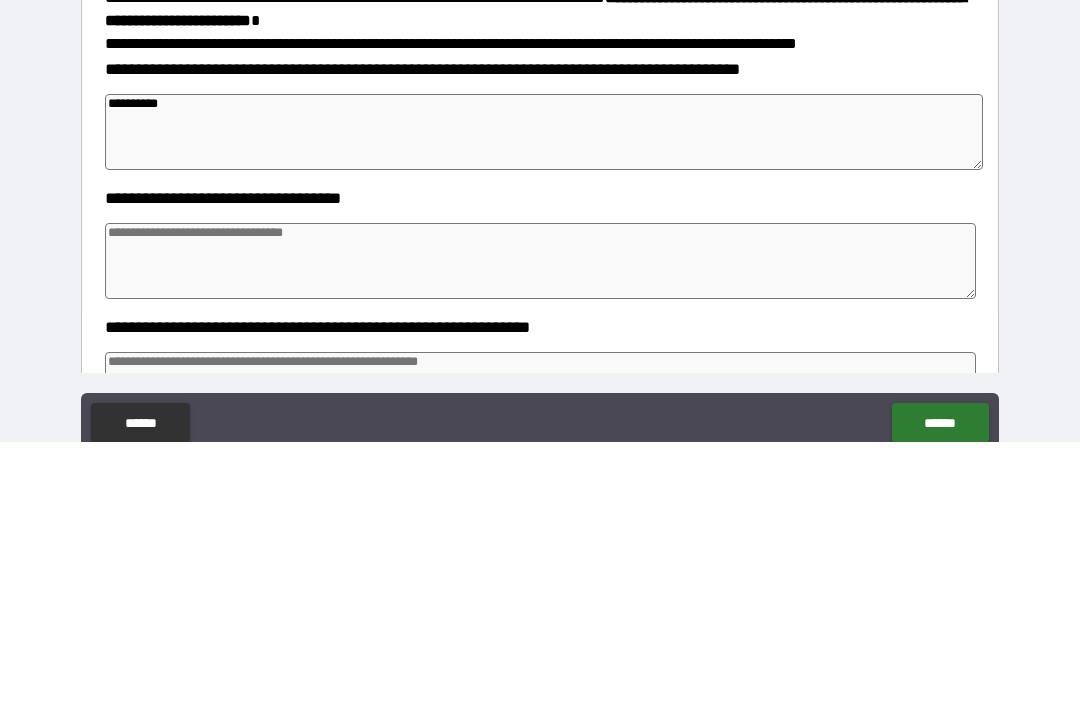 type on "*" 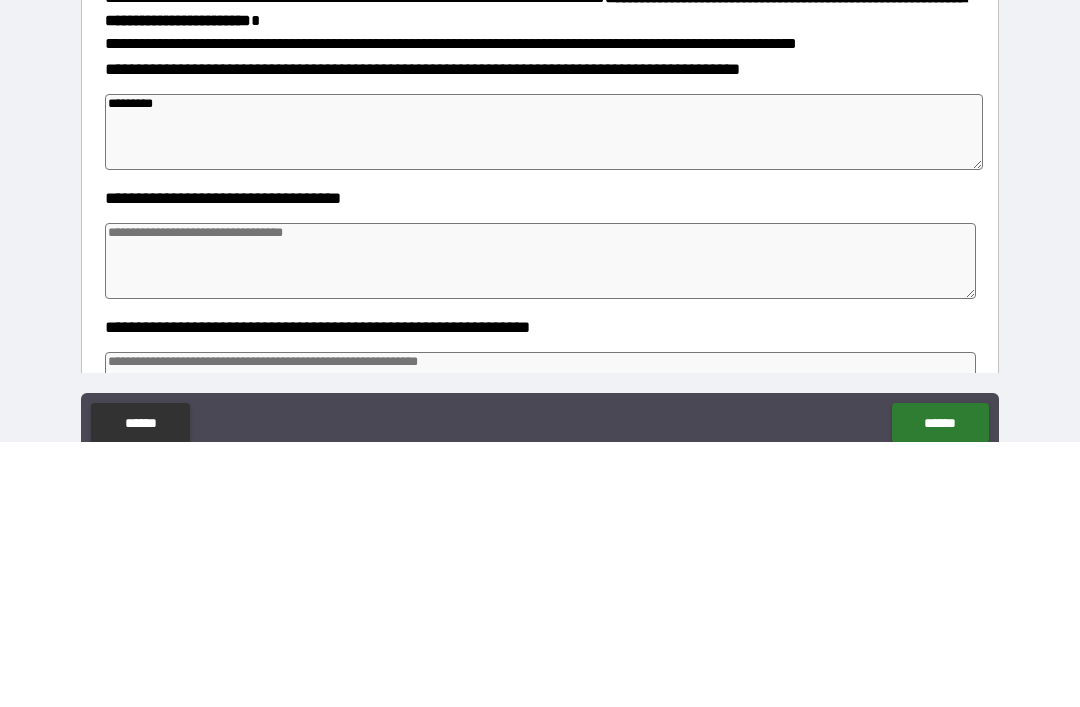 type on "*" 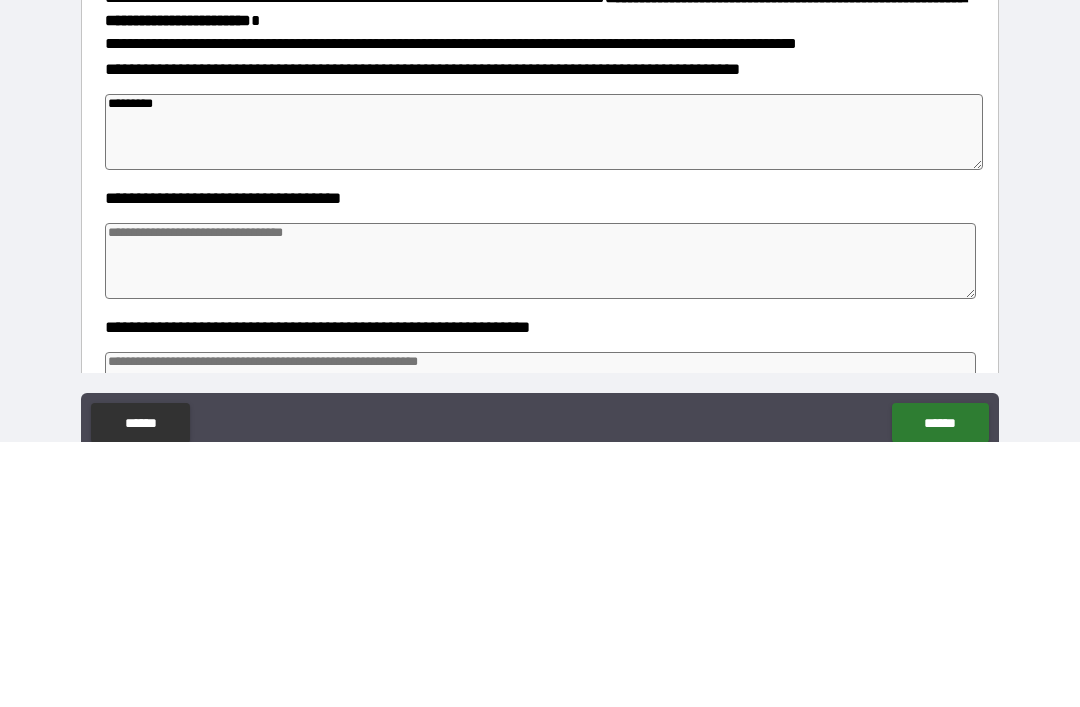 type on "*" 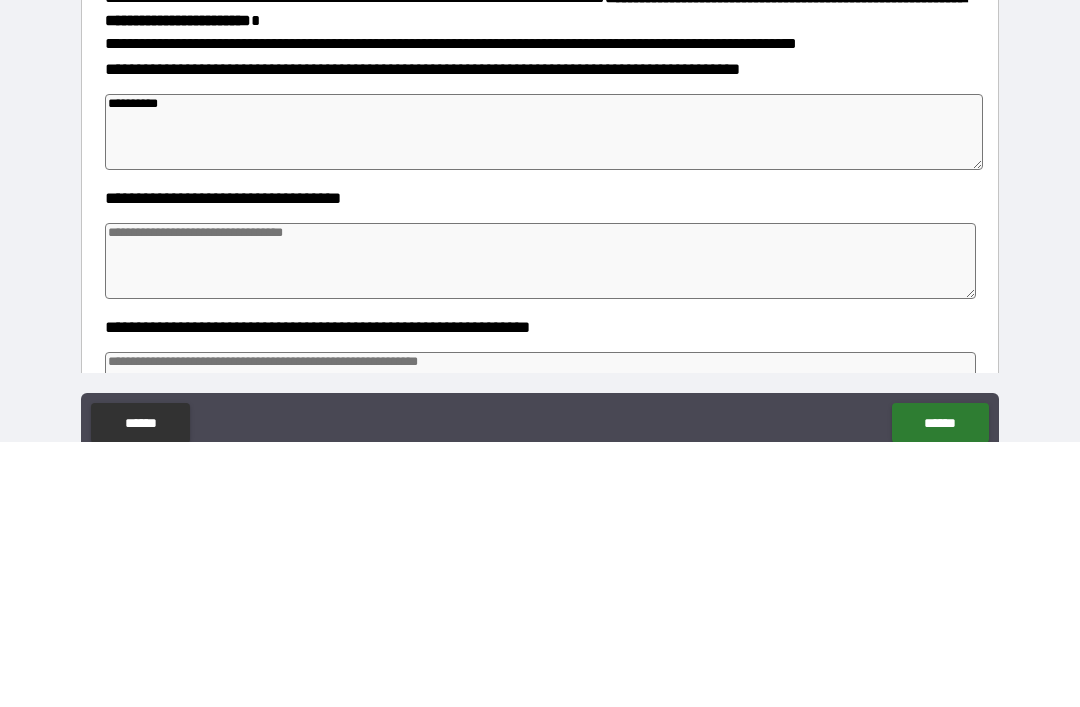 type on "*" 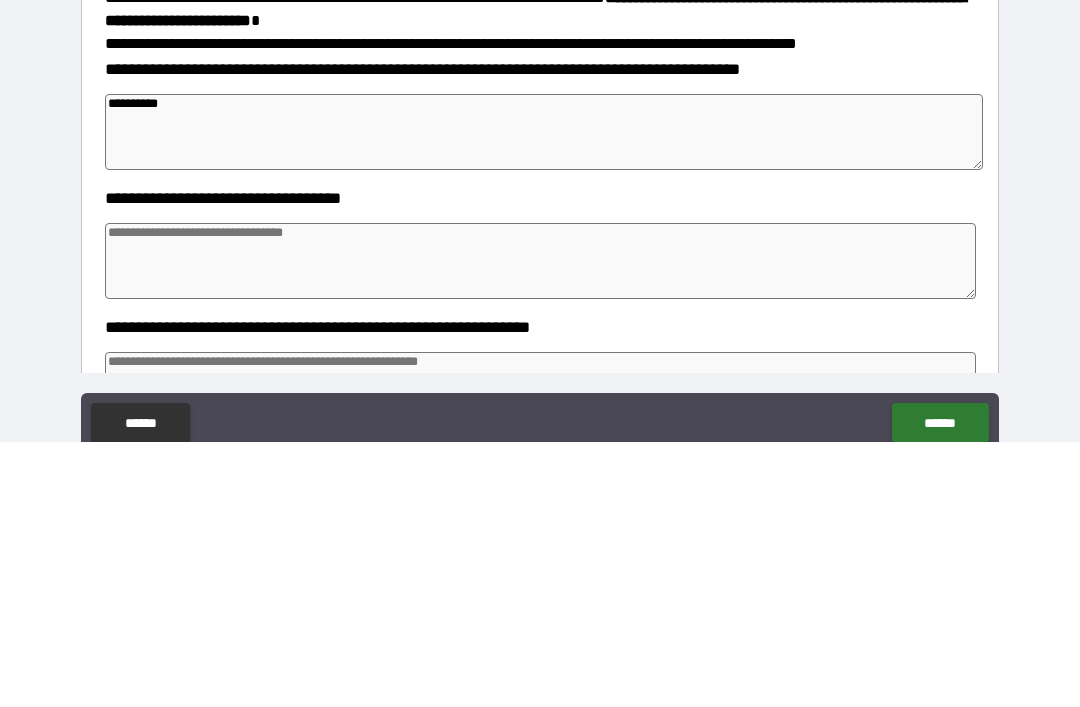 type on "**********" 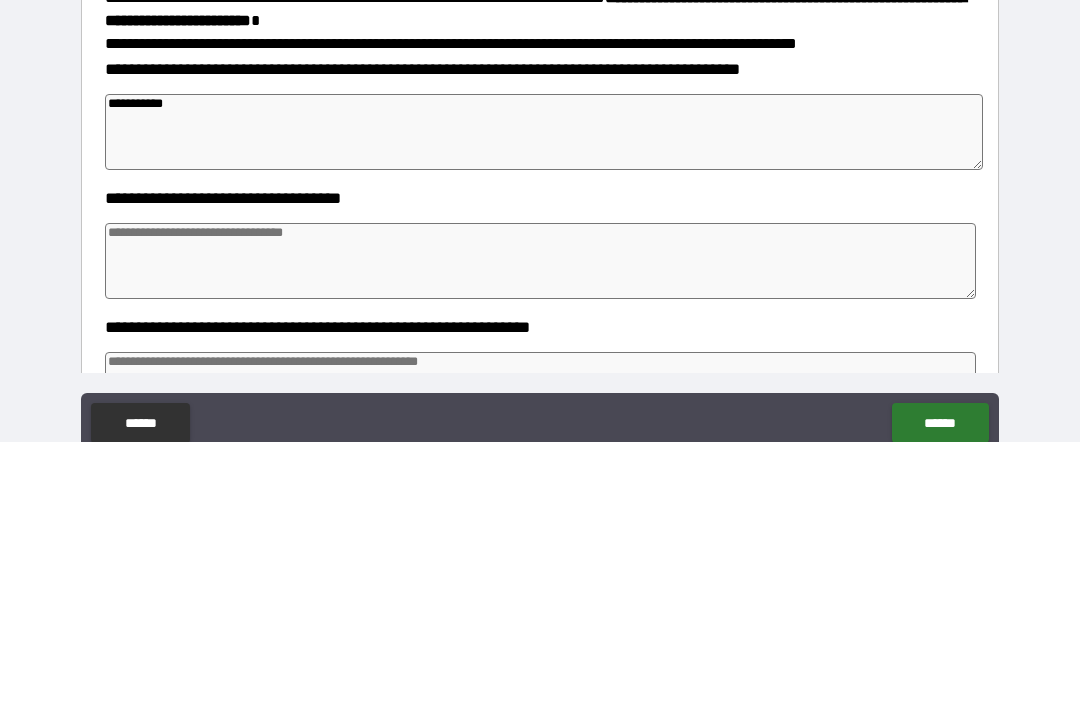 type on "*" 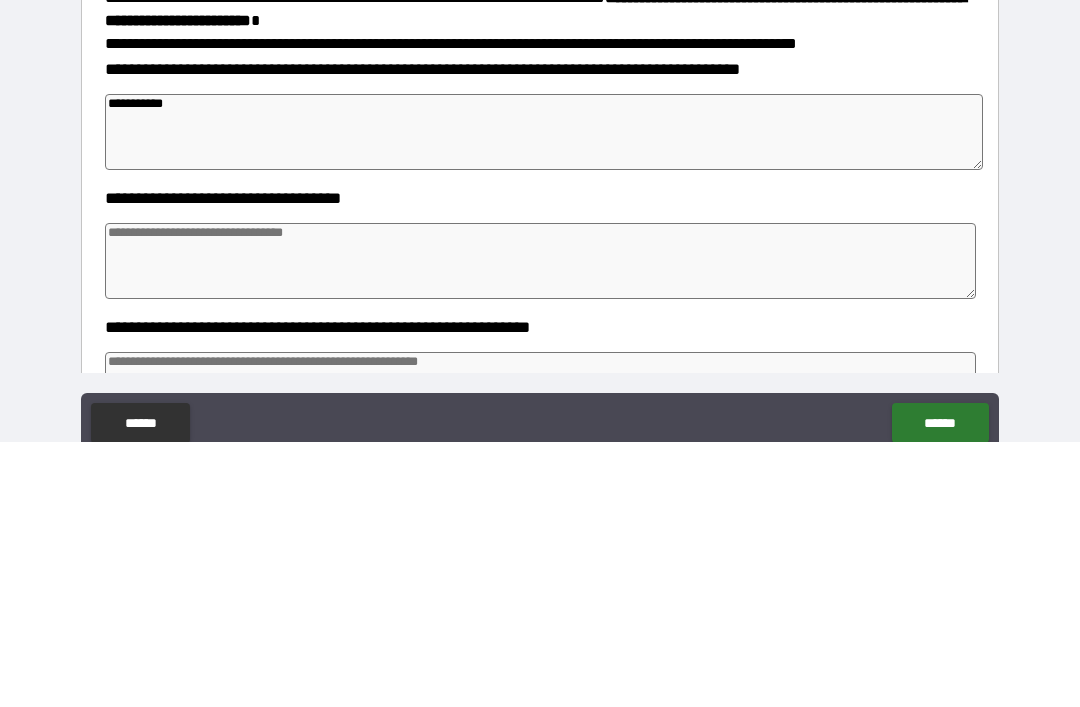 type on "*" 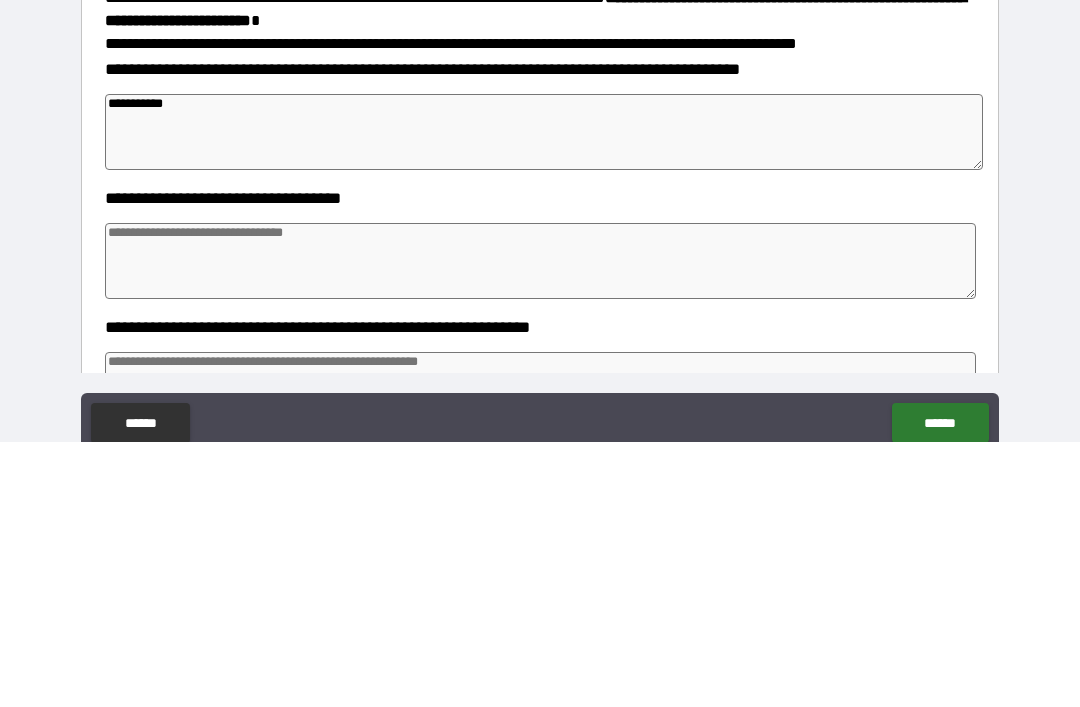 type on "*" 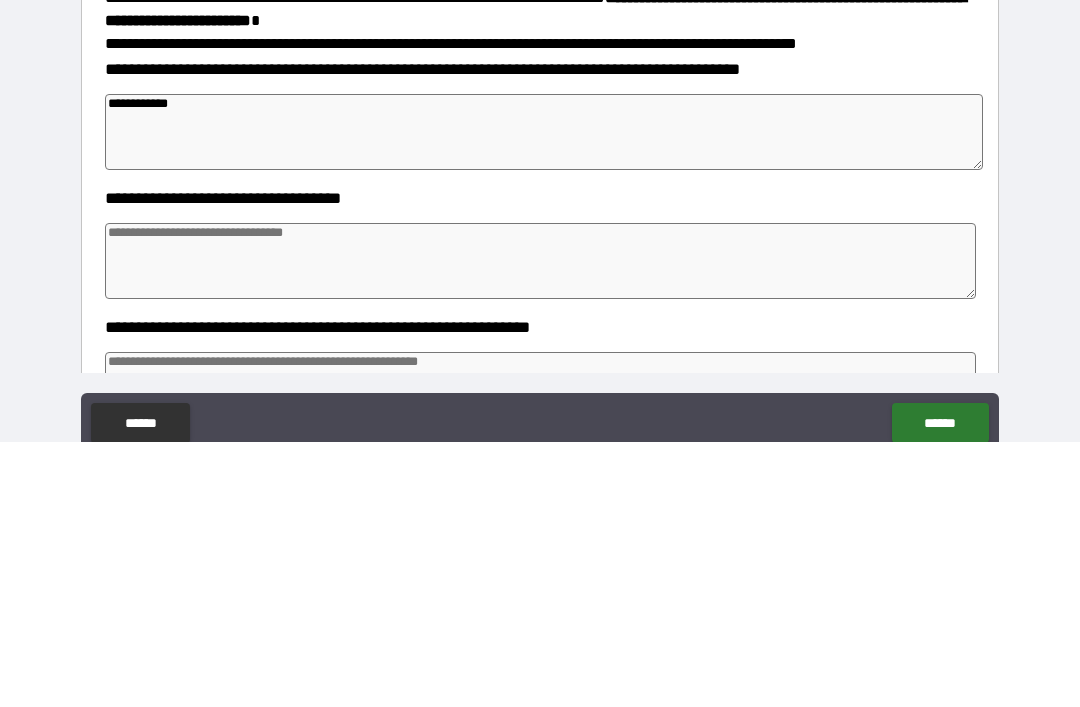 type on "*" 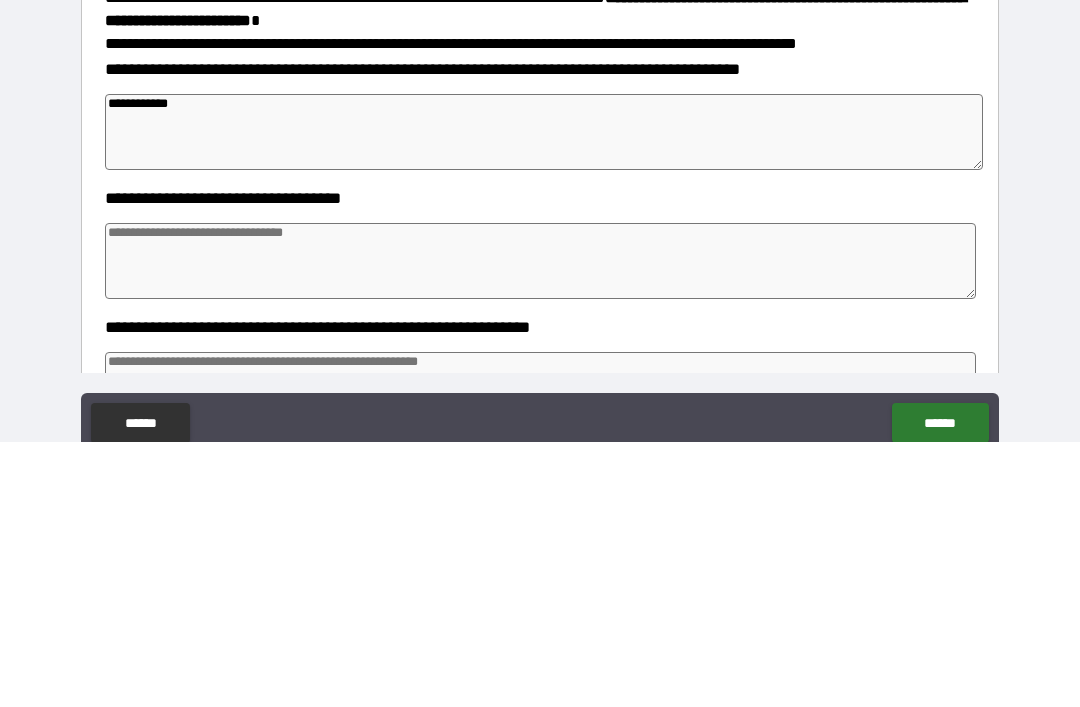 type on "**********" 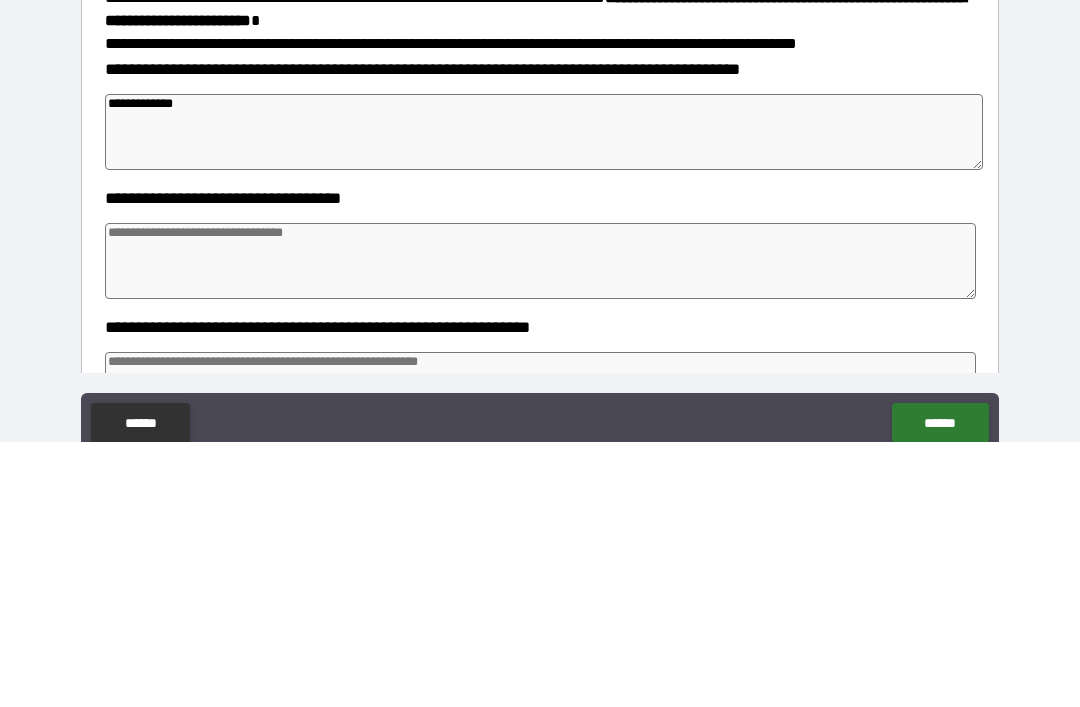 type on "*" 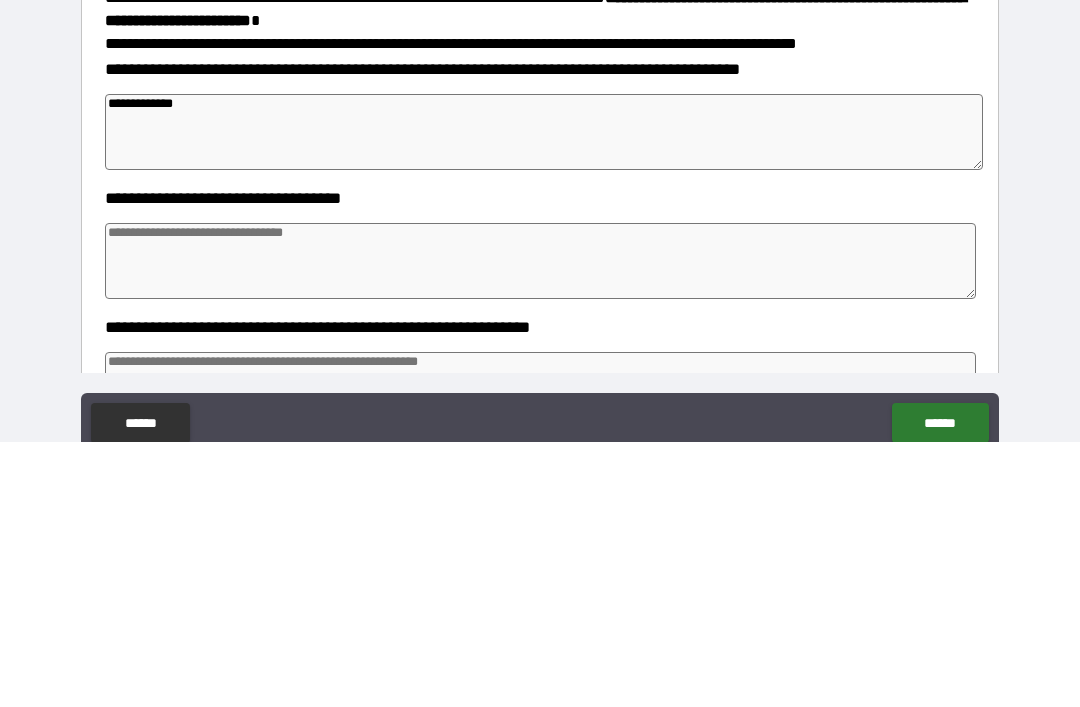 type on "*" 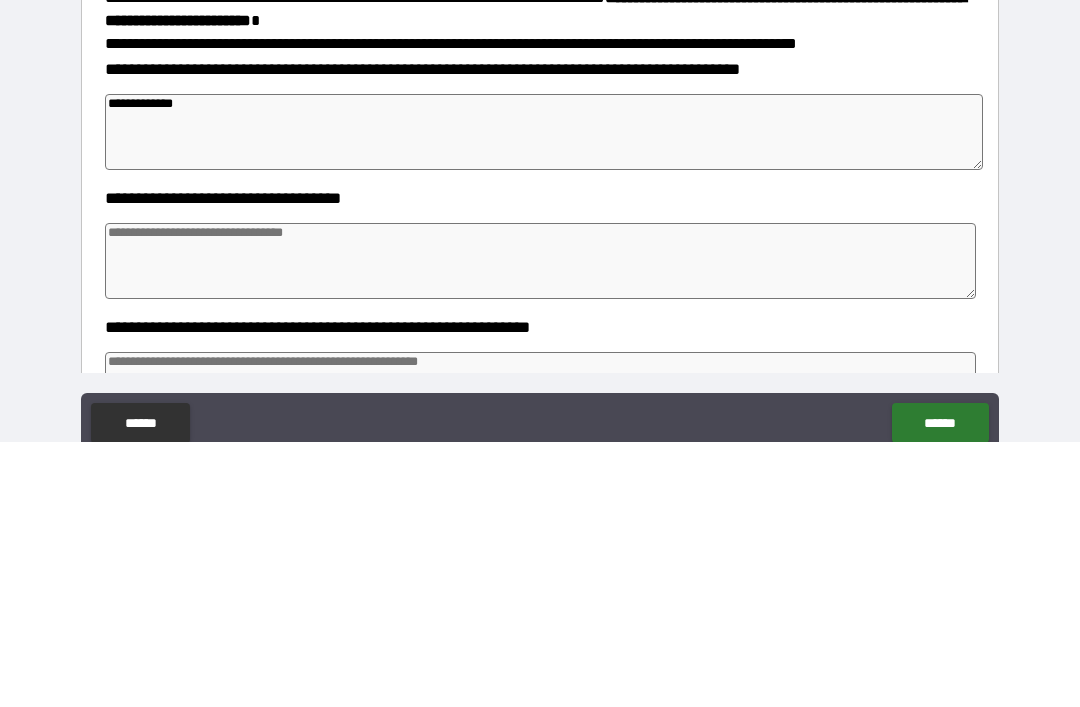 type on "*" 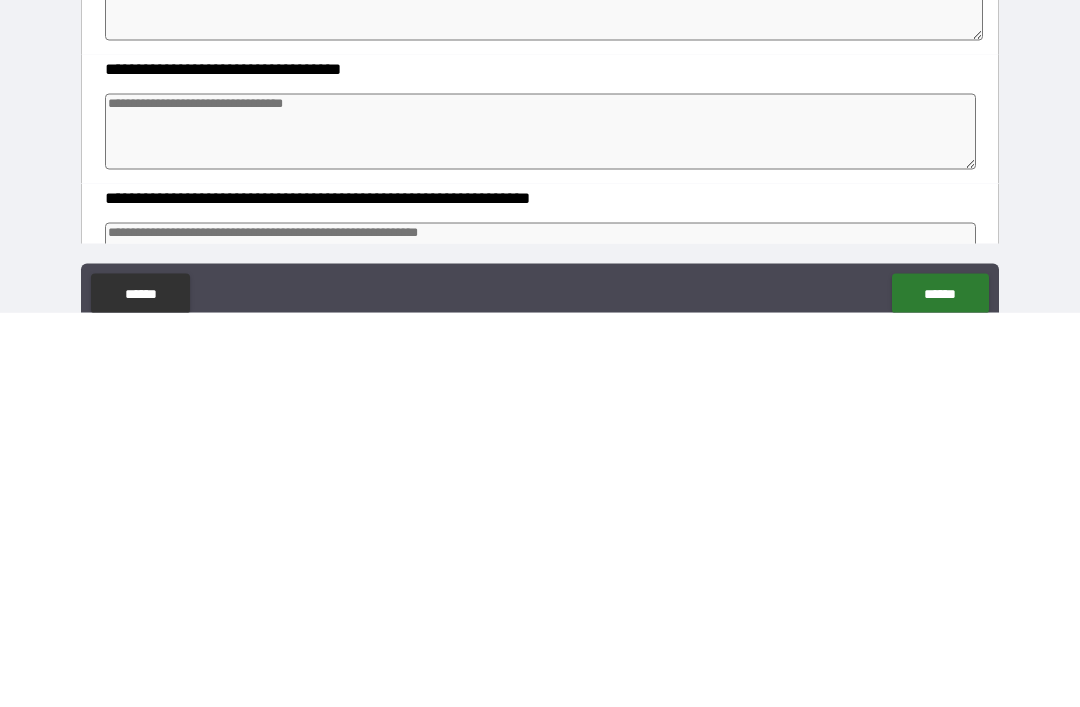 type on "*" 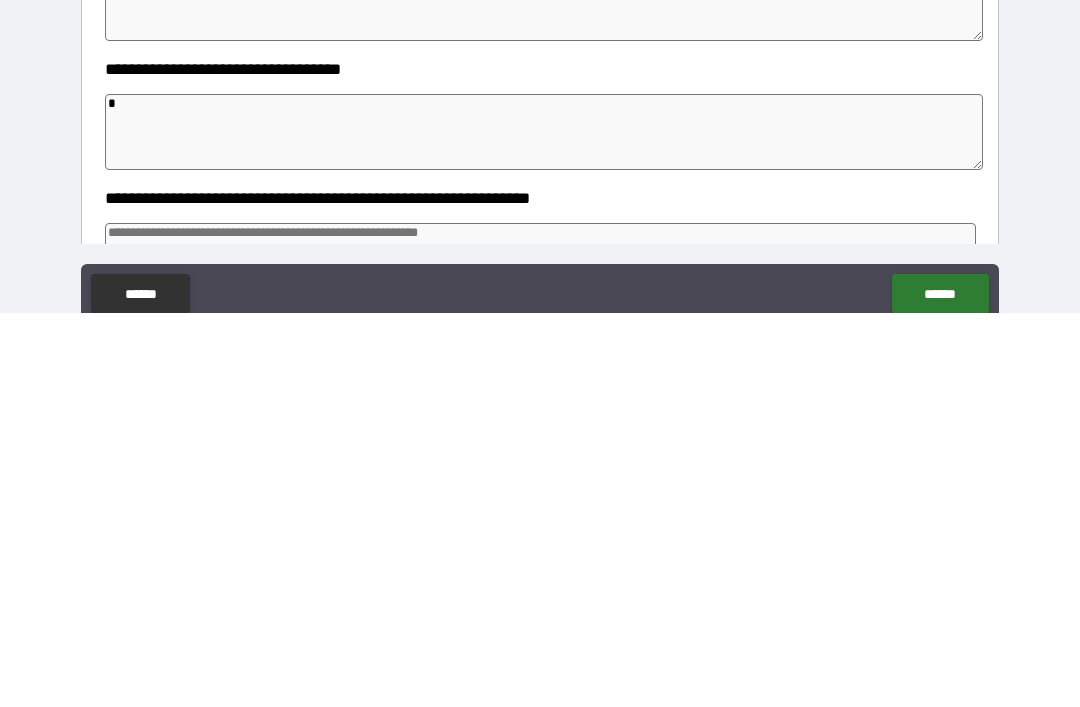 type on "*" 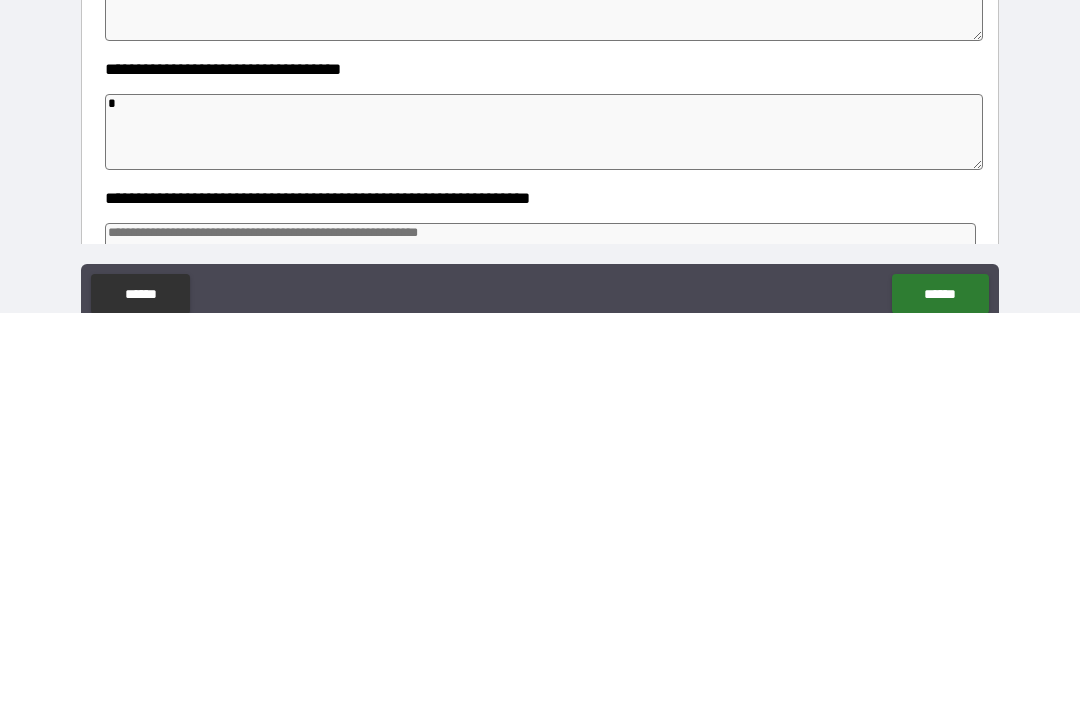 type on "*" 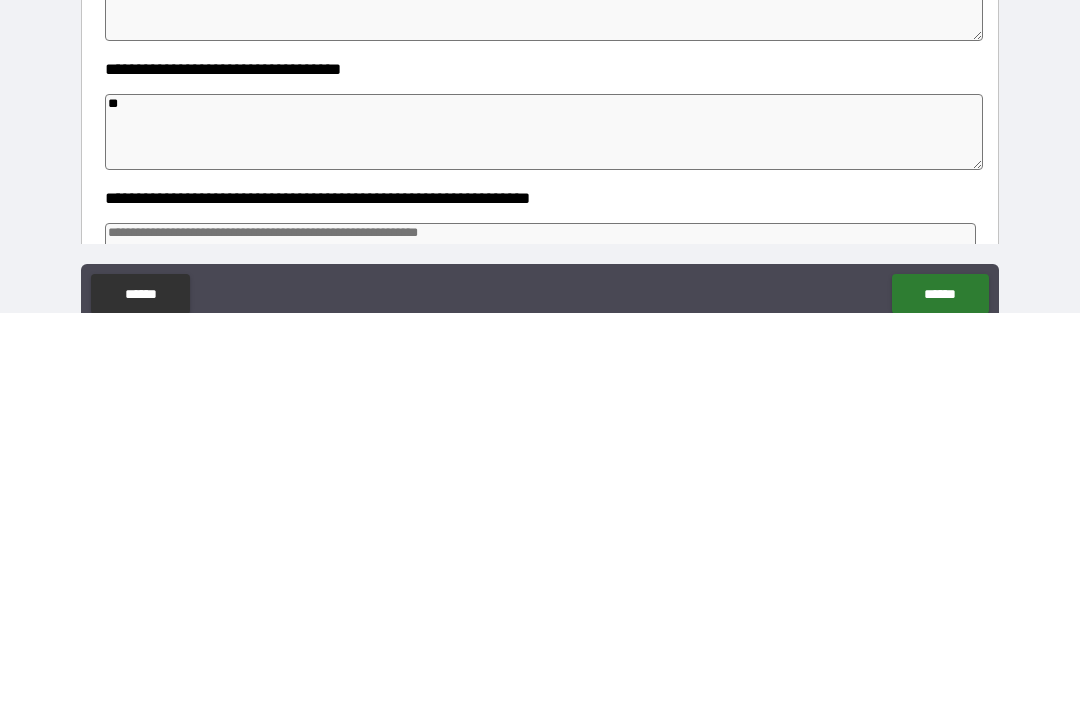 type on "*" 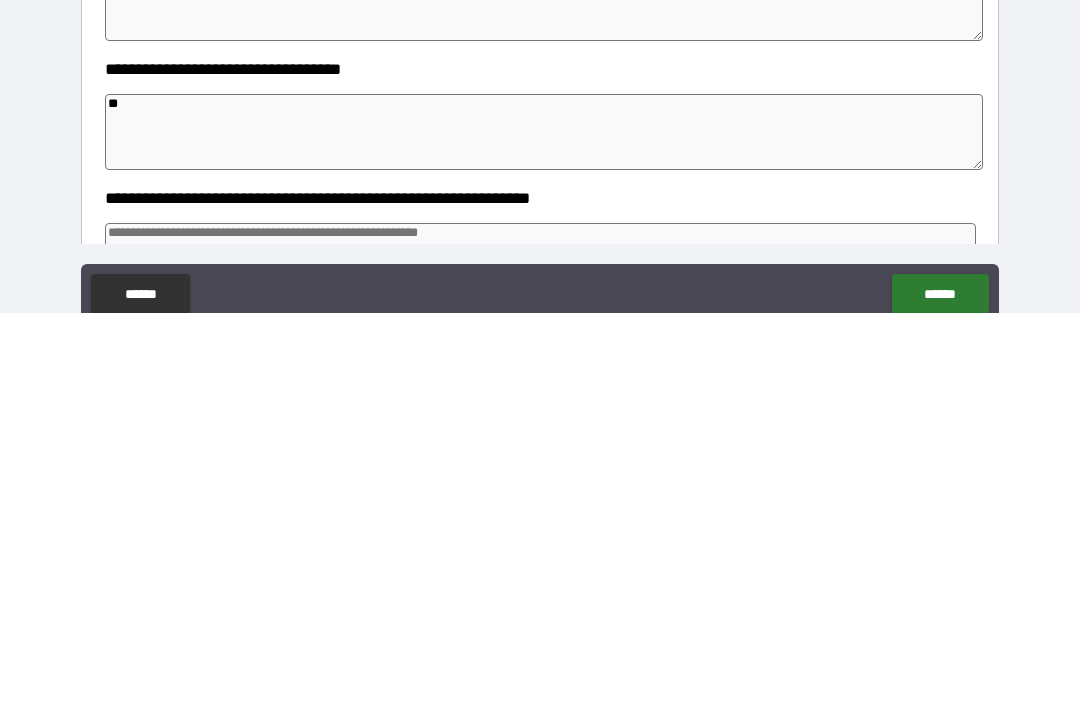 type on "***" 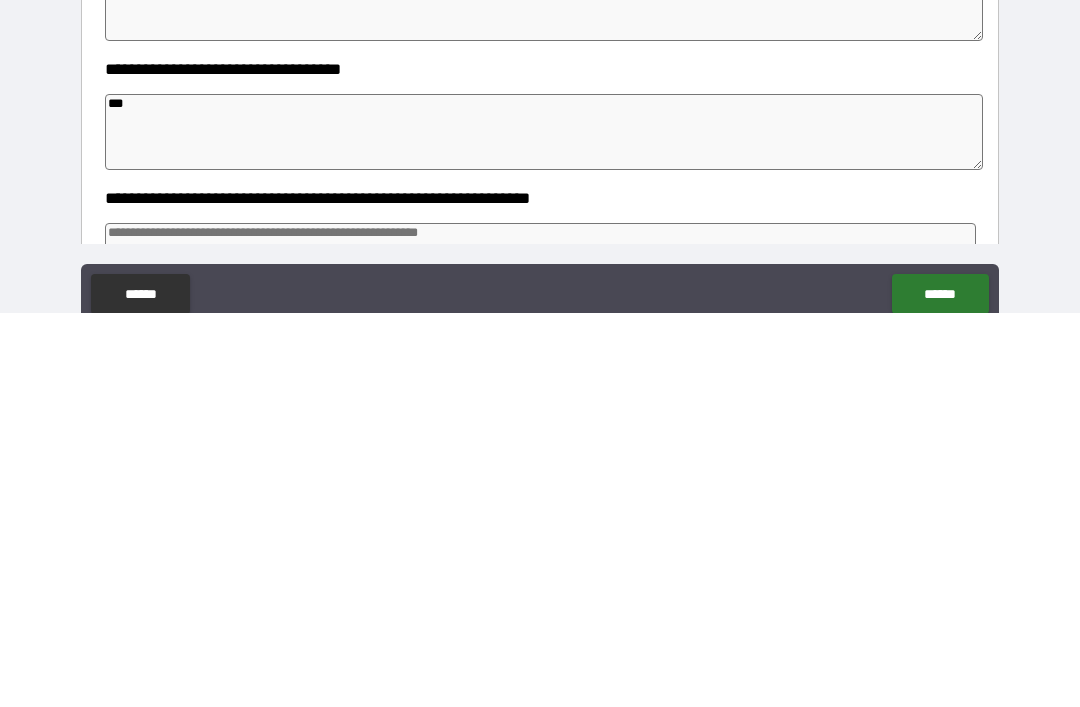 type on "*" 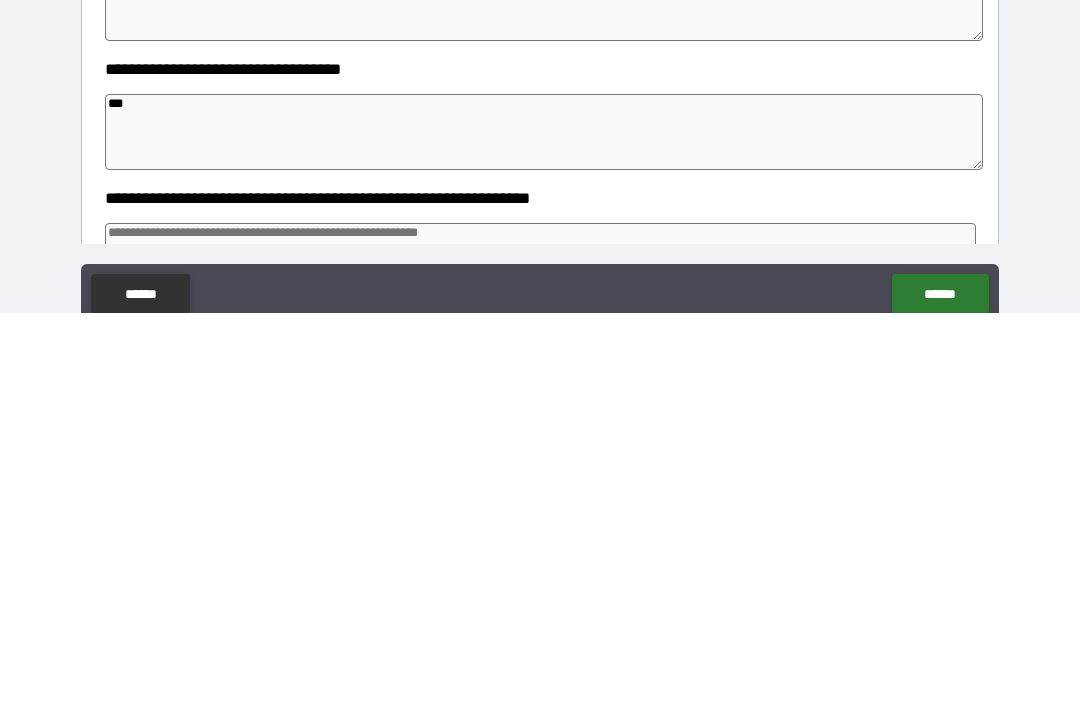 type on "*" 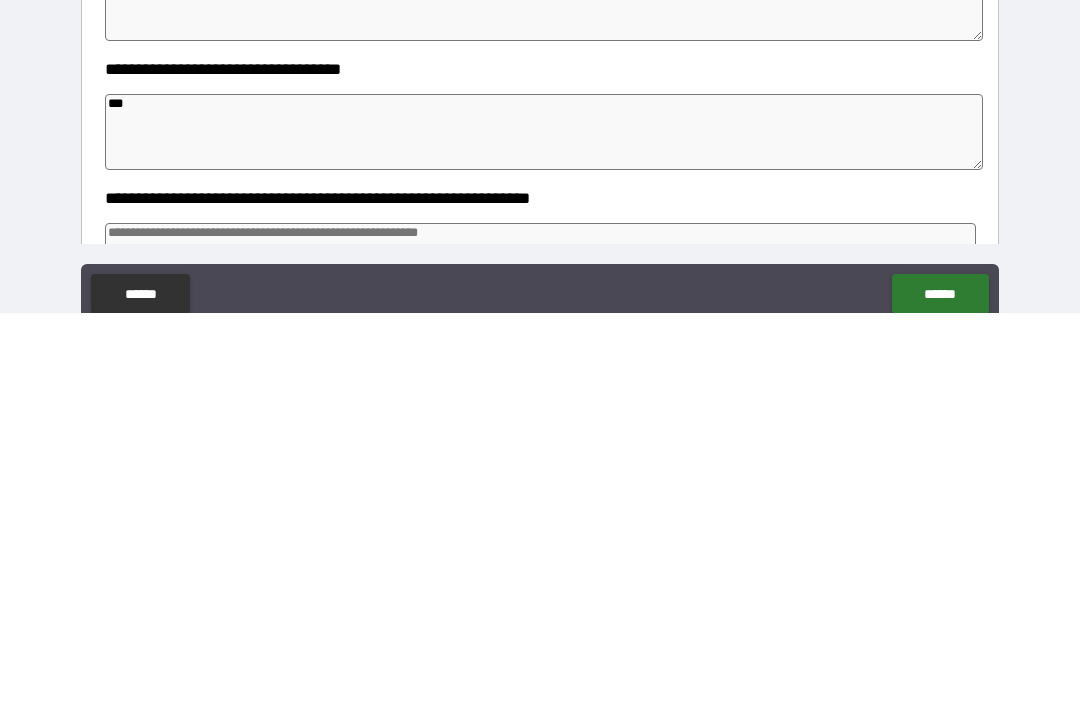 type on "*" 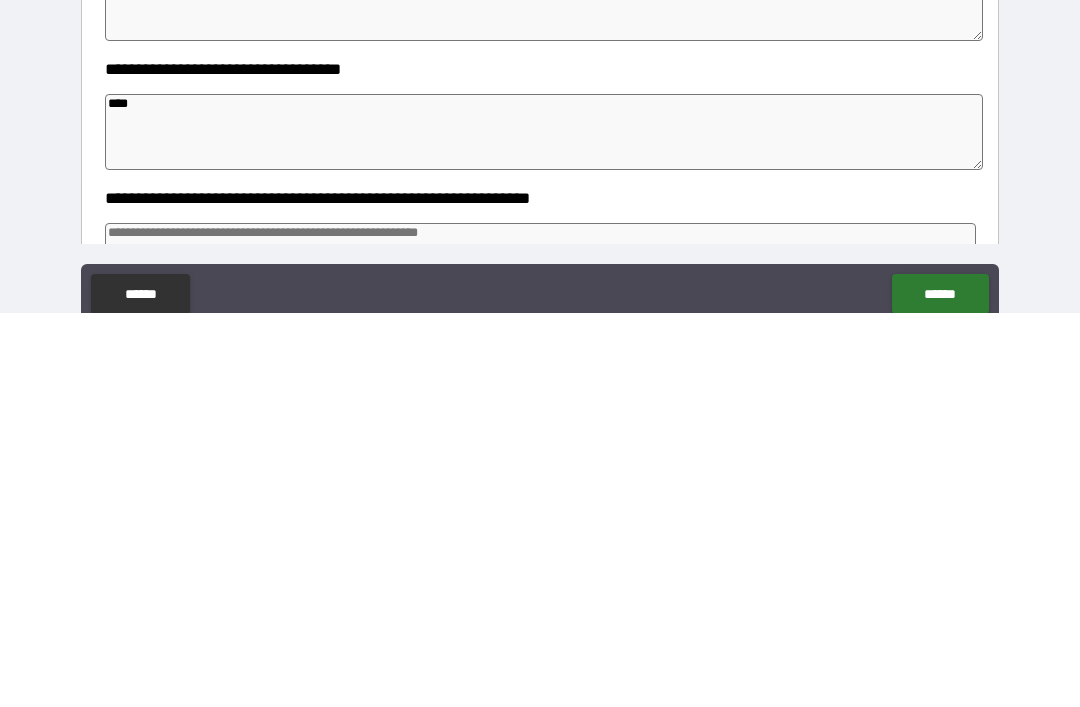 type on "*" 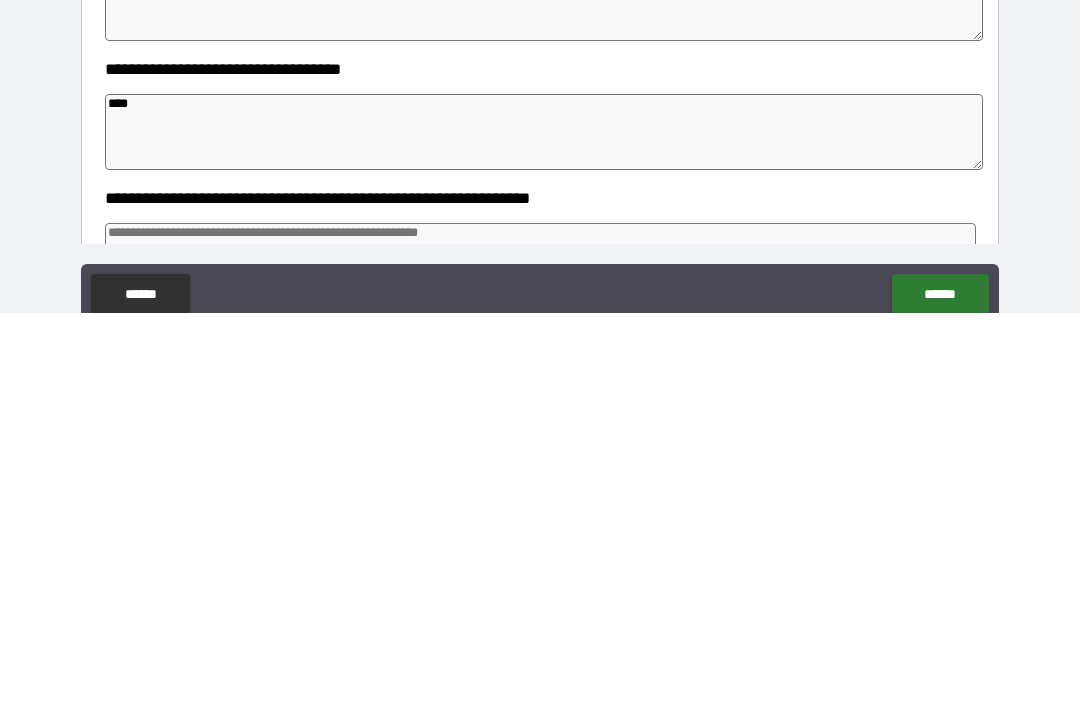 type on "*" 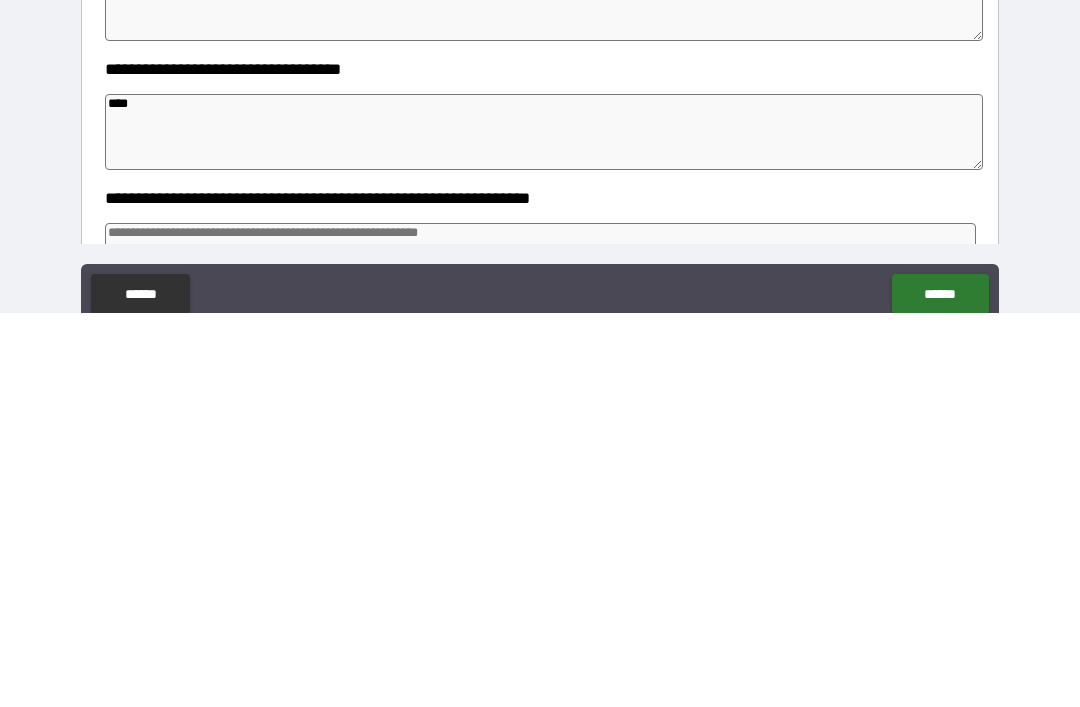 type on "*" 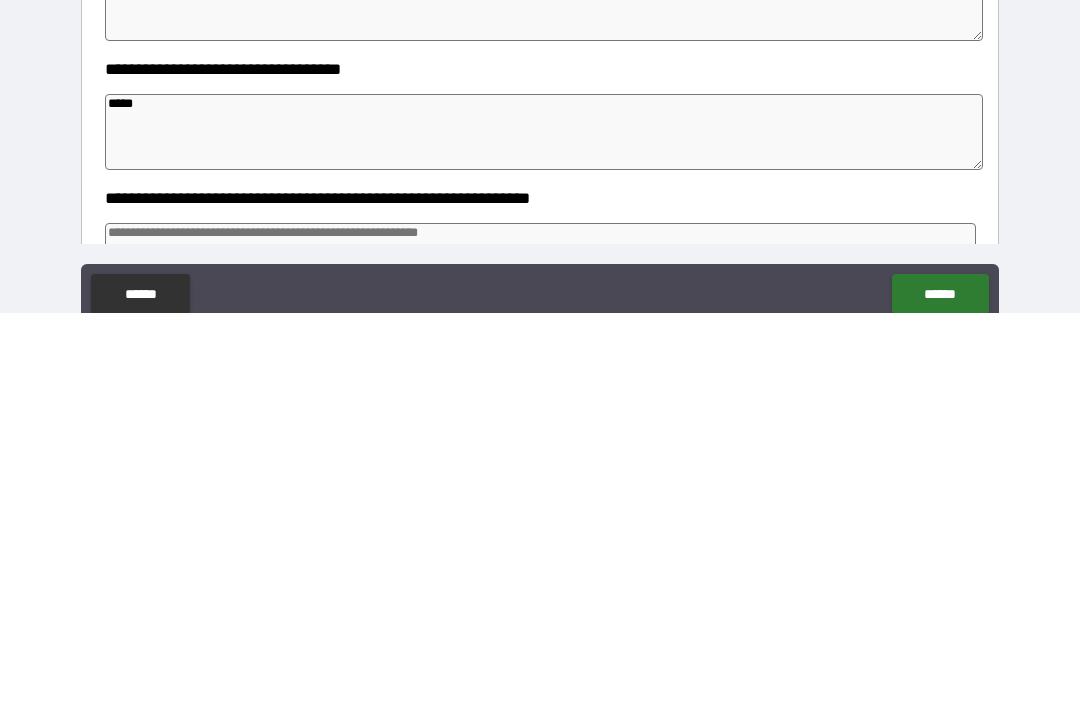 type on "*" 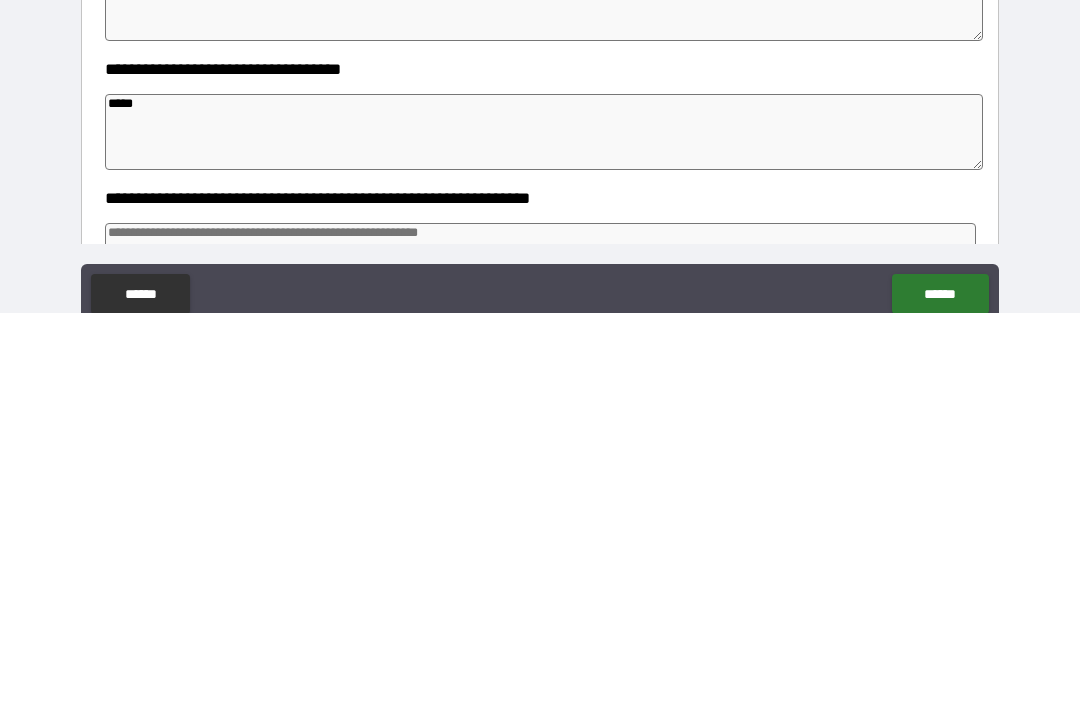 type on "*" 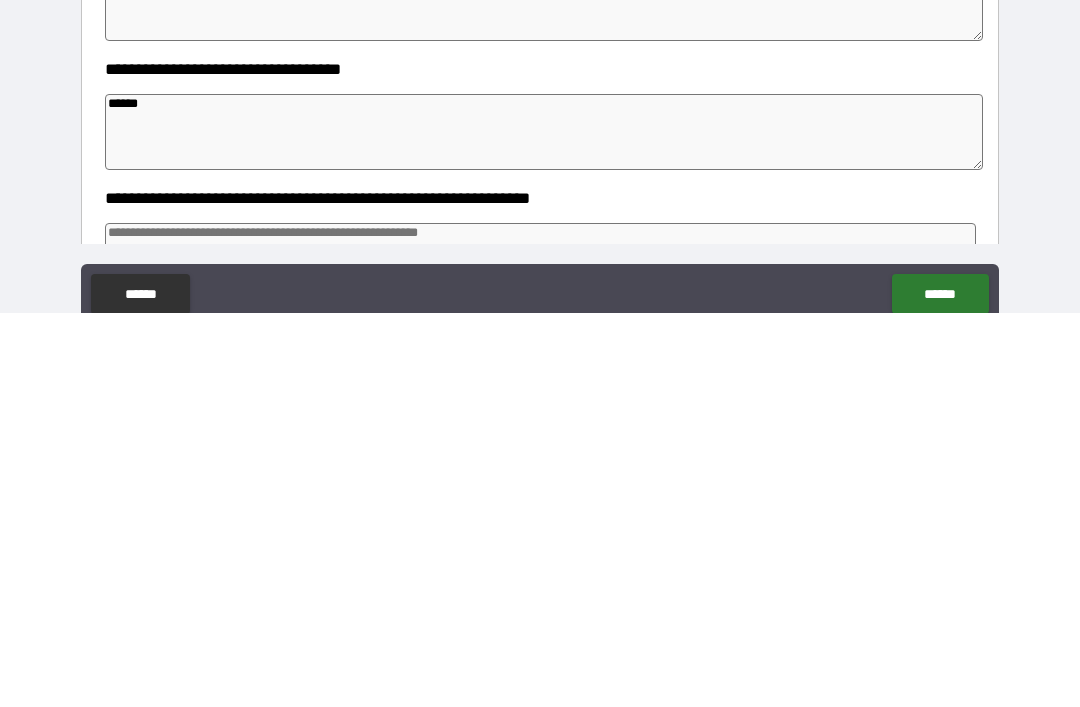 type on "*" 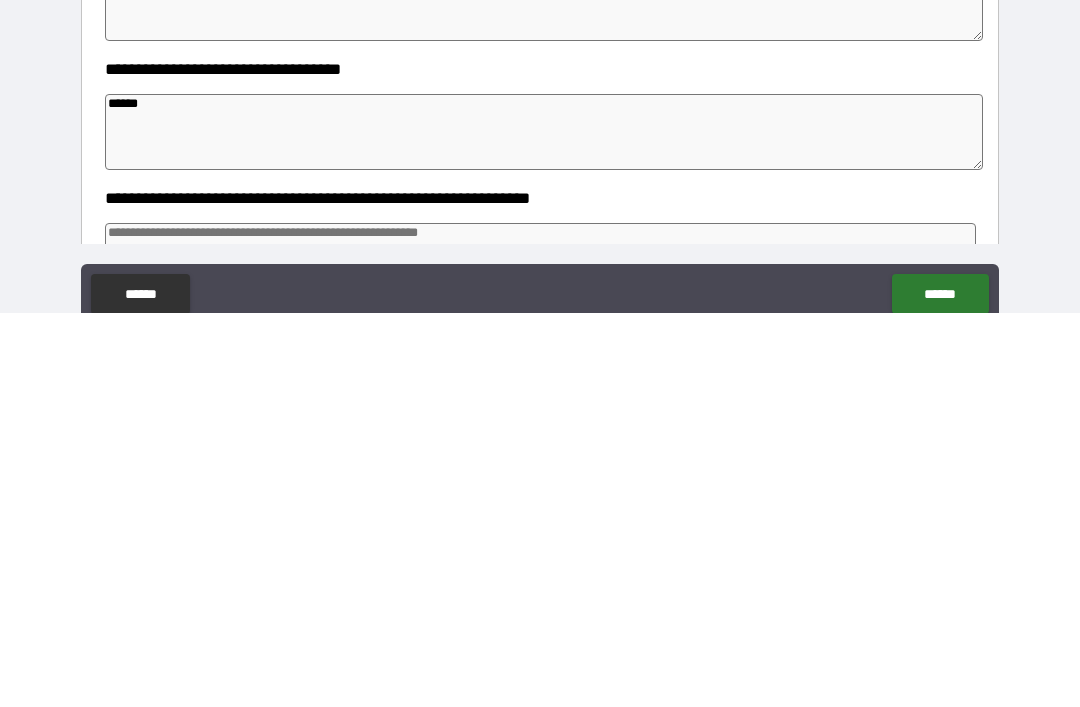 type on "*" 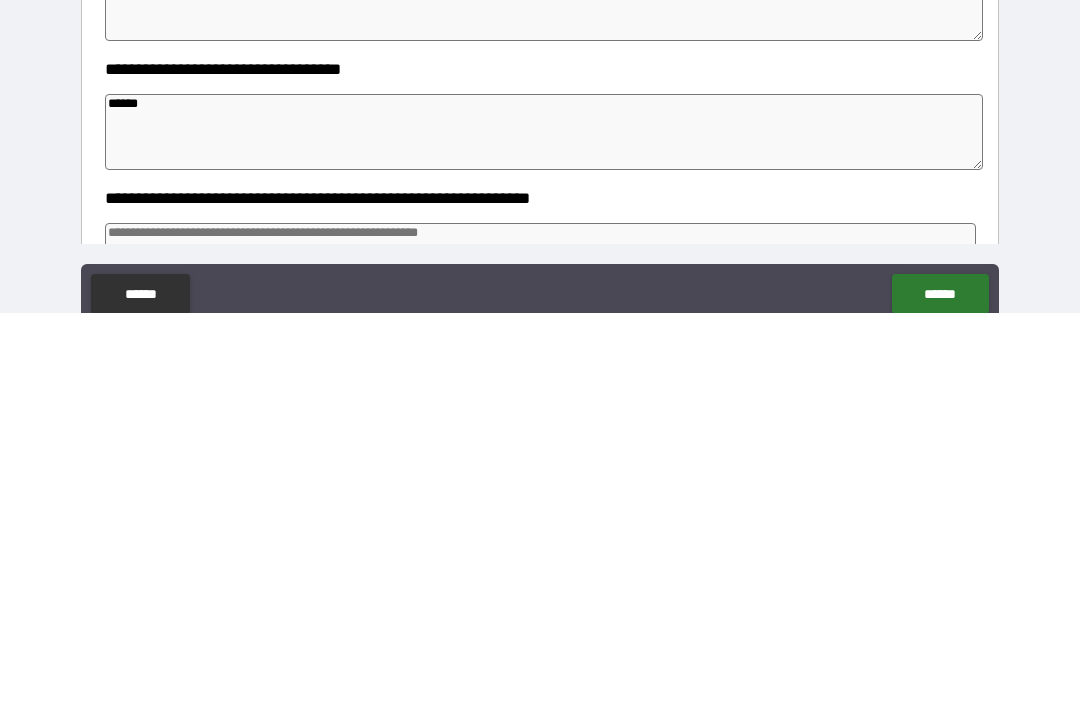 type on "*******" 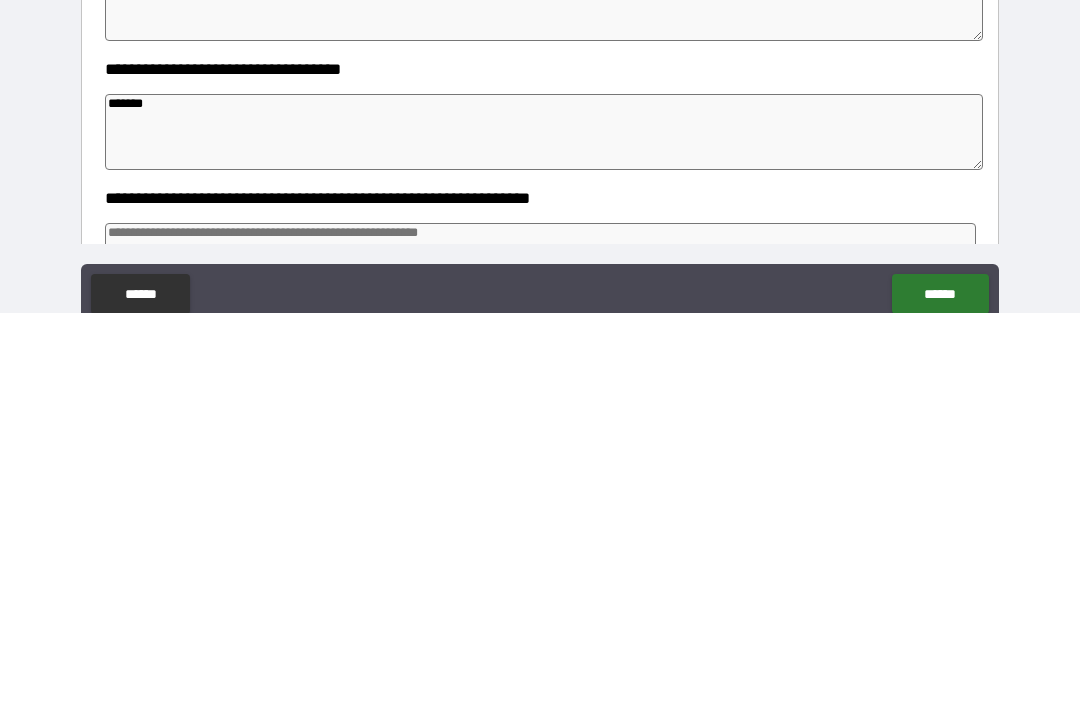 type on "*" 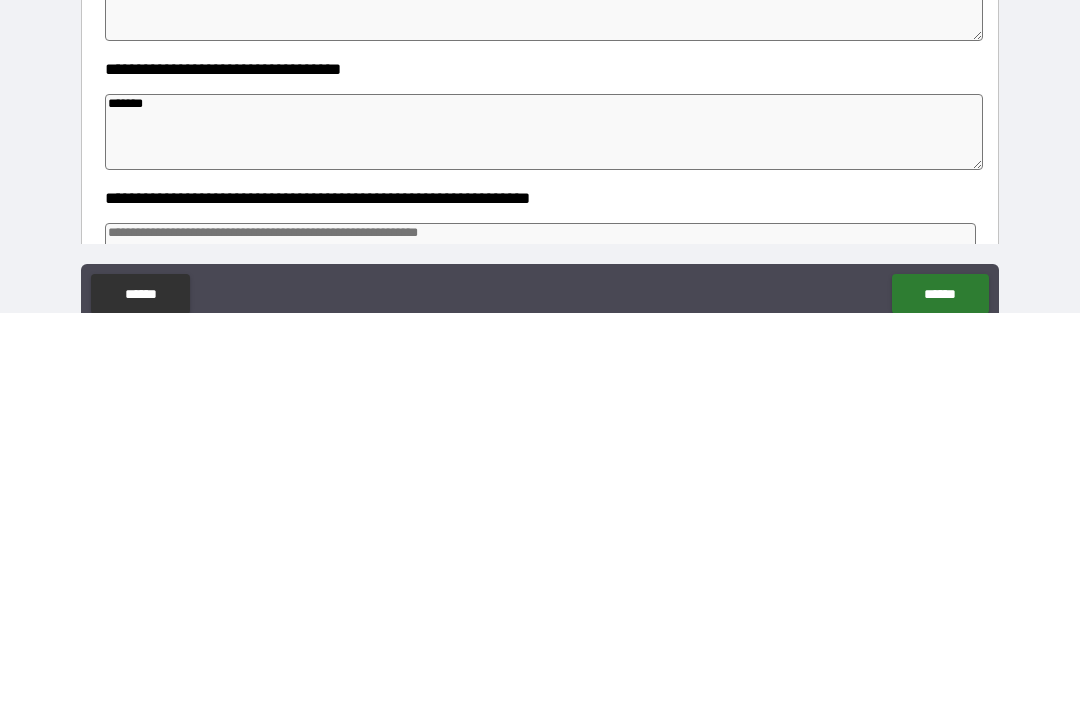 type on "*" 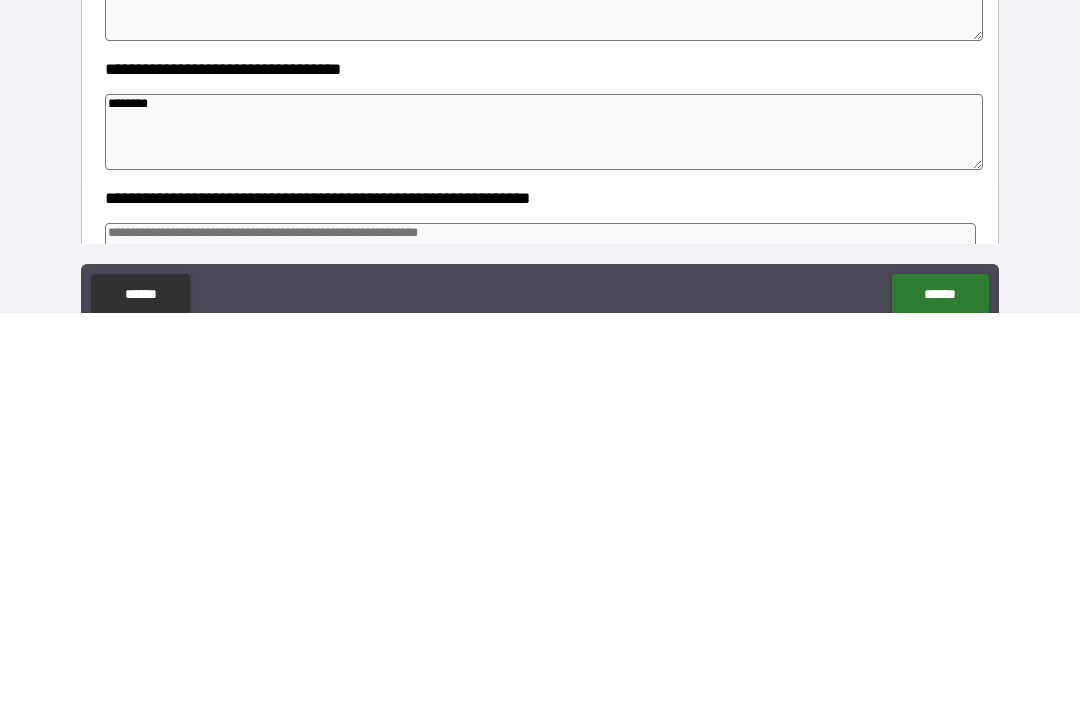 type on "*" 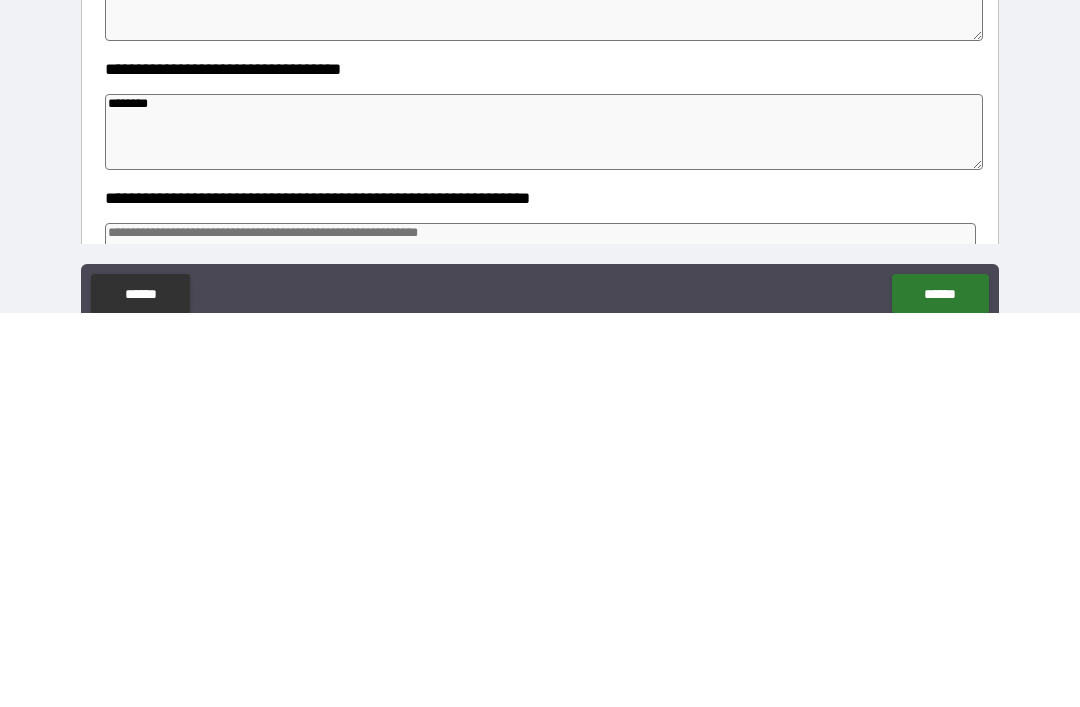 type on "*" 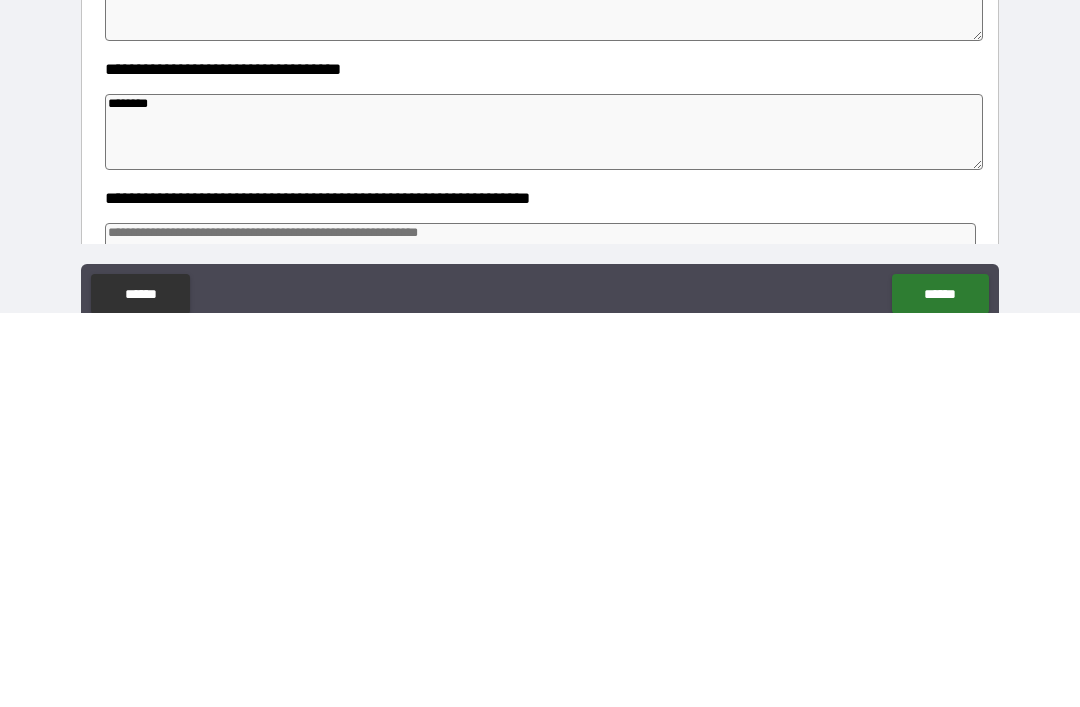type on "*" 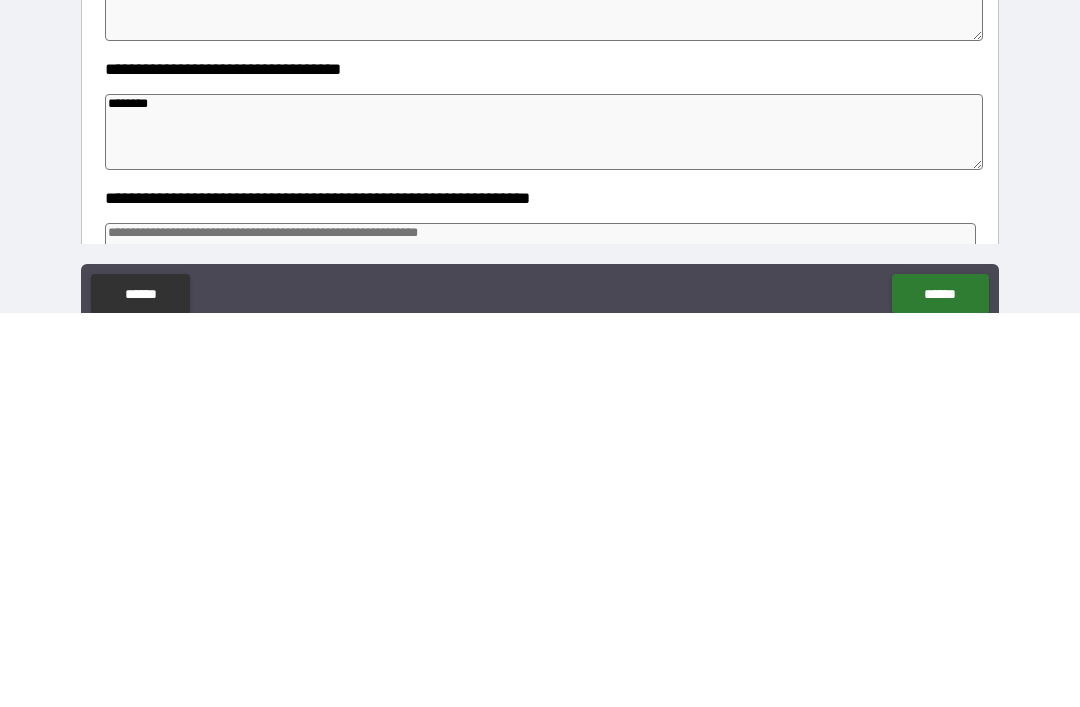 type on "*********" 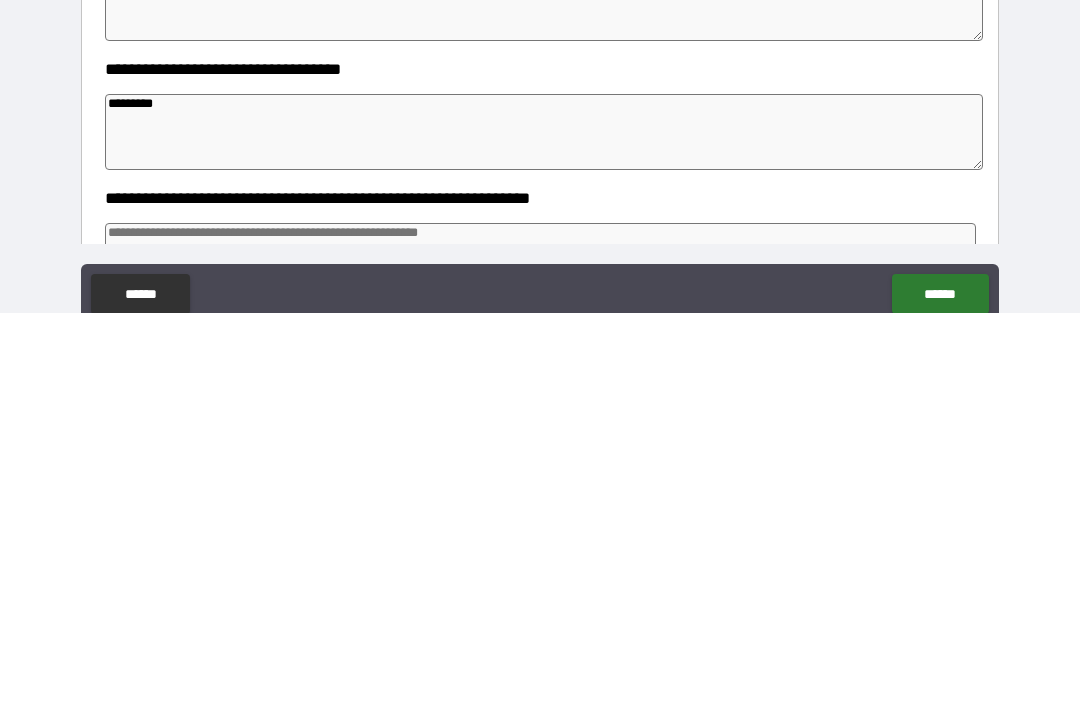 type on "*" 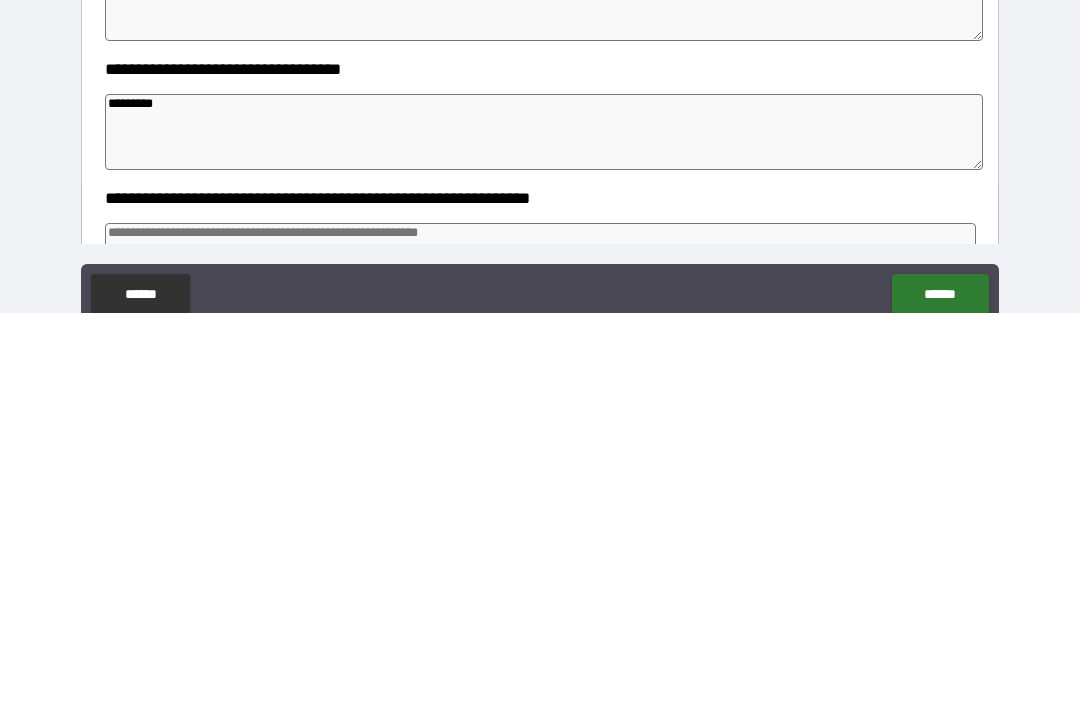 type on "*" 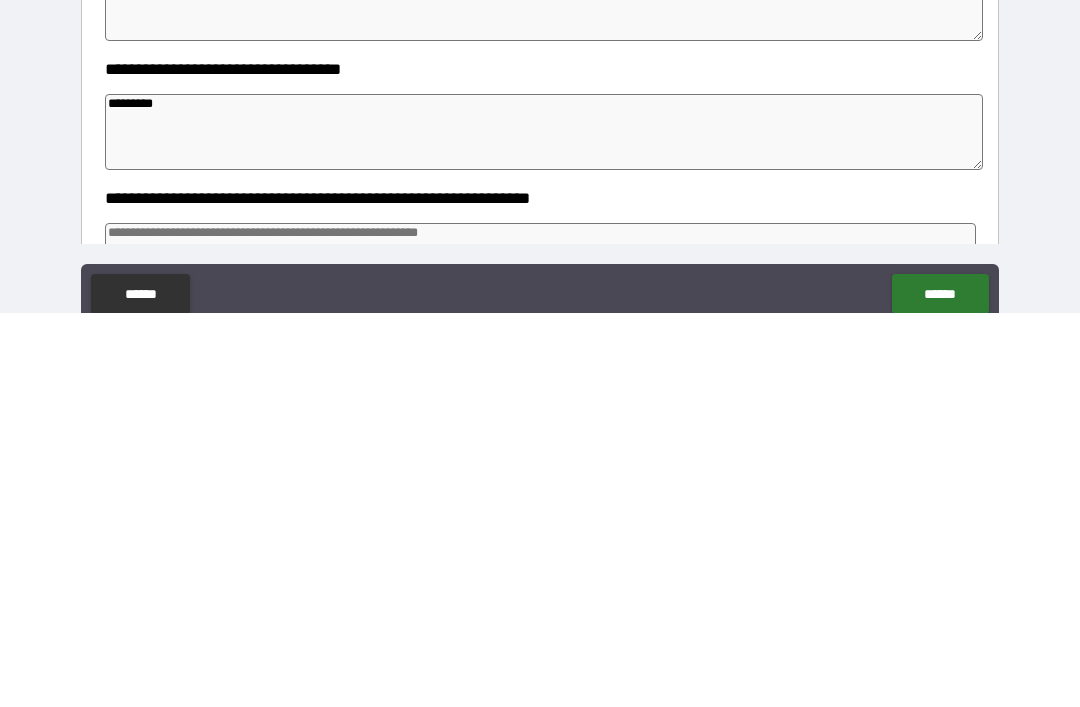 type on "*" 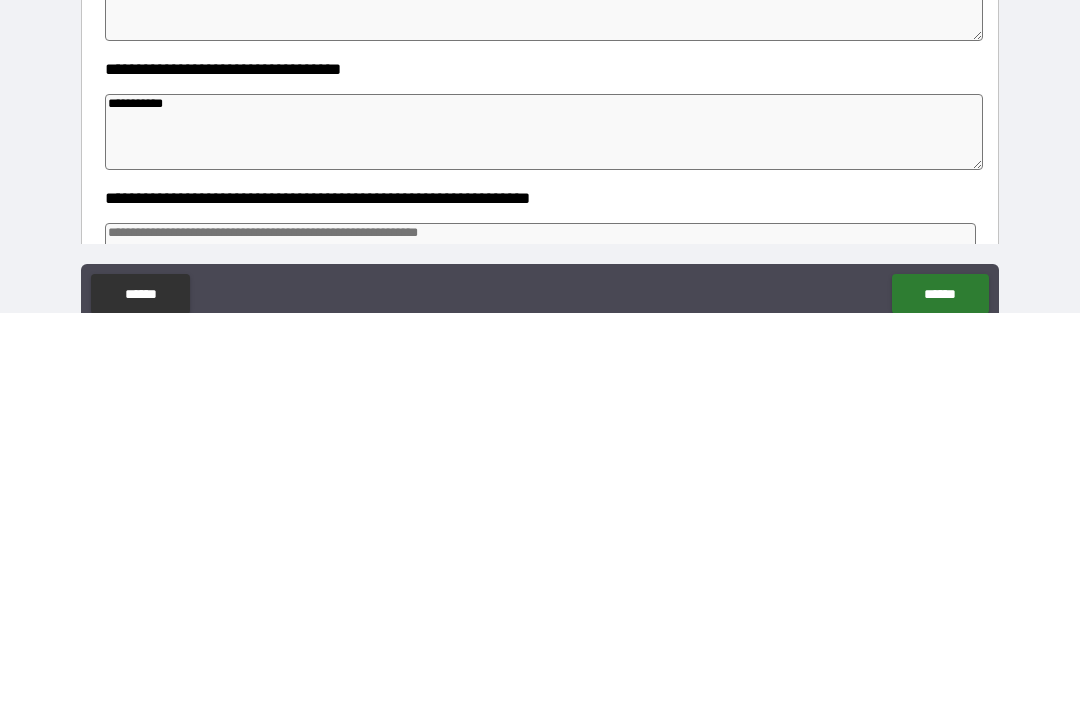 type on "*" 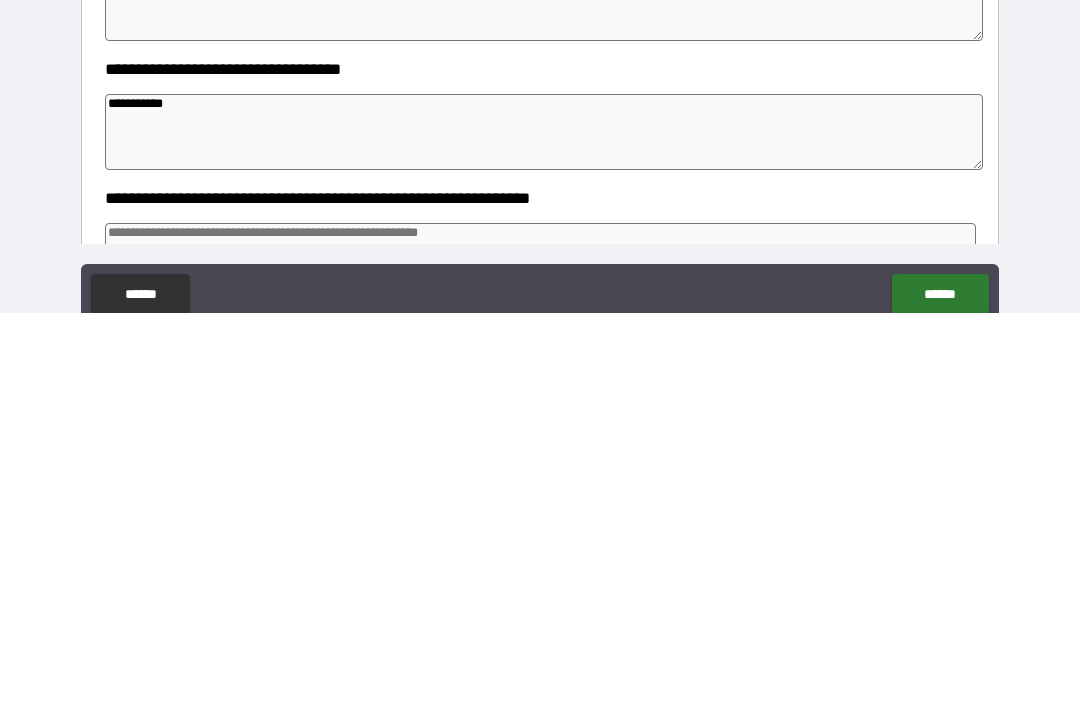 type on "**********" 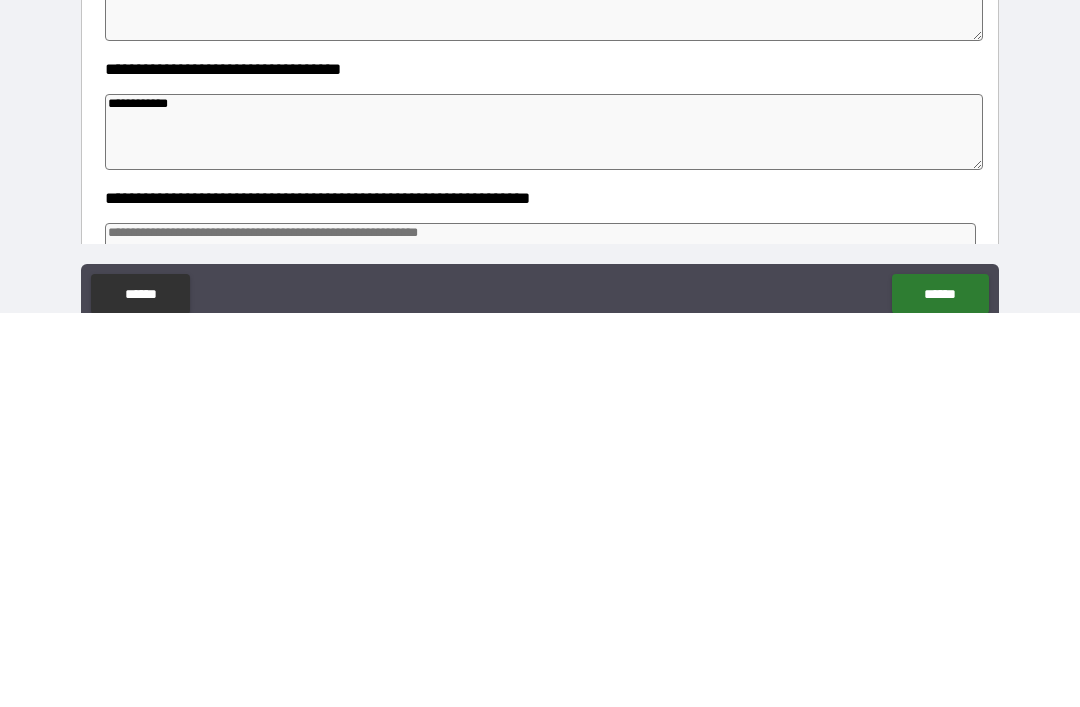 type on "*" 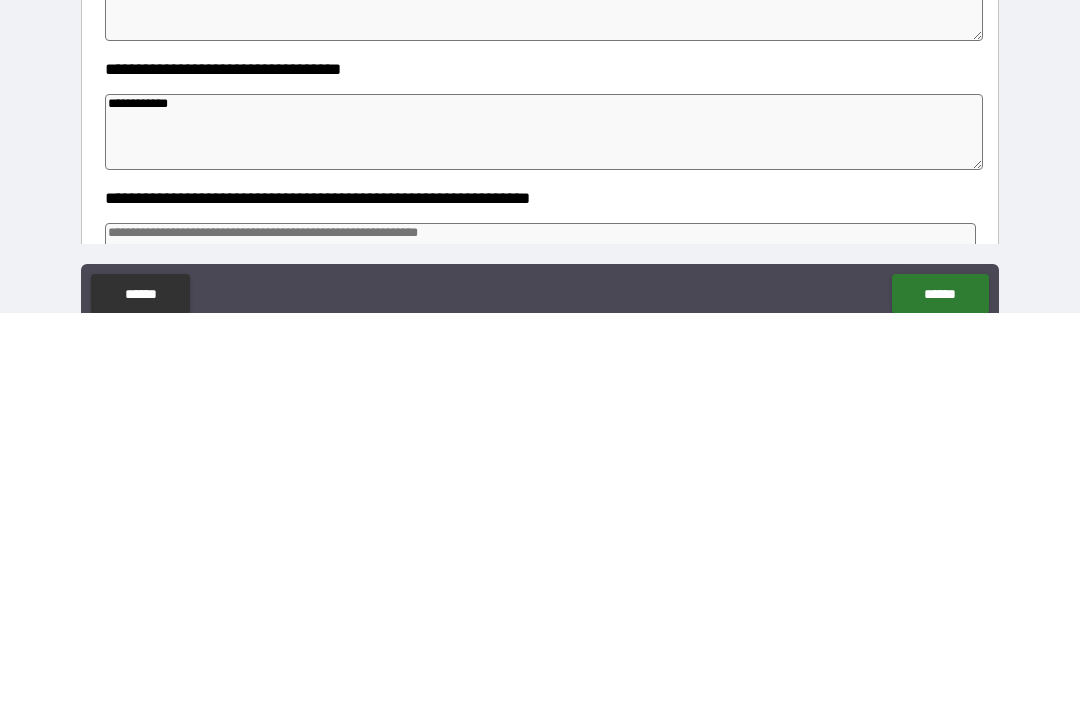 type on "*" 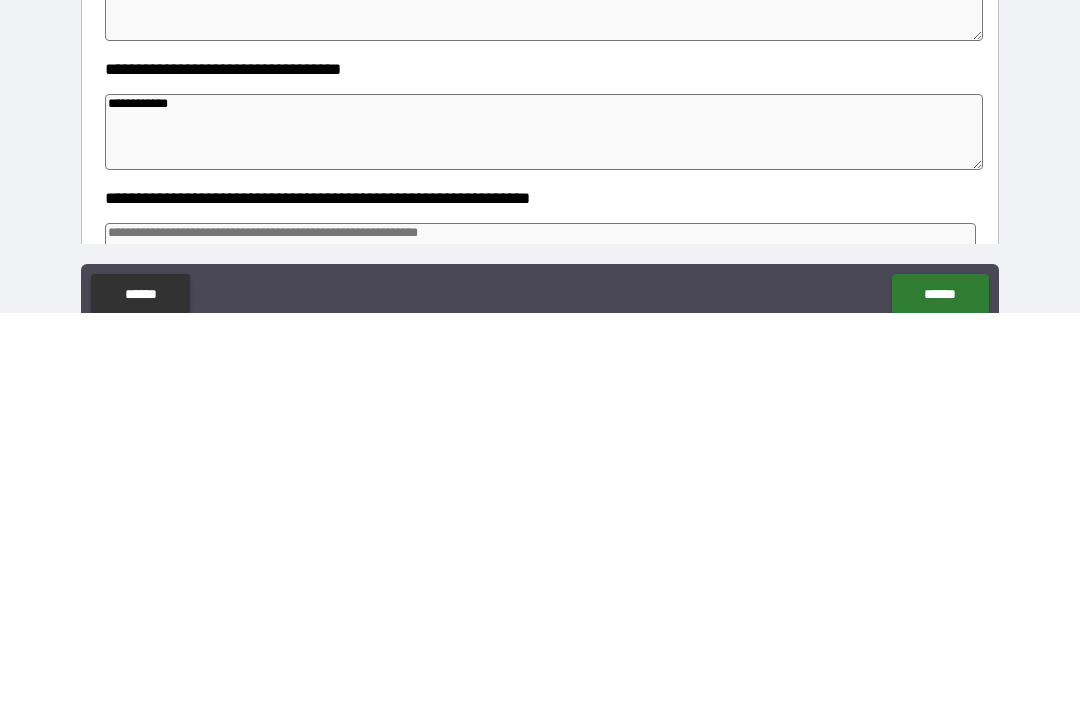 type on "**********" 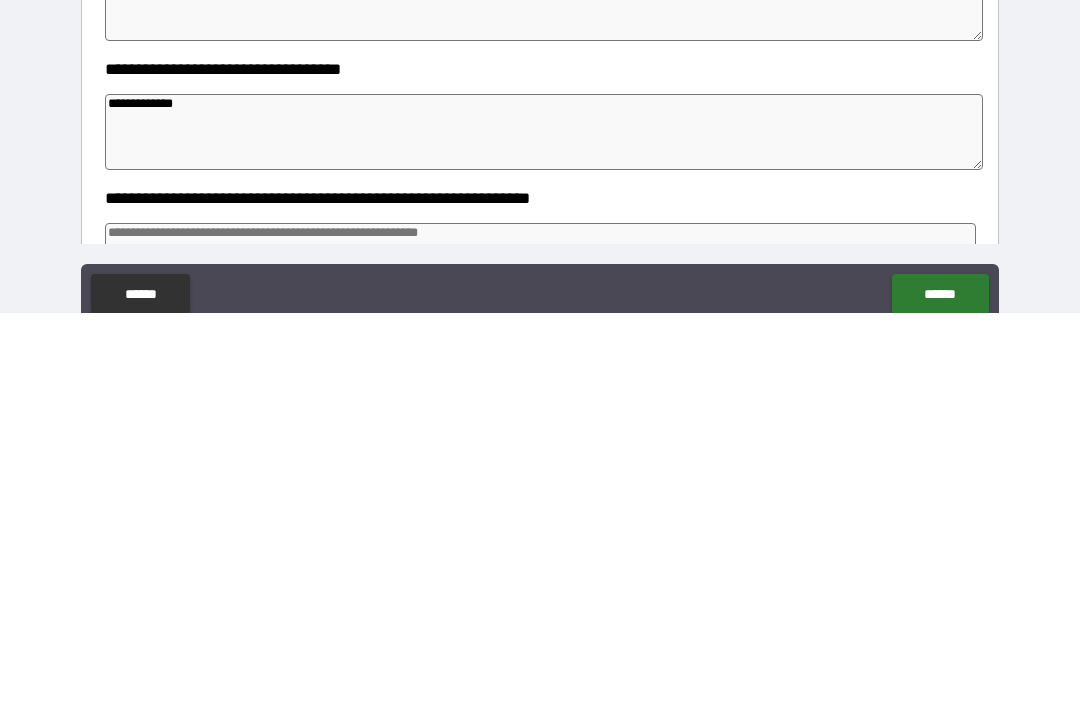 type on "*" 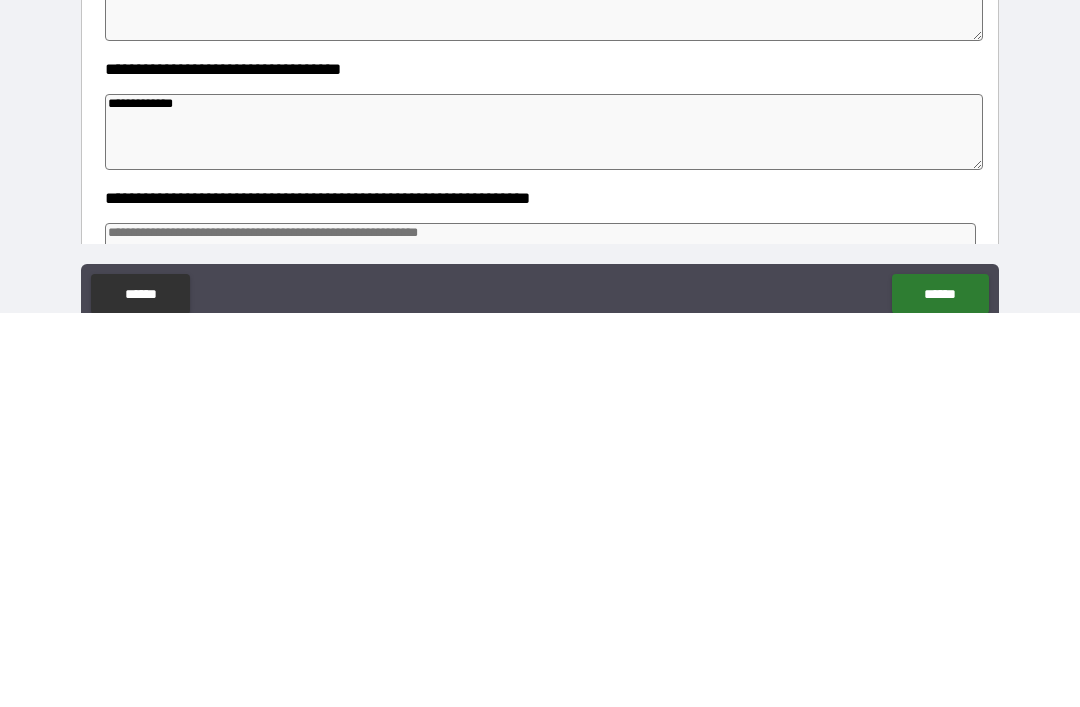 type on "*" 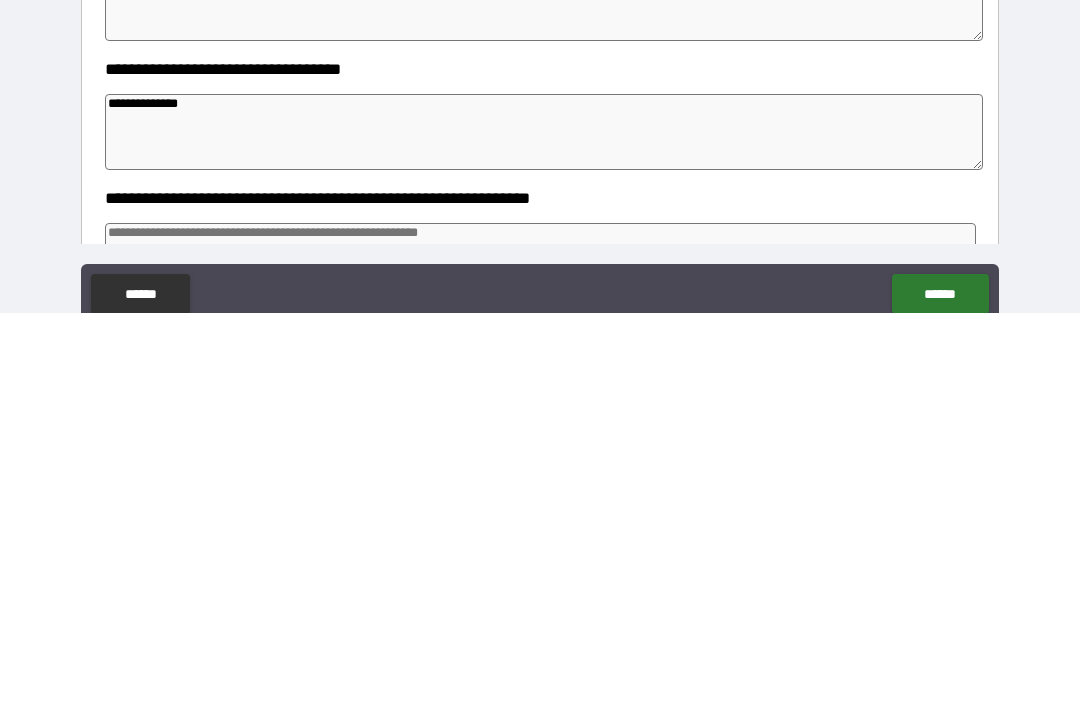 type on "*" 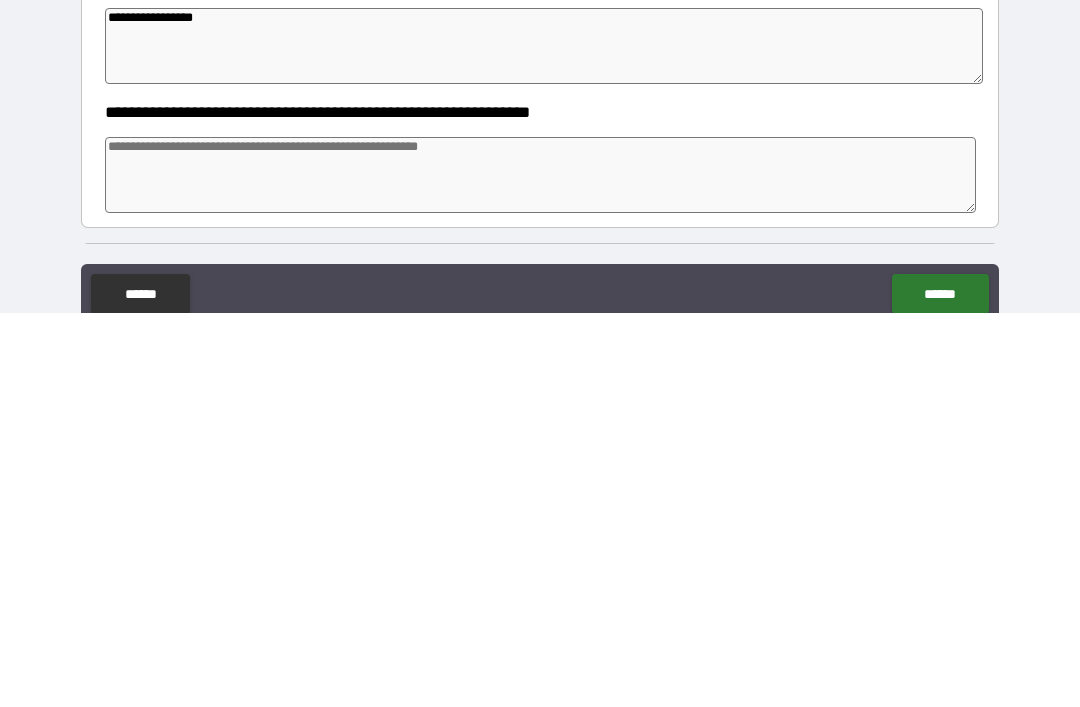 scroll, scrollTop: 252, scrollLeft: 0, axis: vertical 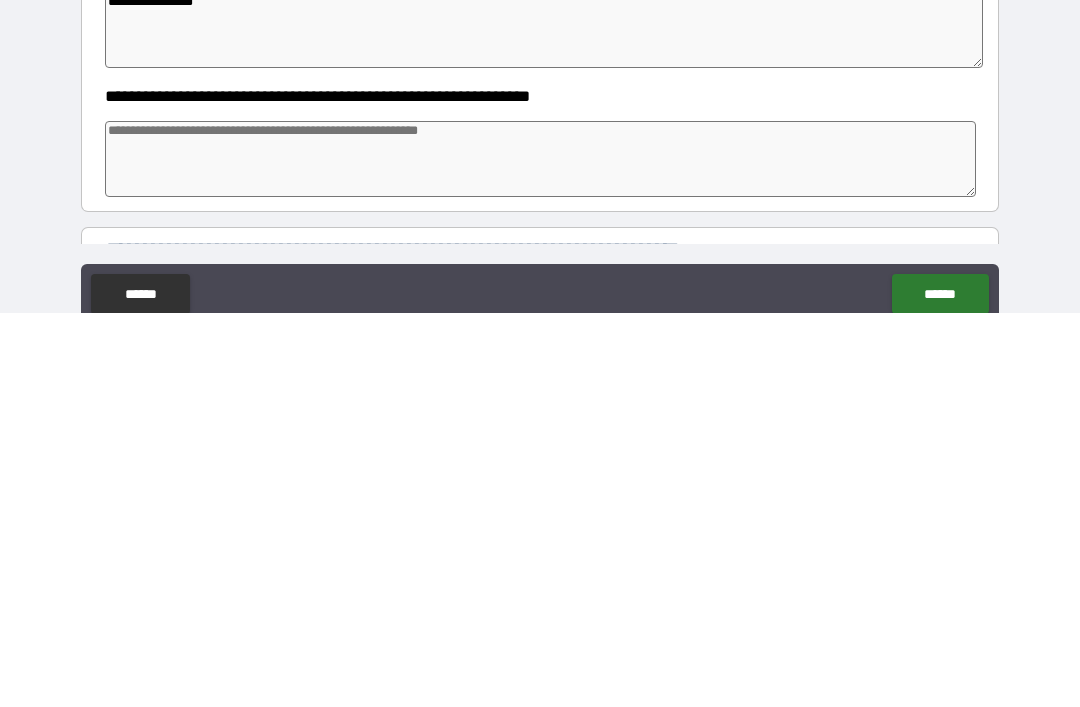 click at bounding box center (540, 553) 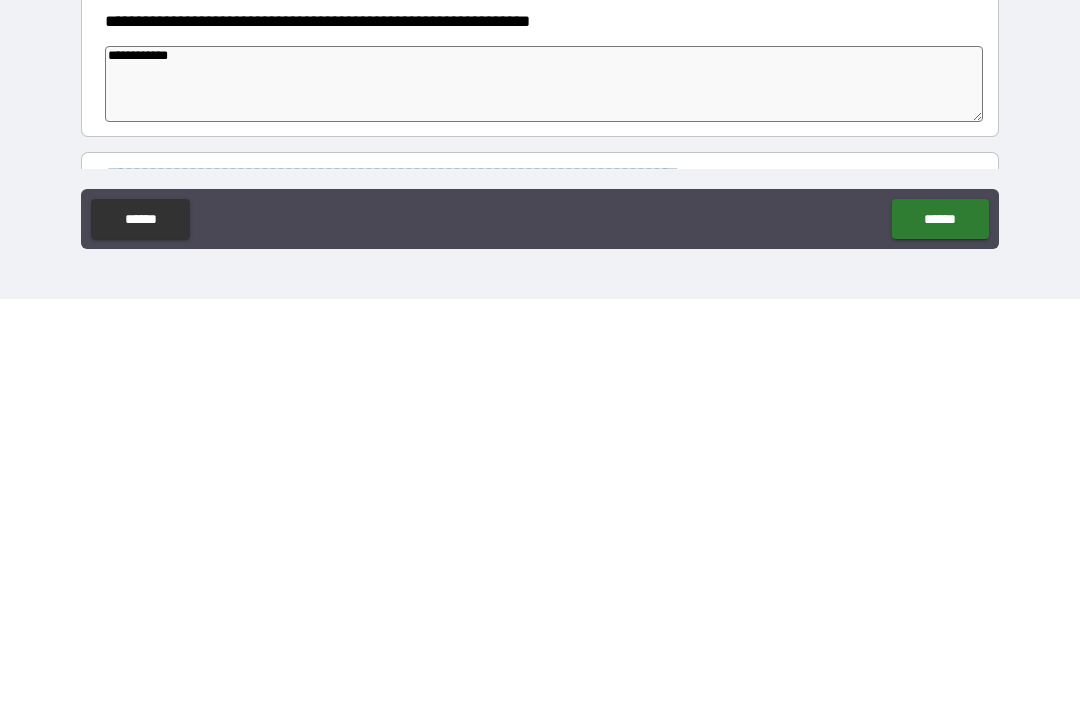 click on "******" at bounding box center (940, 627) 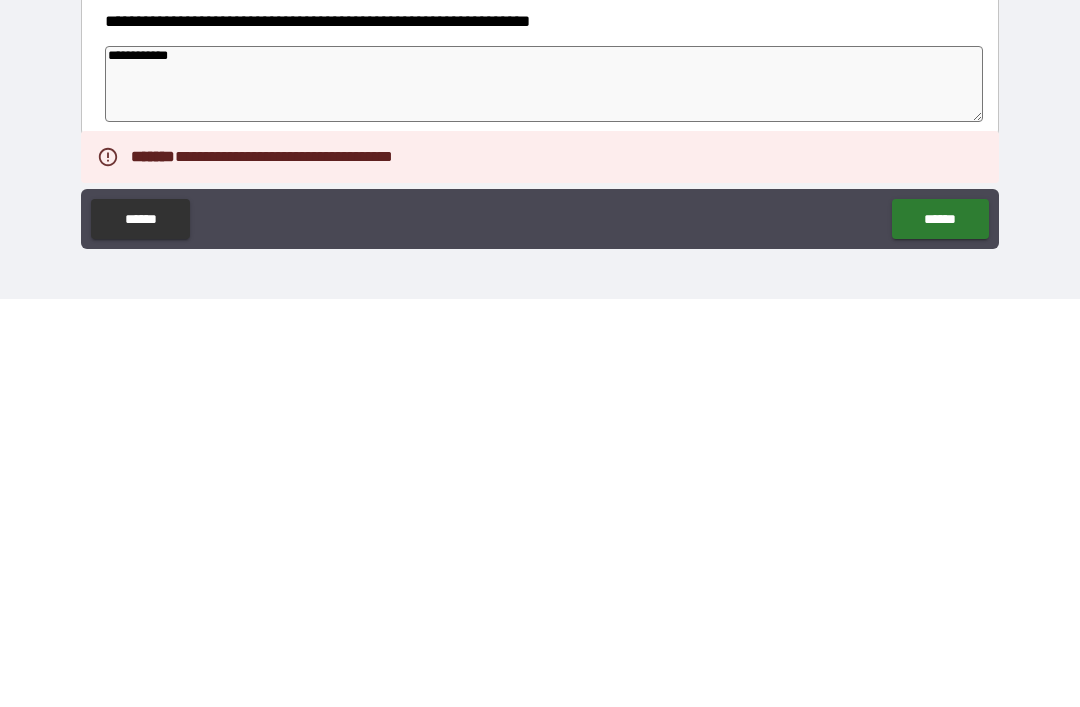 scroll, scrollTop: 64, scrollLeft: 0, axis: vertical 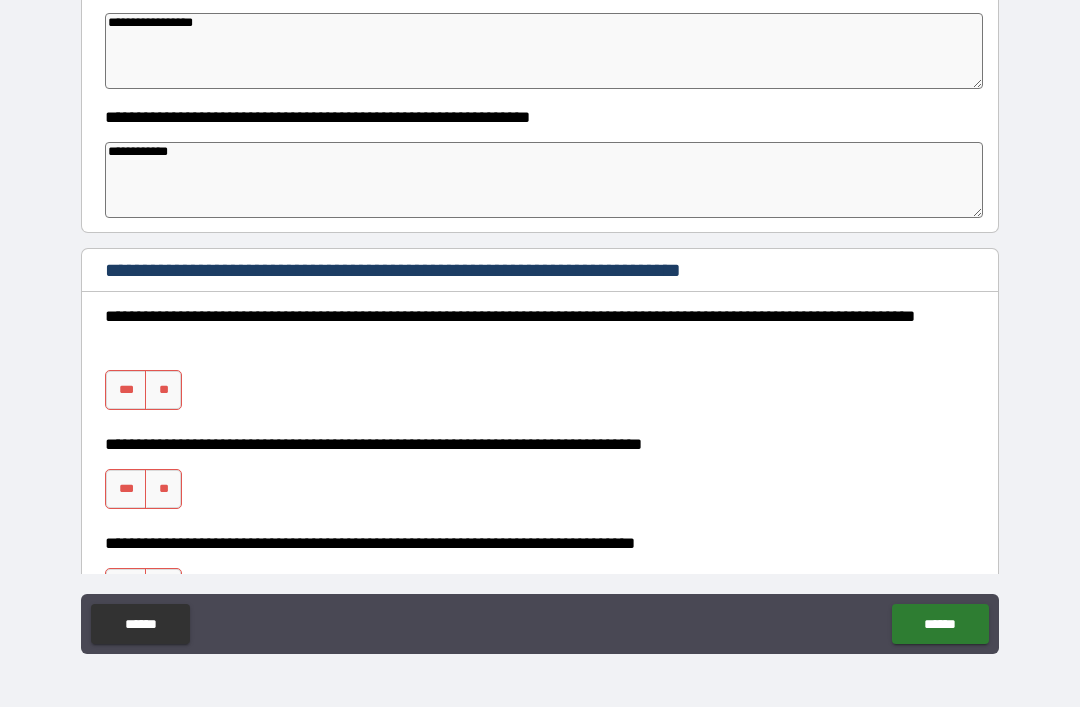 click on "***" at bounding box center [126, 390] 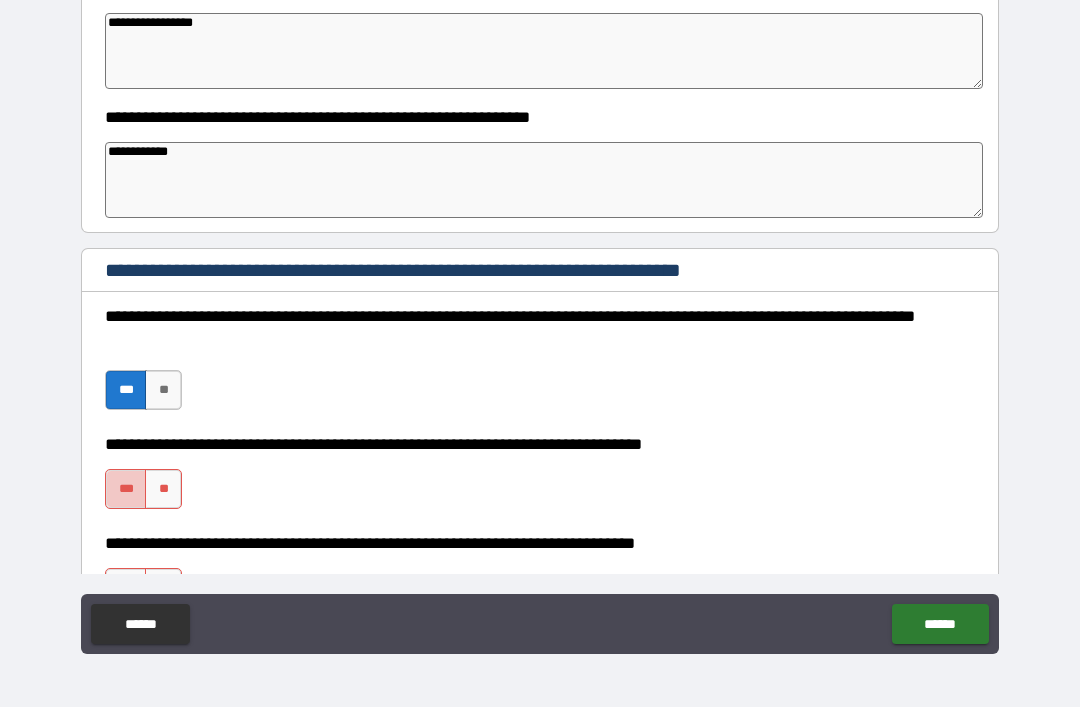 click on "***" at bounding box center [126, 489] 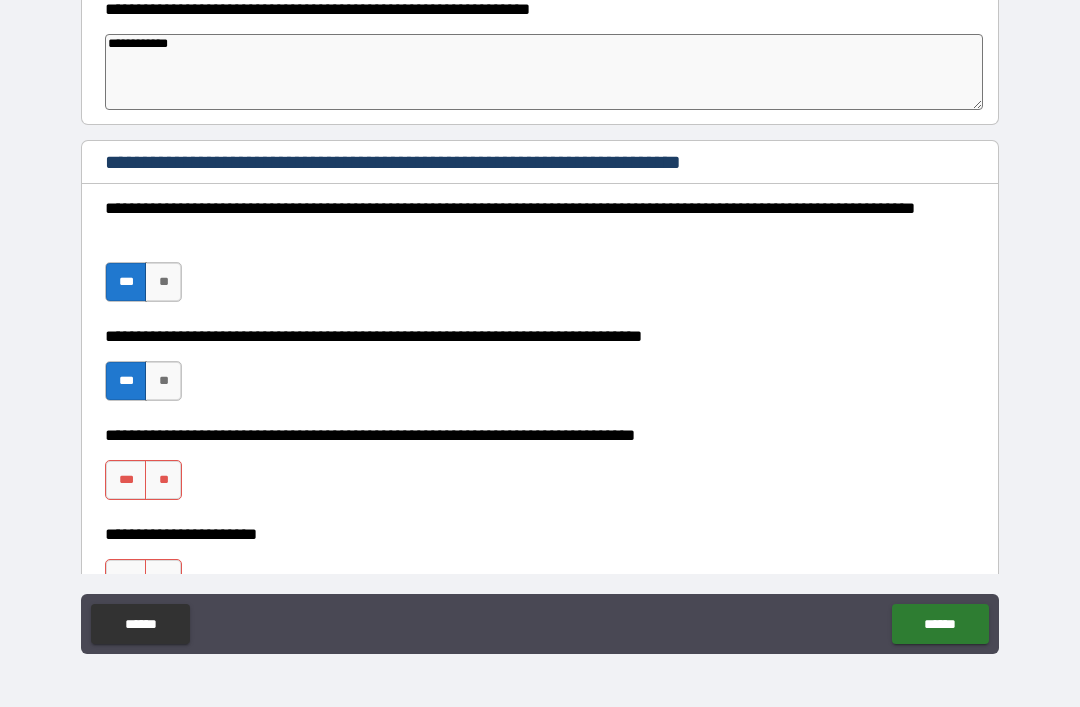 scroll, scrollTop: 674, scrollLeft: 0, axis: vertical 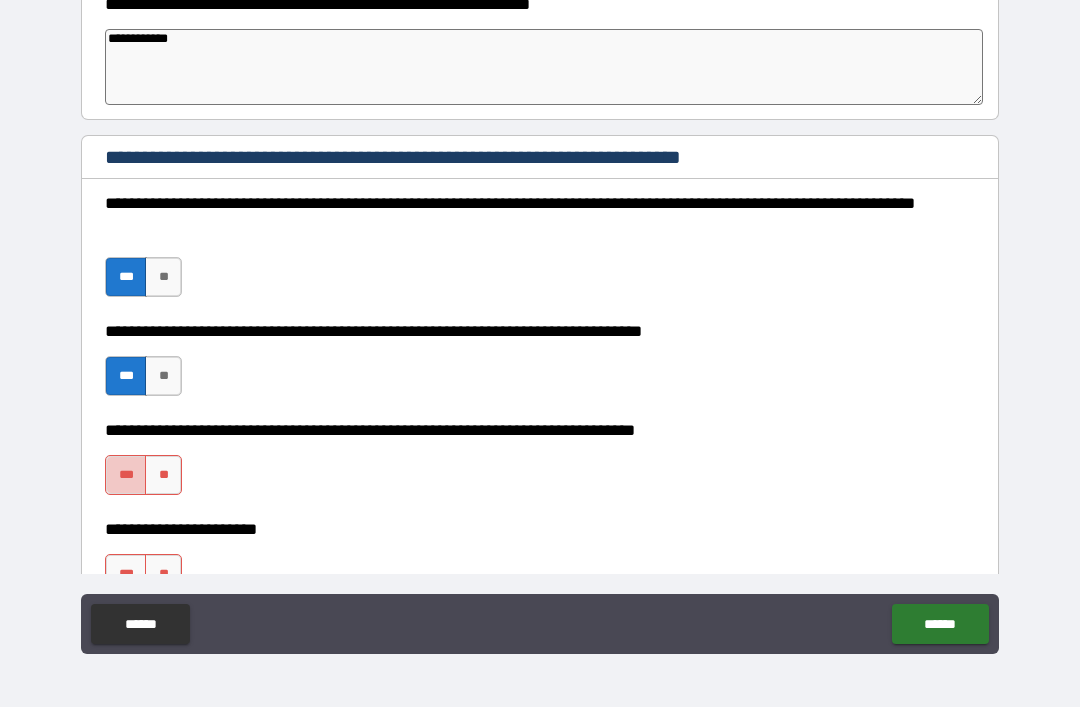 click on "***" at bounding box center [126, 475] 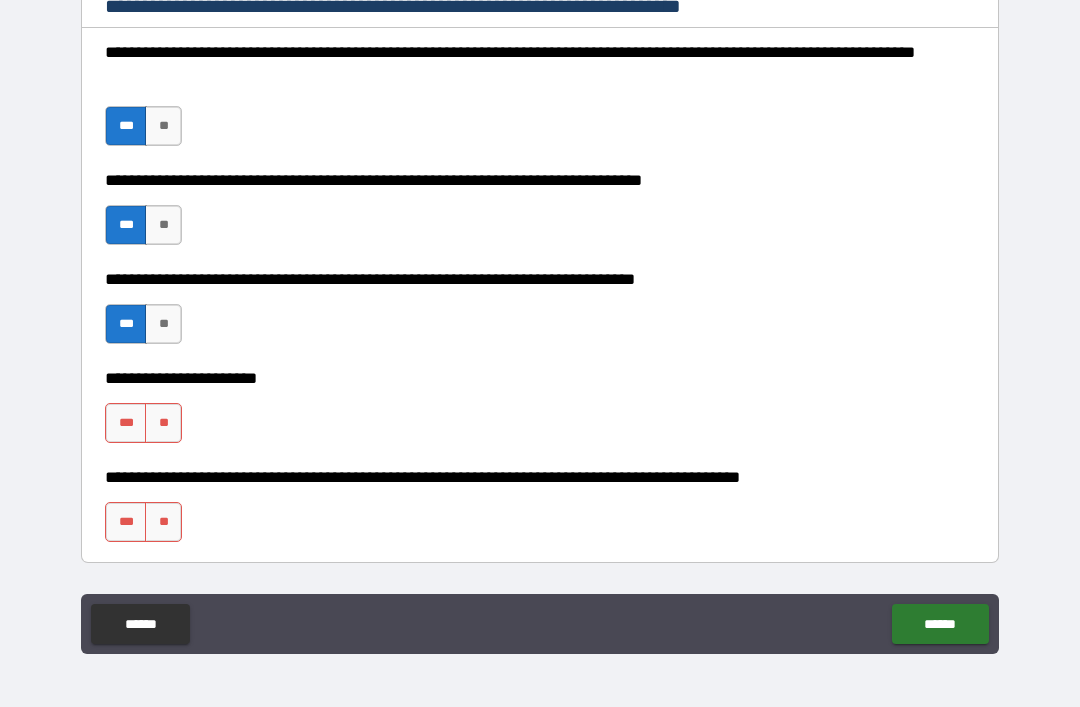scroll, scrollTop: 827, scrollLeft: 0, axis: vertical 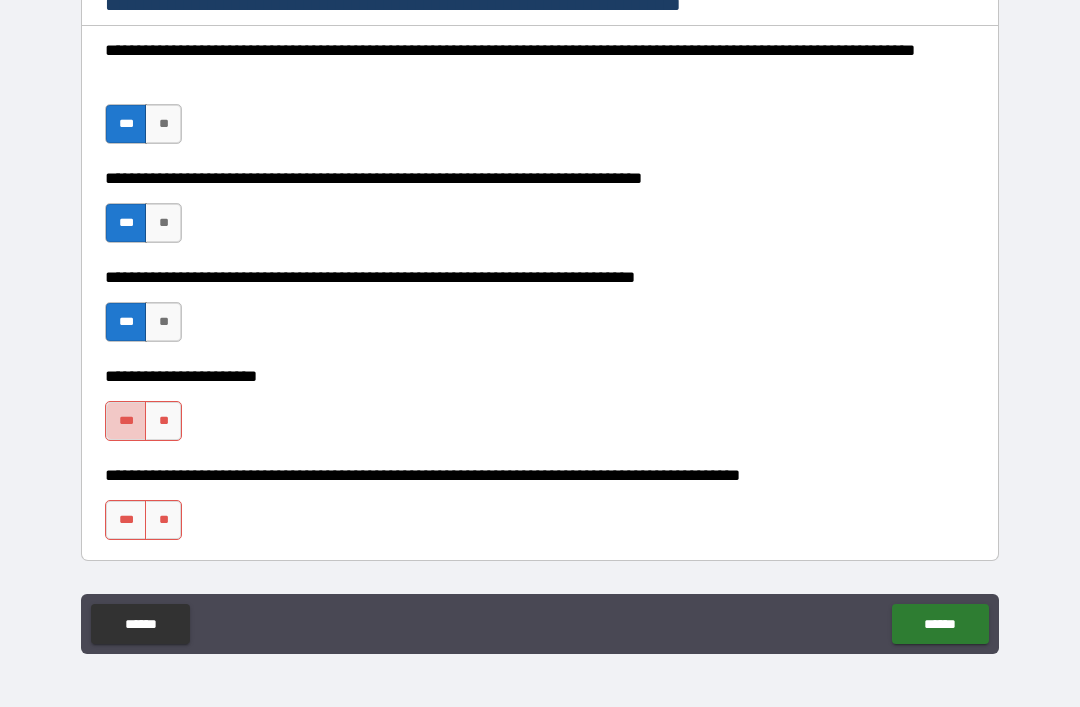 click on "***" at bounding box center (126, 421) 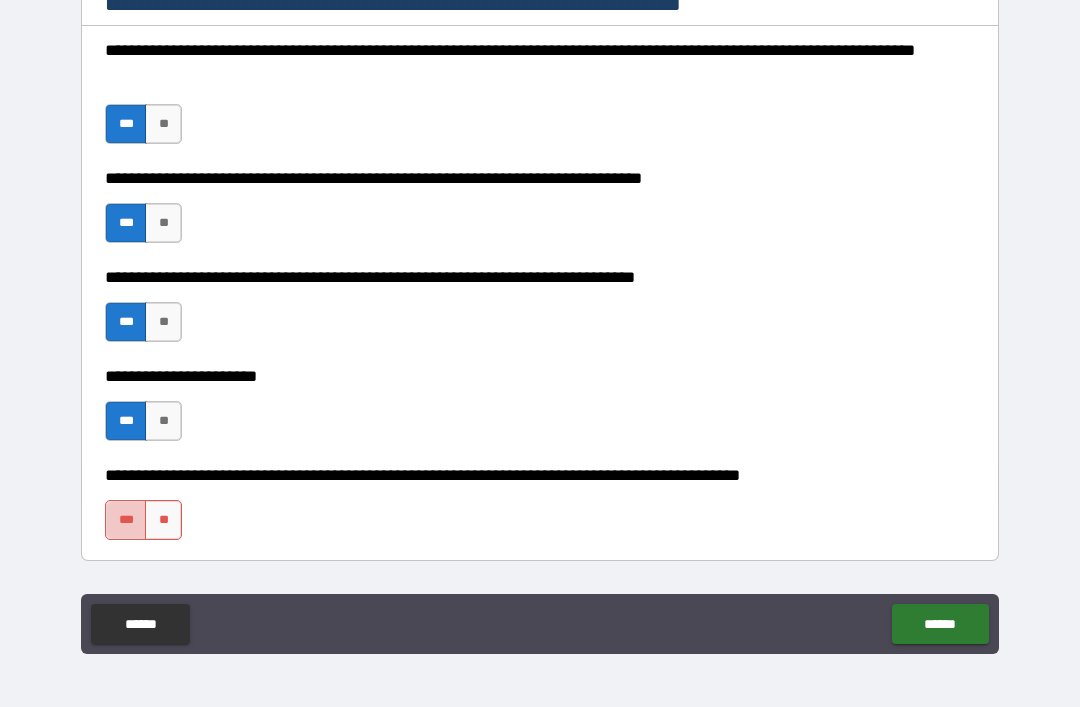 click on "***" at bounding box center [126, 520] 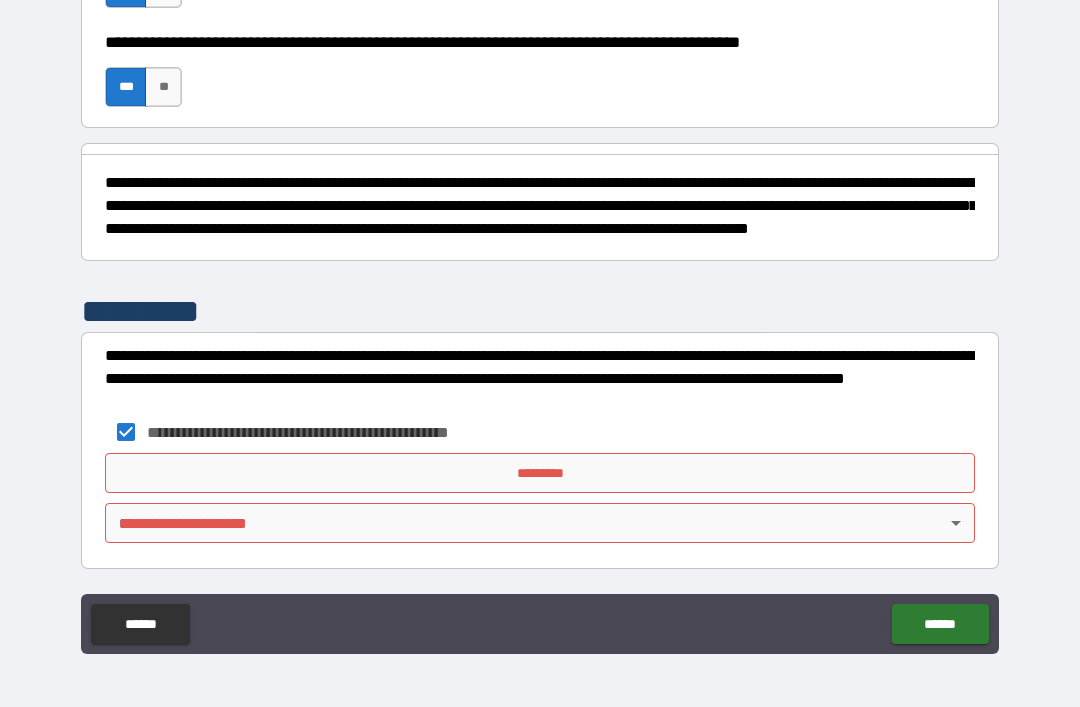 scroll, scrollTop: 1271, scrollLeft: 0, axis: vertical 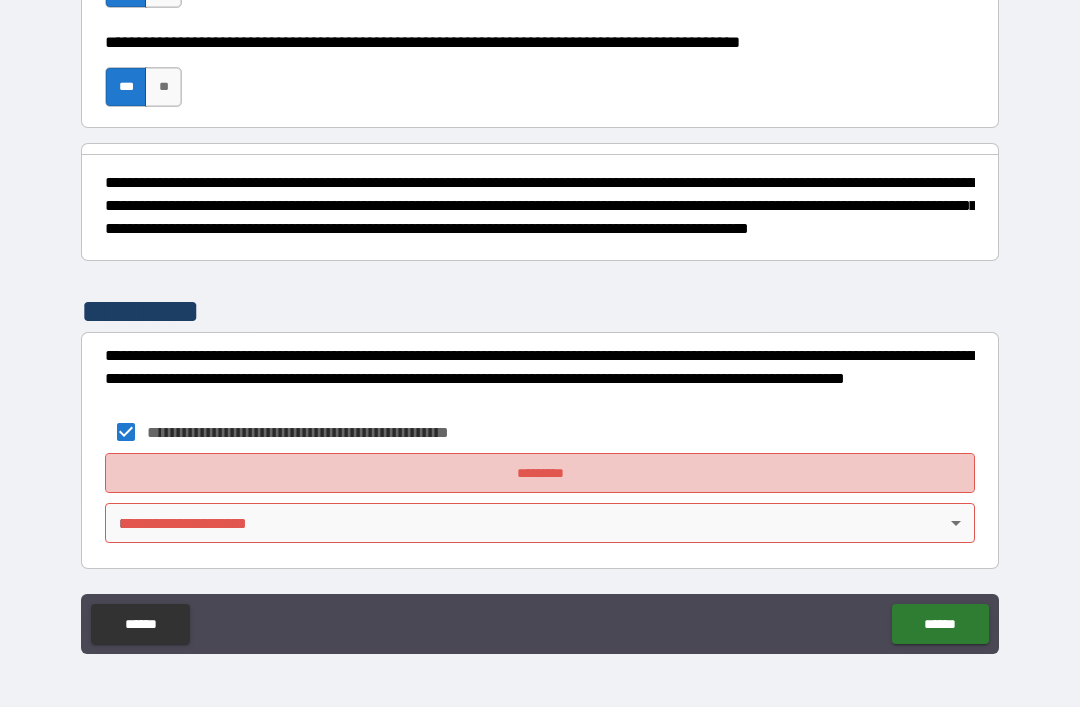 click on "*********" at bounding box center (540, 473) 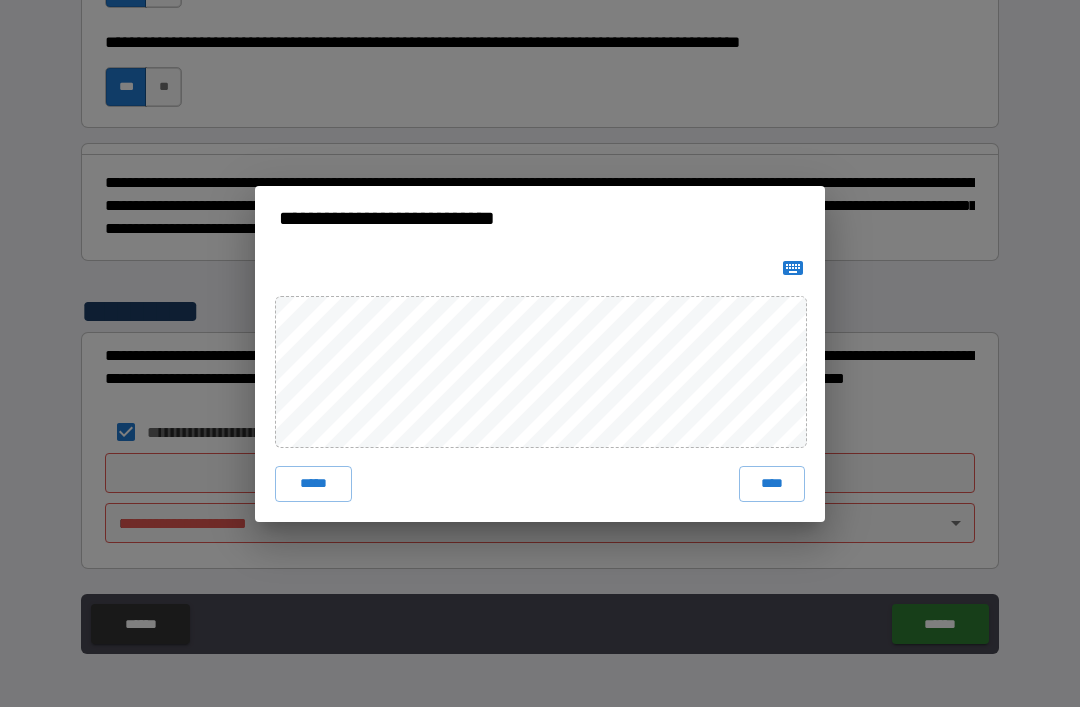click on "****" at bounding box center (772, 484) 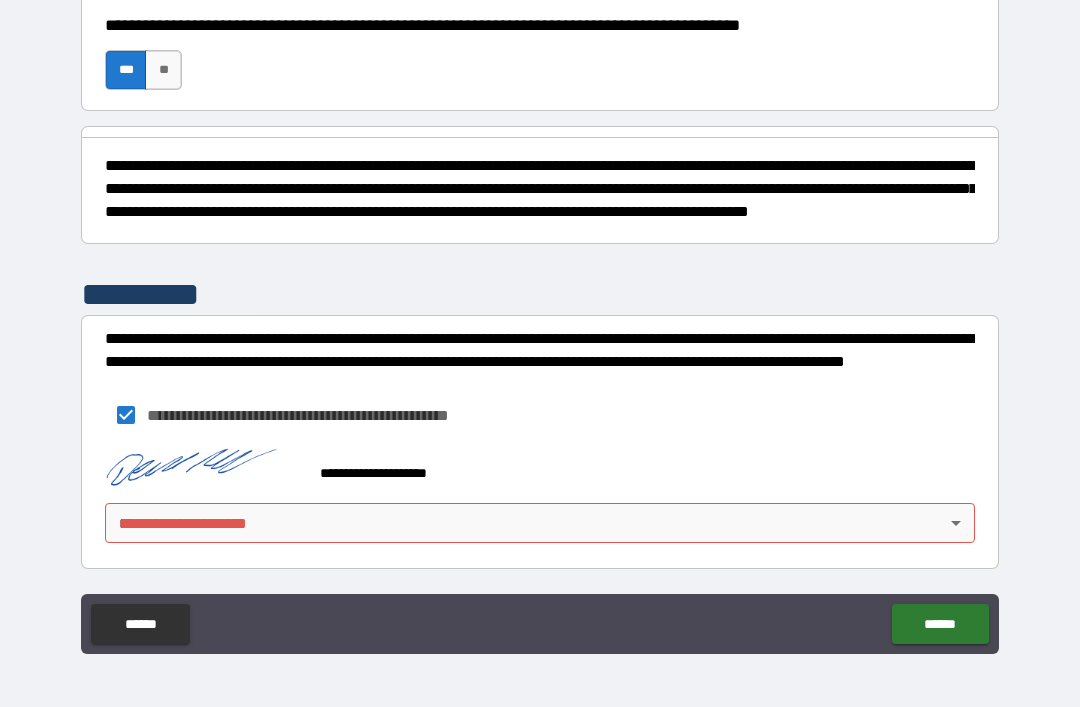 scroll, scrollTop: 1295, scrollLeft: 0, axis: vertical 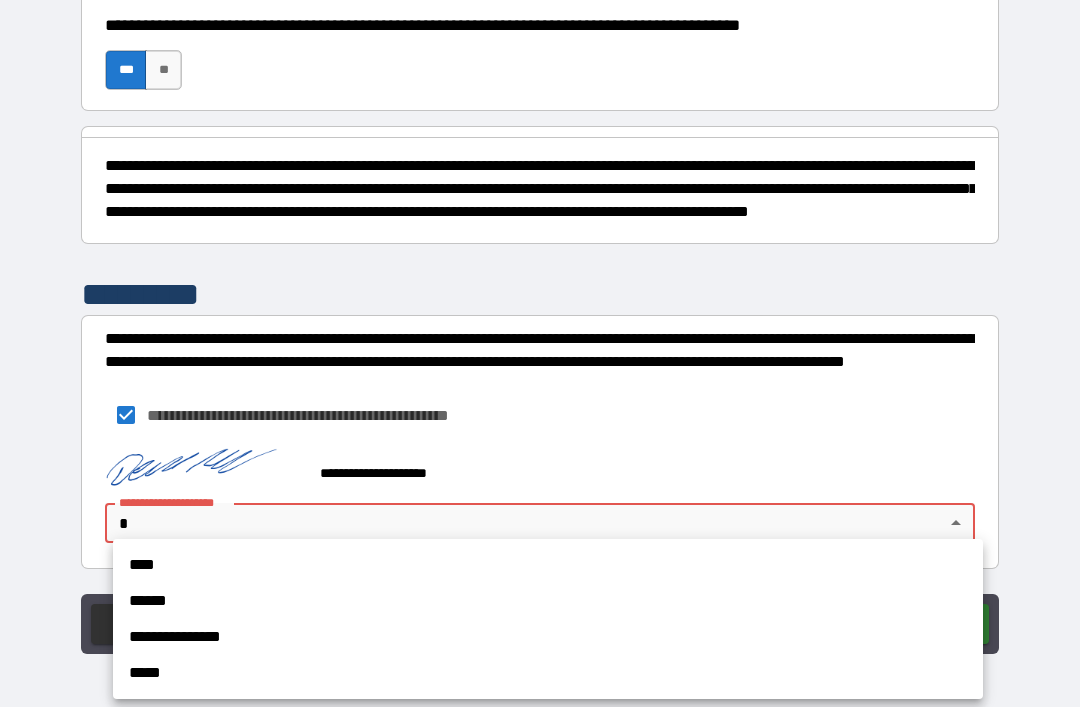 click on "******" at bounding box center [548, 601] 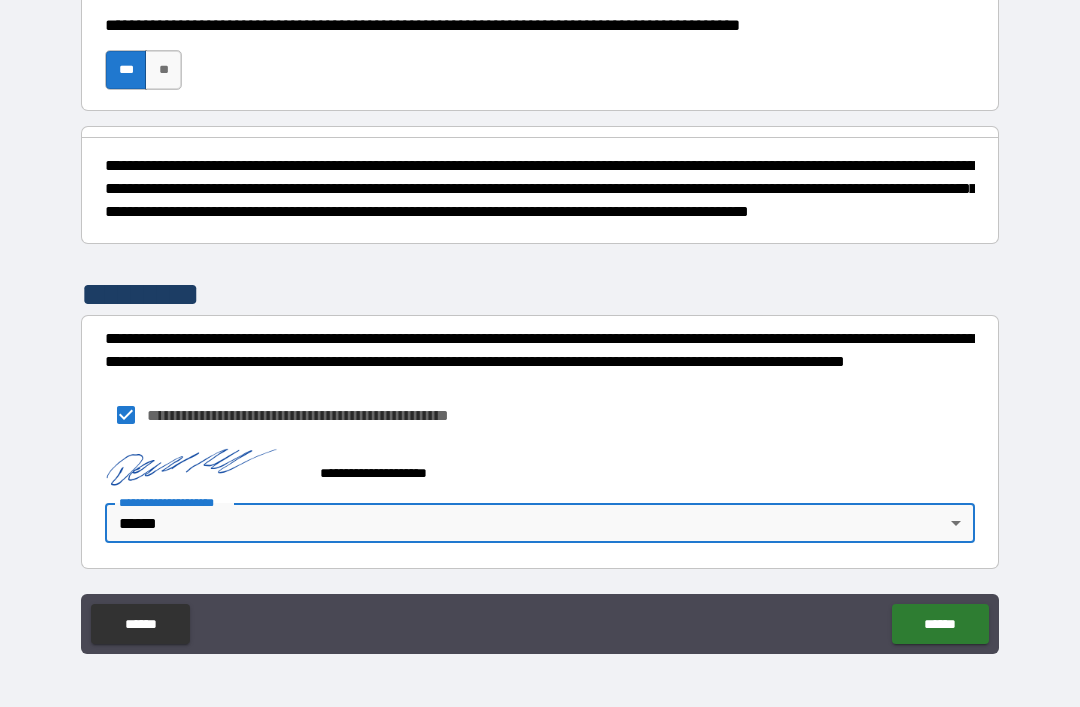 click on "******" at bounding box center (940, 624) 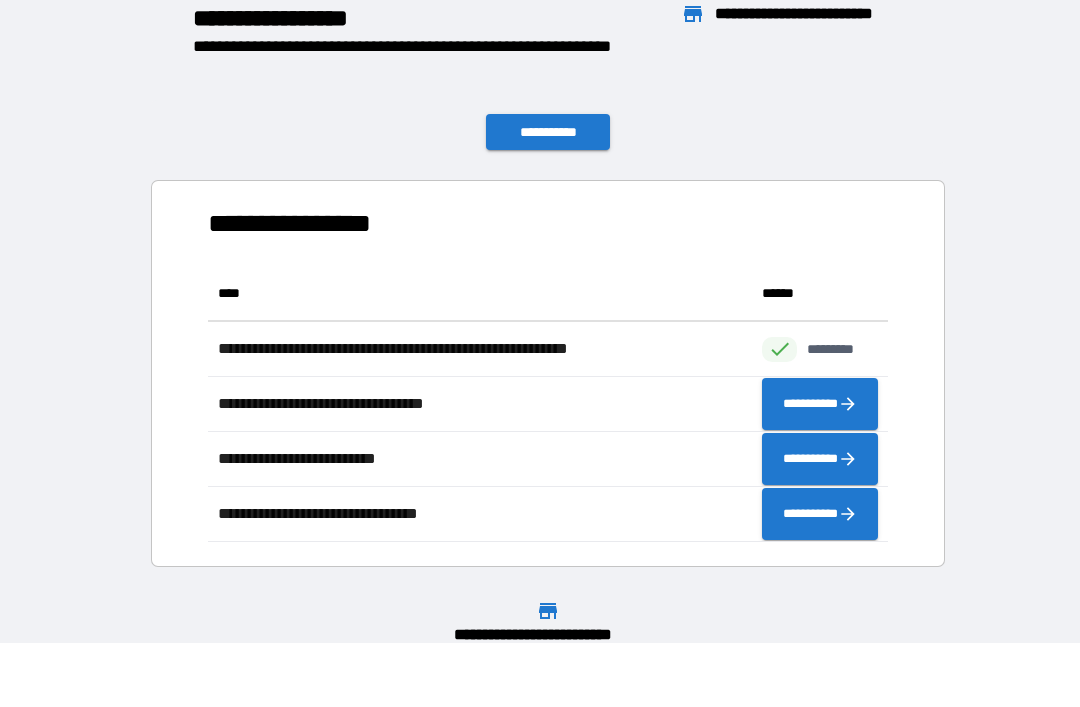 scroll, scrollTop: 1, scrollLeft: 1, axis: both 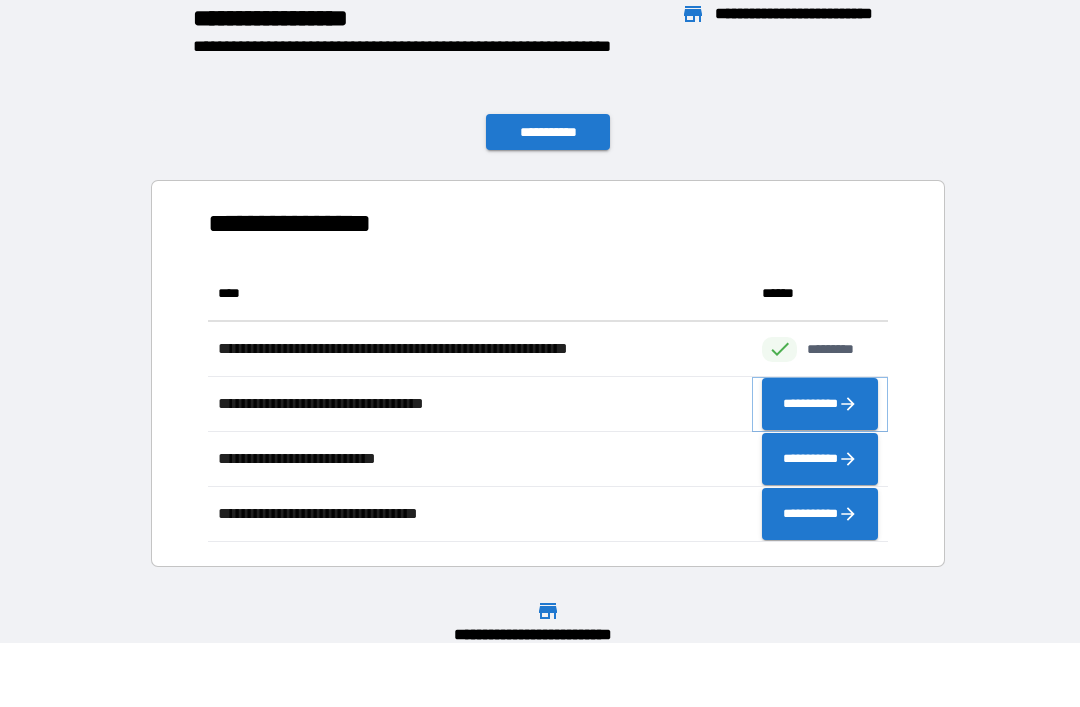 click on "**********" at bounding box center [820, 404] 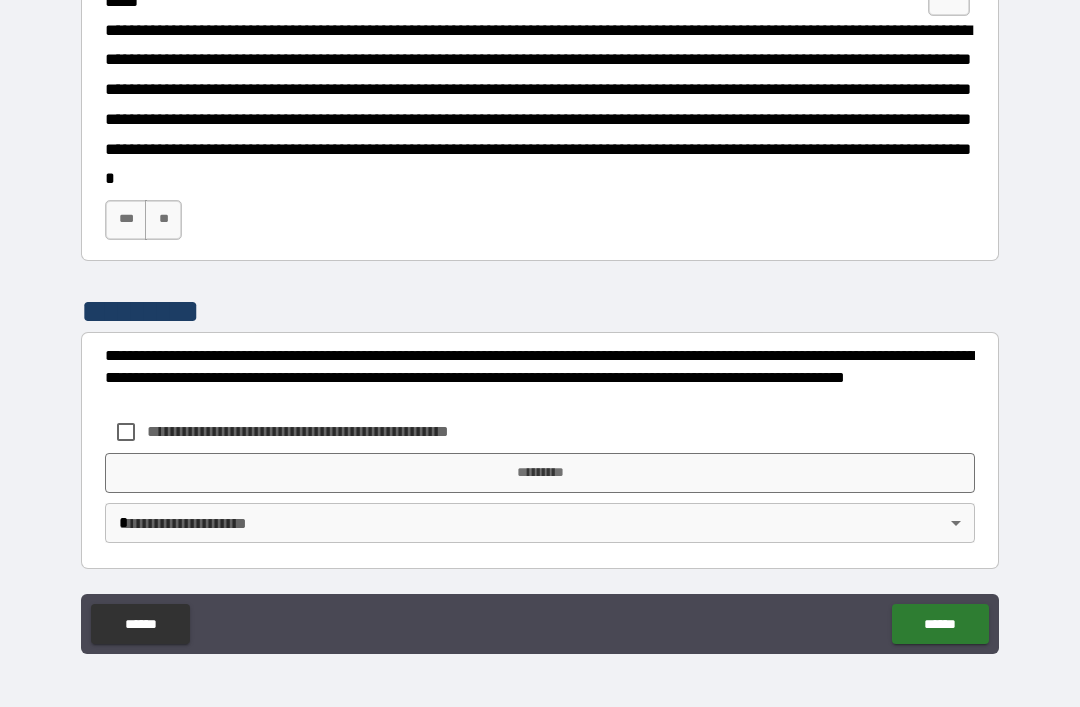 scroll, scrollTop: 2100, scrollLeft: 0, axis: vertical 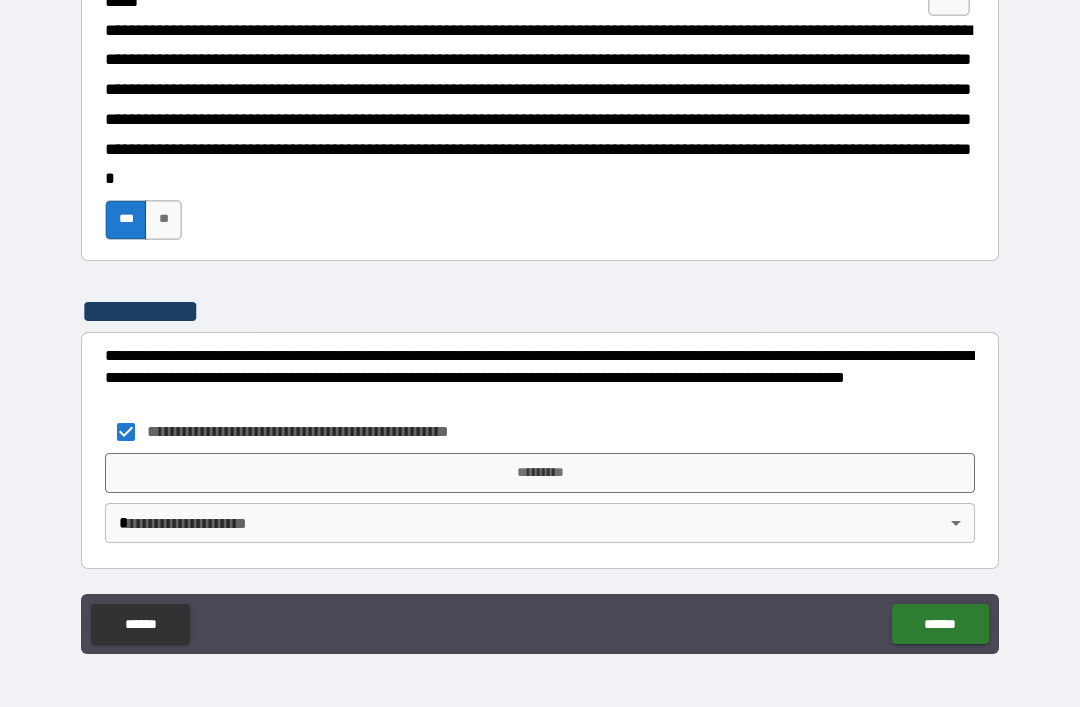 click on "*********" at bounding box center [540, 473] 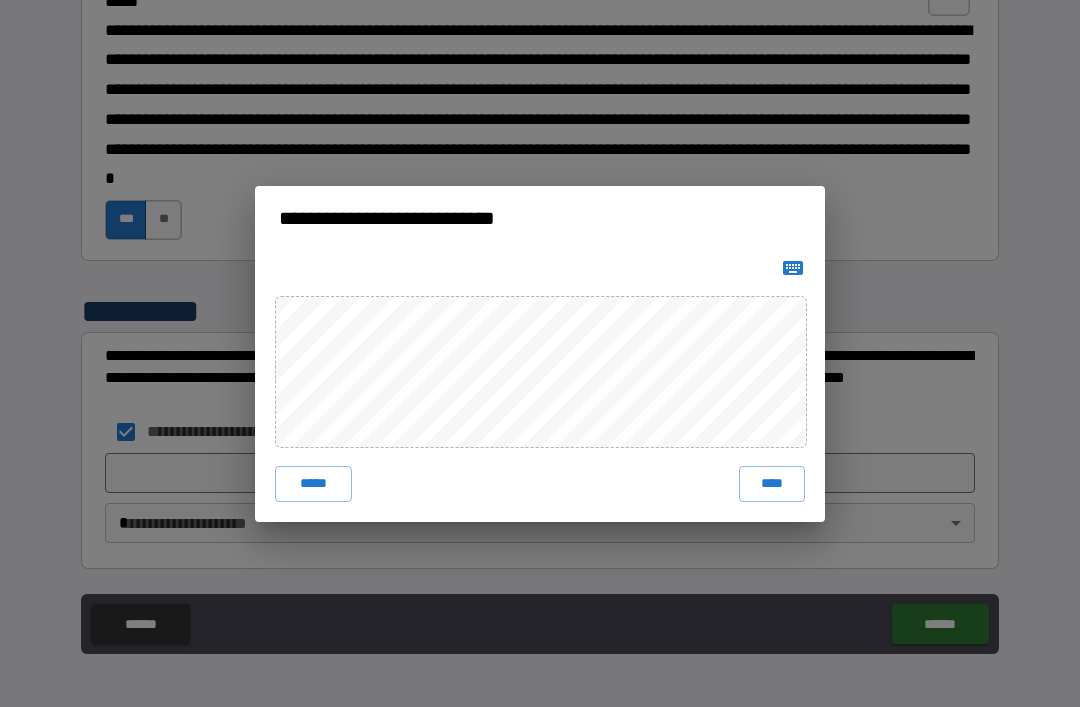 click on "****" at bounding box center (772, 484) 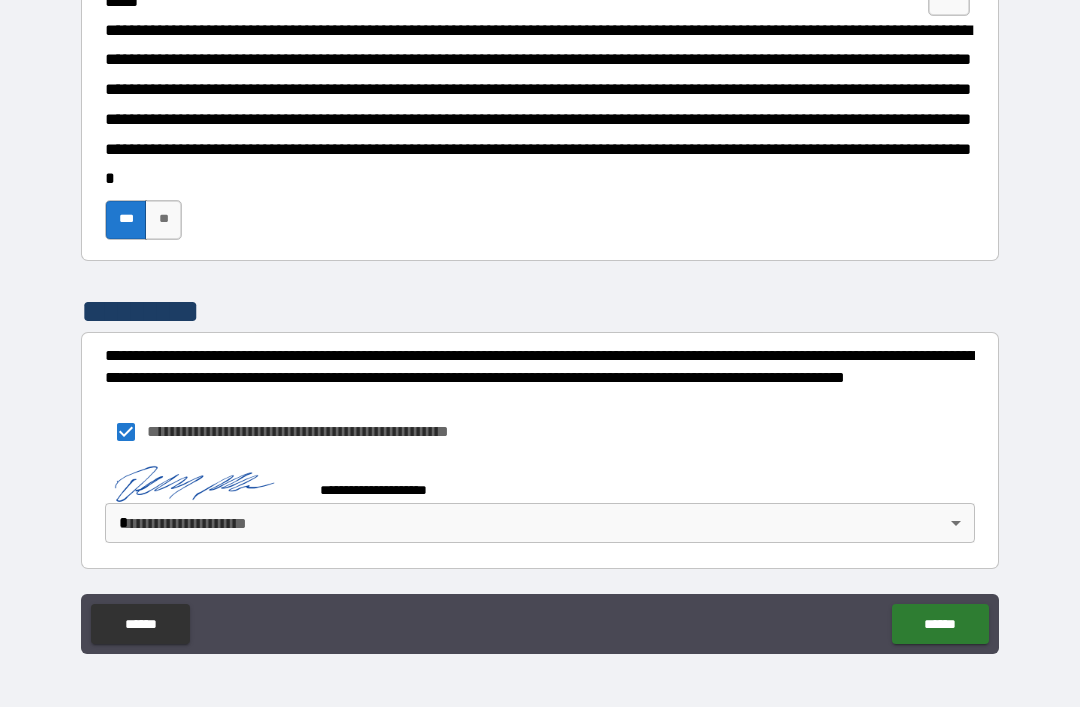 scroll, scrollTop: 2090, scrollLeft: 0, axis: vertical 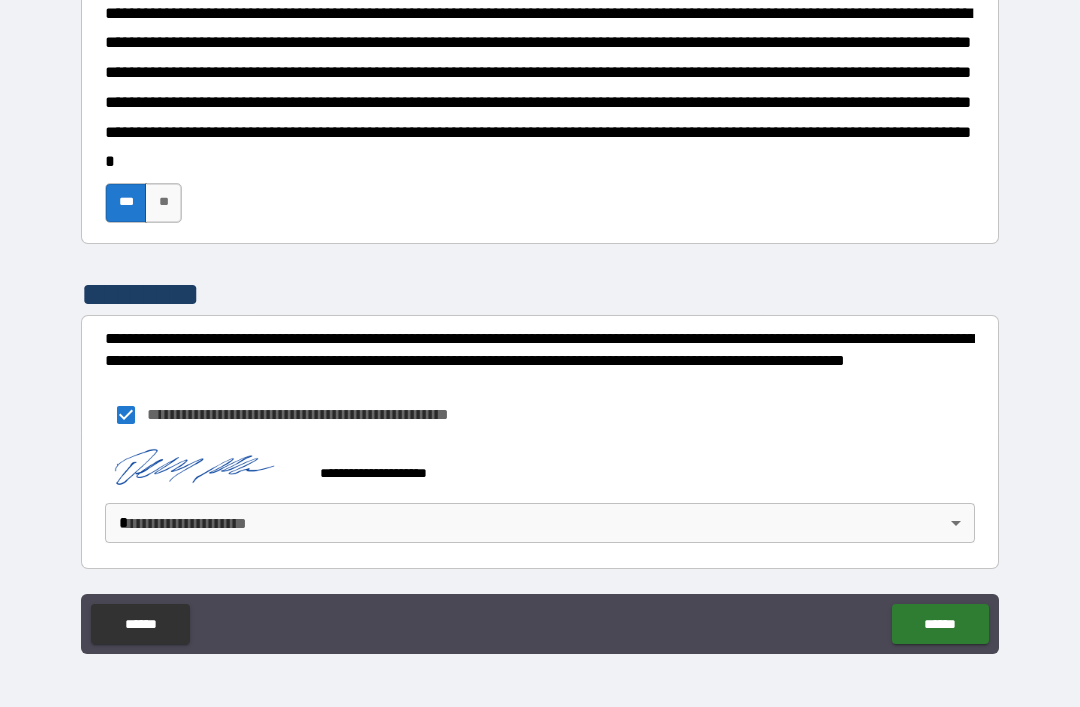 click on "**********" at bounding box center [540, 321] 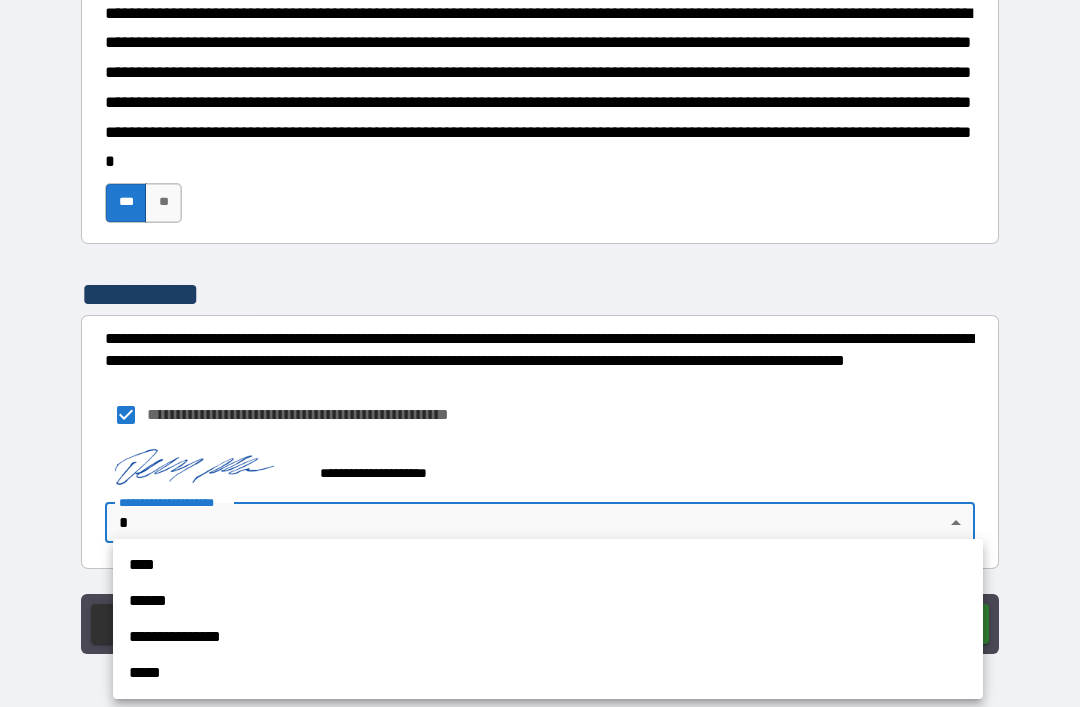 click on "****" at bounding box center (548, 565) 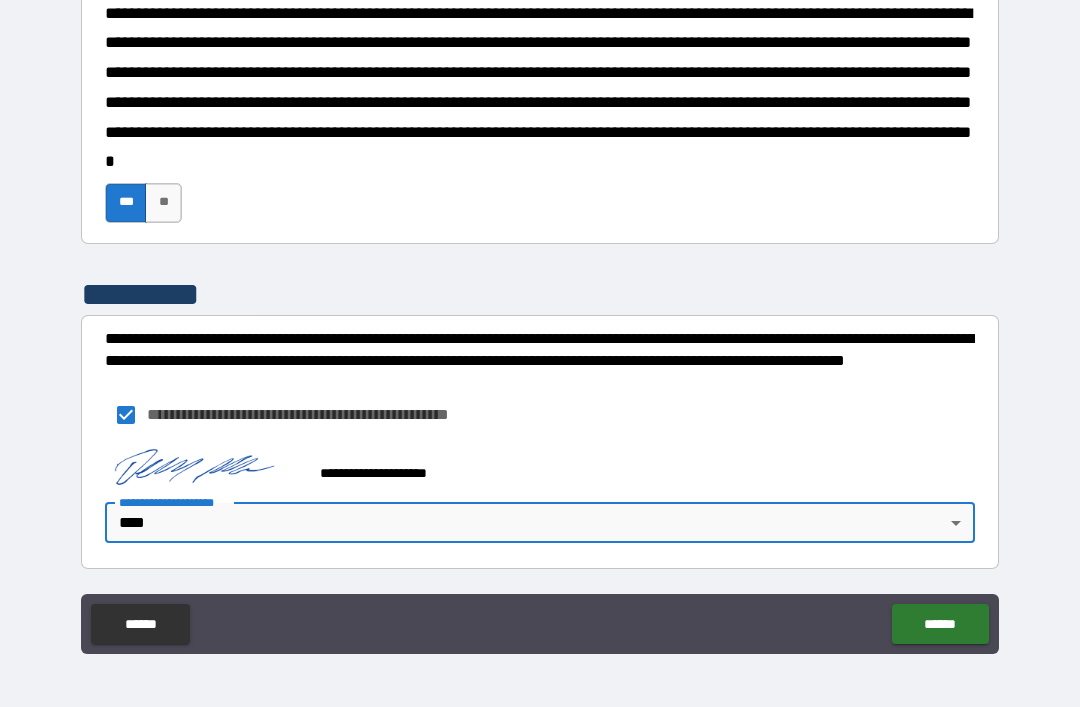 scroll, scrollTop: 2117, scrollLeft: 0, axis: vertical 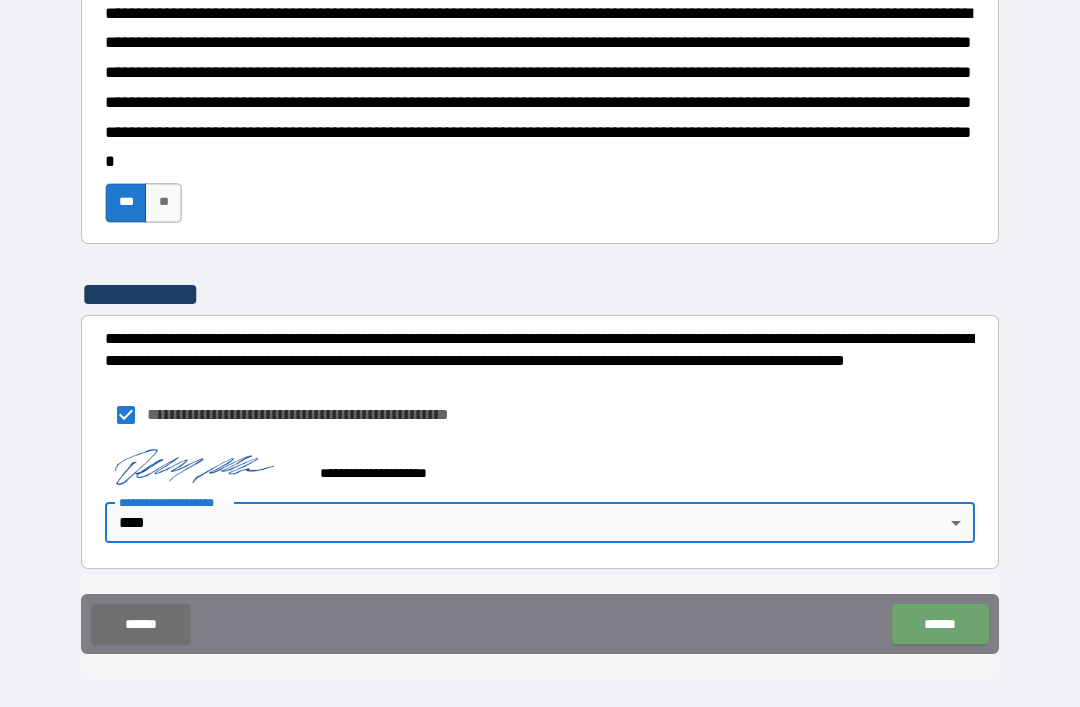 click on "******" at bounding box center (940, 624) 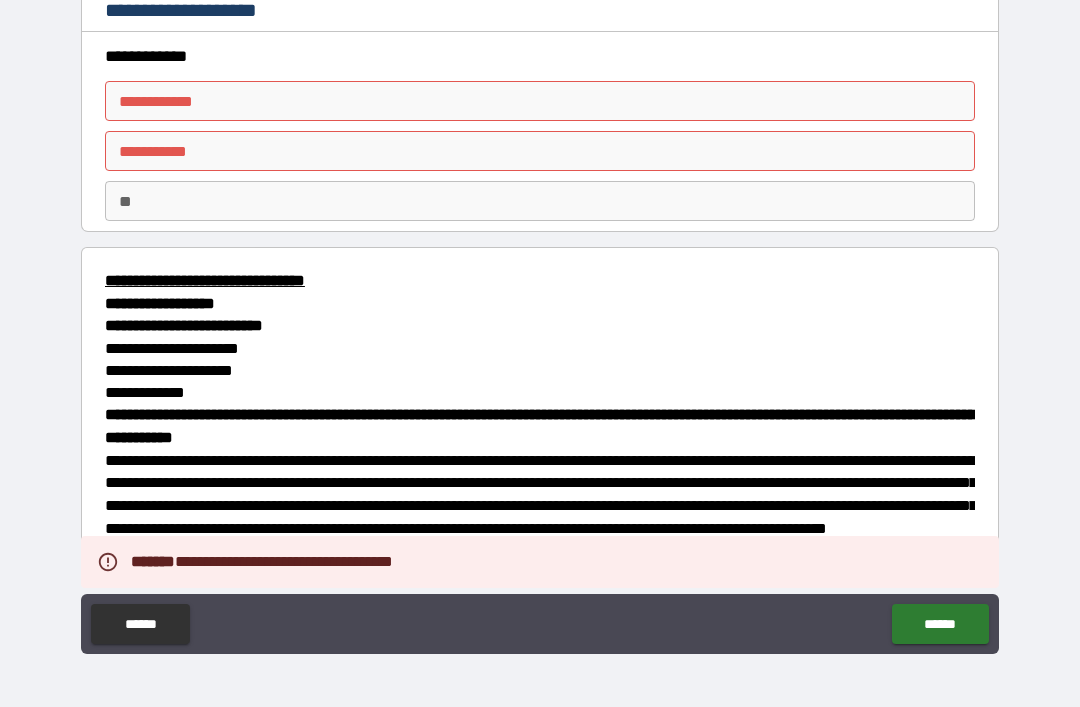 scroll, scrollTop: 0, scrollLeft: 0, axis: both 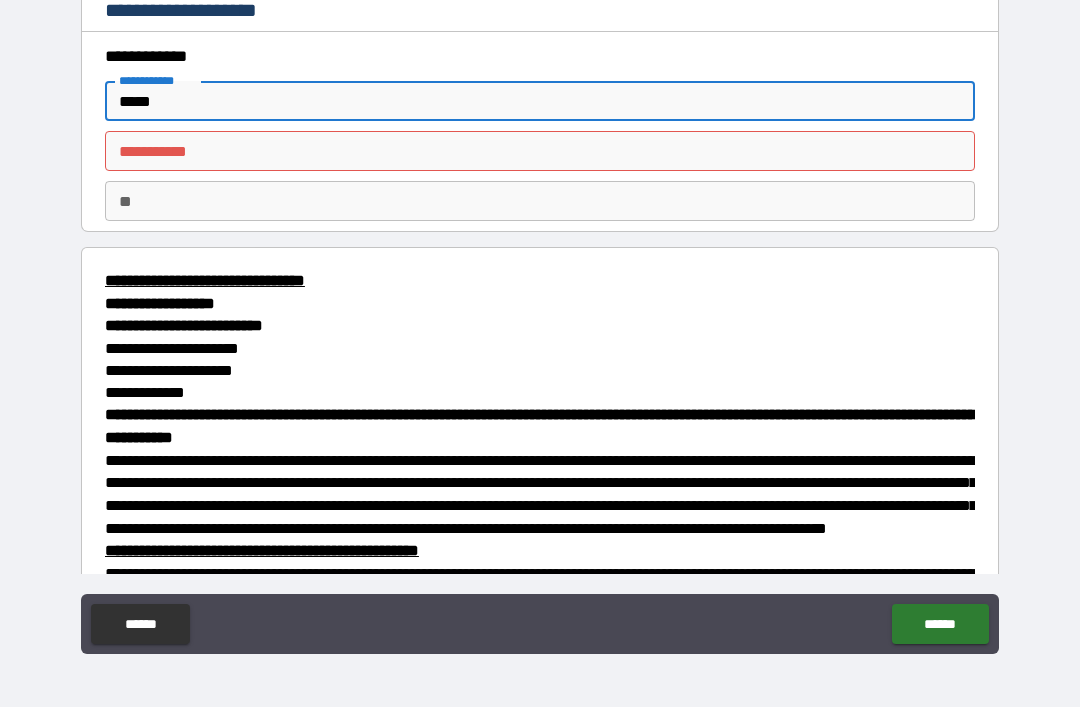 click on "*********   *" at bounding box center (540, 151) 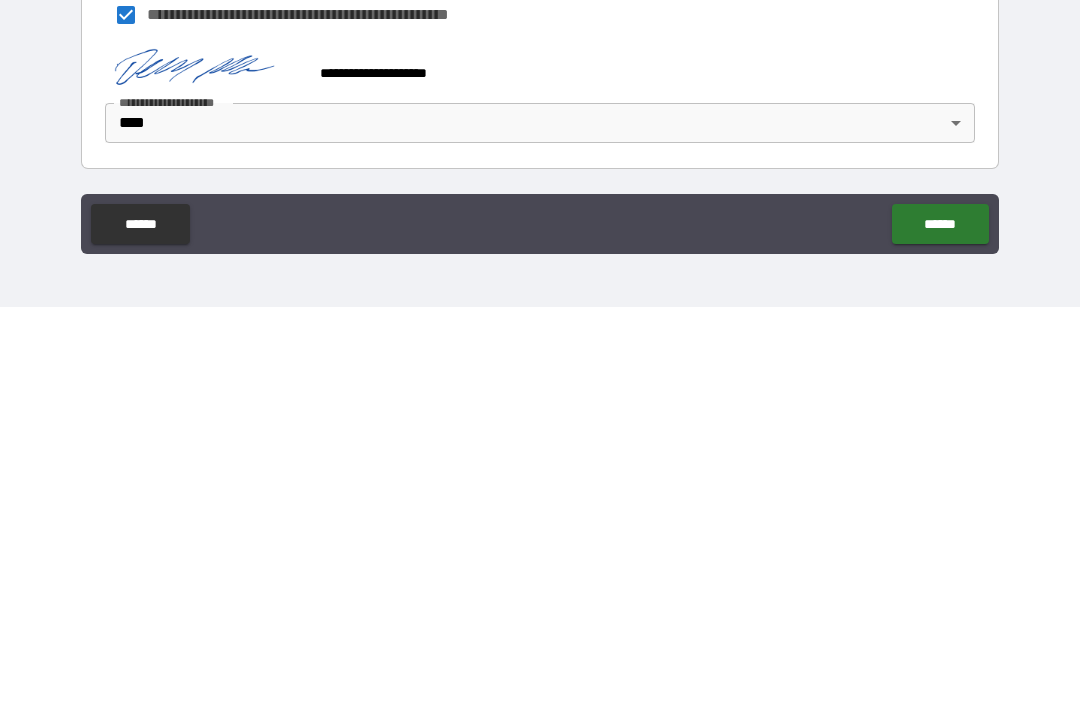 scroll, scrollTop: 2117, scrollLeft: 0, axis: vertical 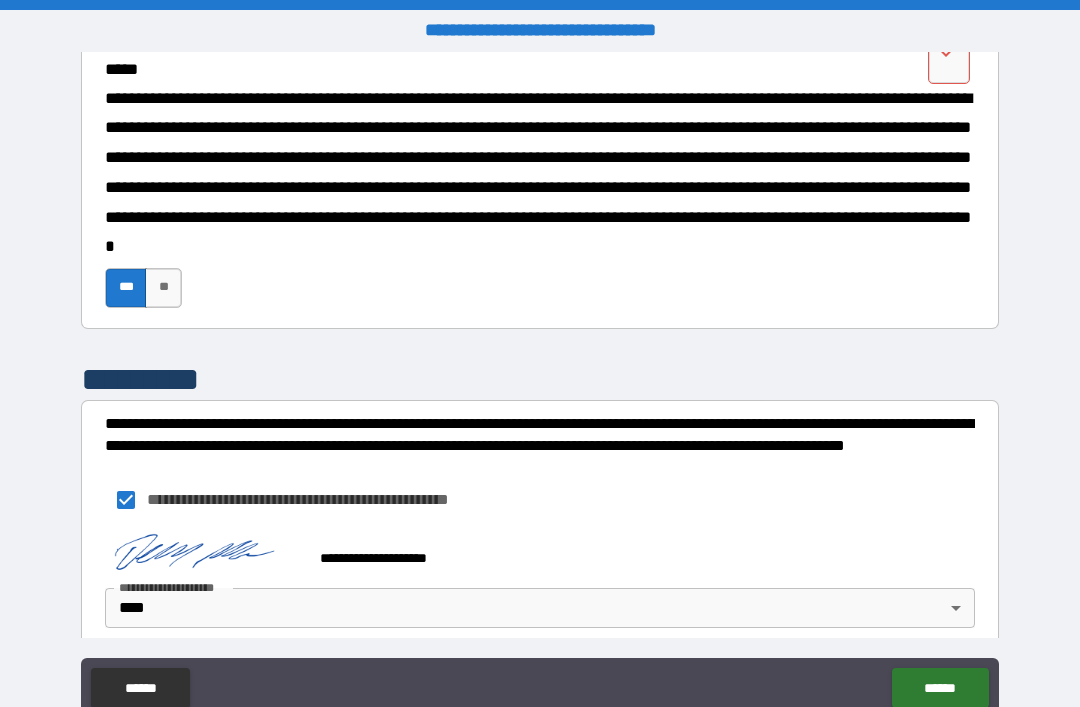 click at bounding box center (949, 50) 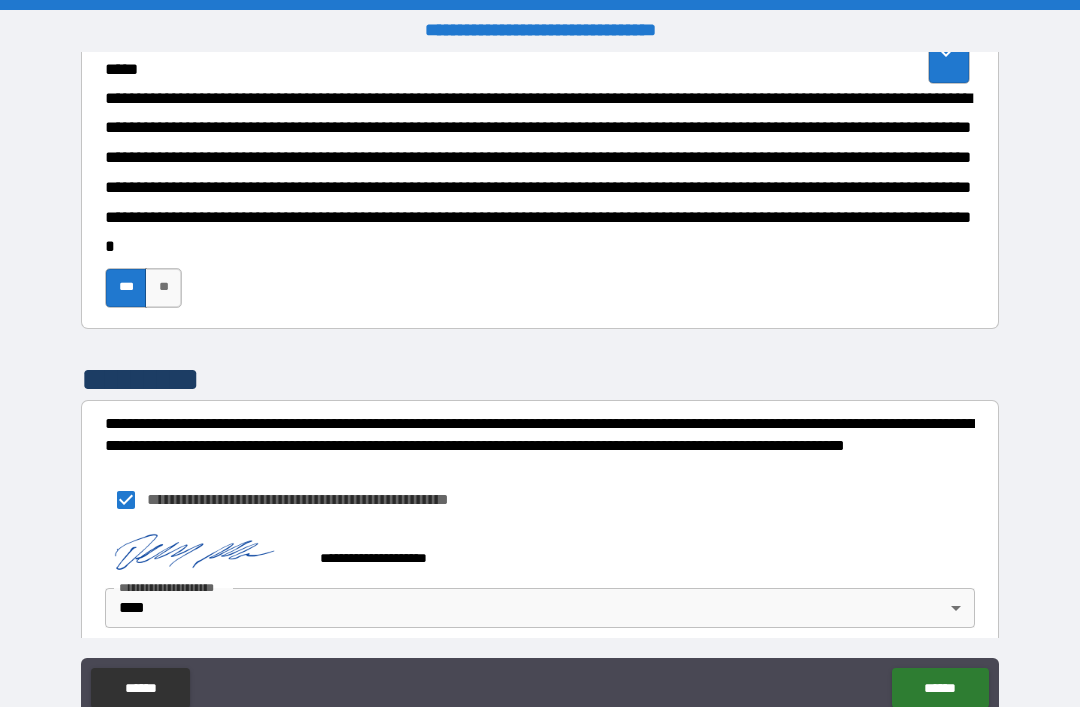 click 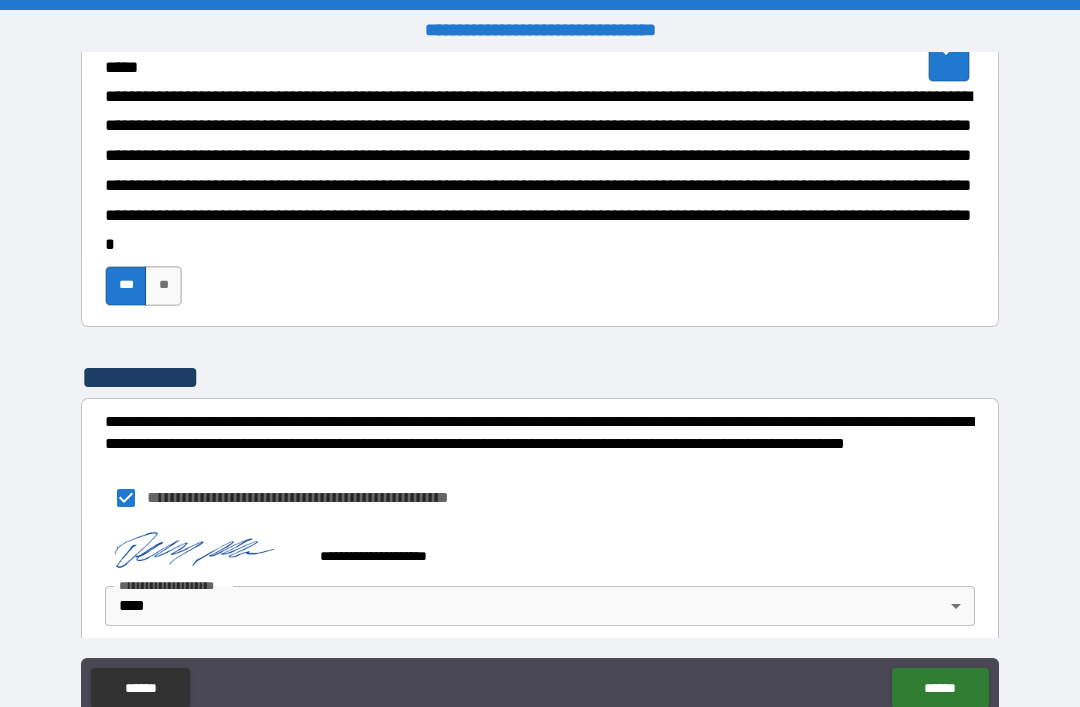 scroll, scrollTop: 1943, scrollLeft: 0, axis: vertical 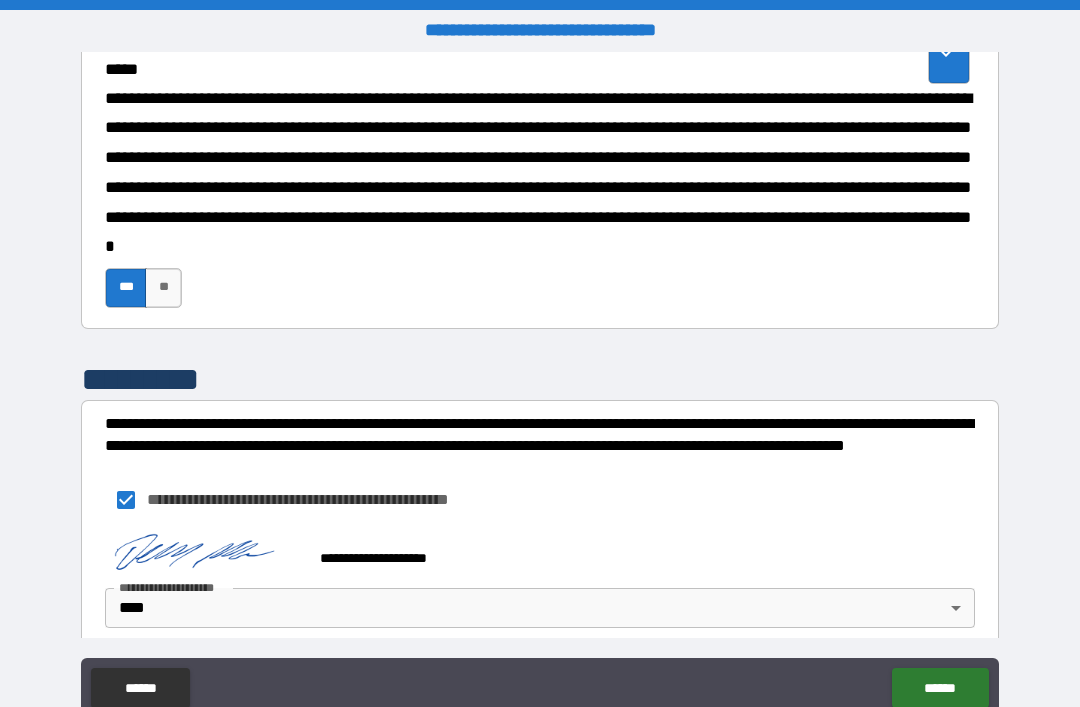 click 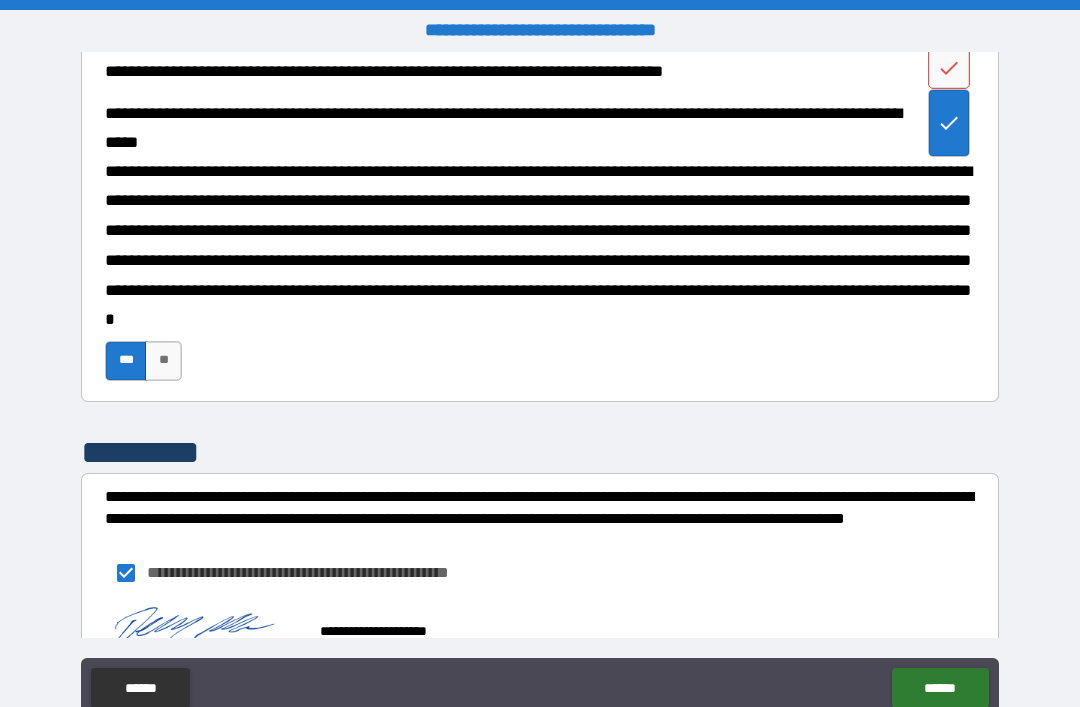 scroll, scrollTop: 1871, scrollLeft: 0, axis: vertical 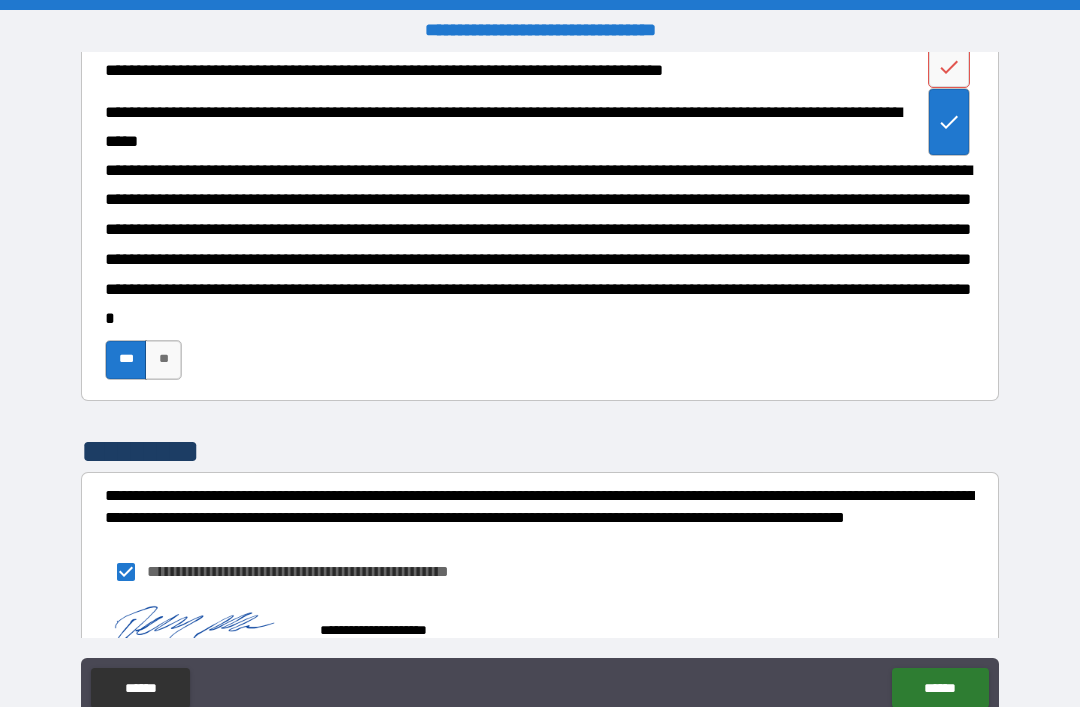 click at bounding box center [949, 25] 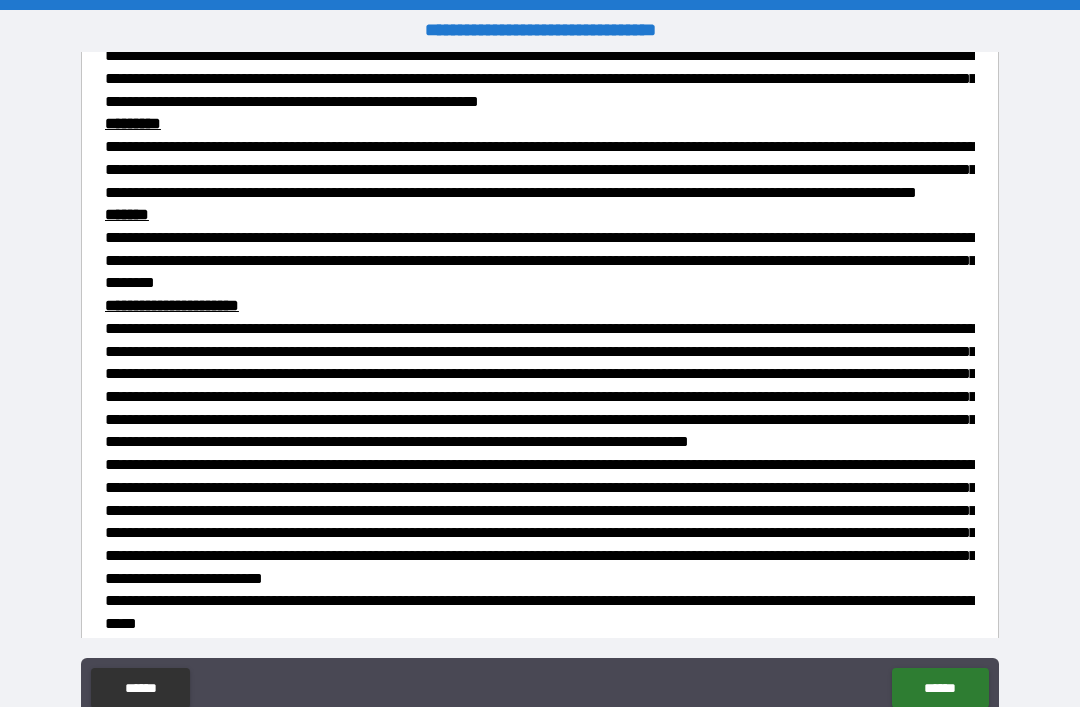 scroll, scrollTop: 464, scrollLeft: 0, axis: vertical 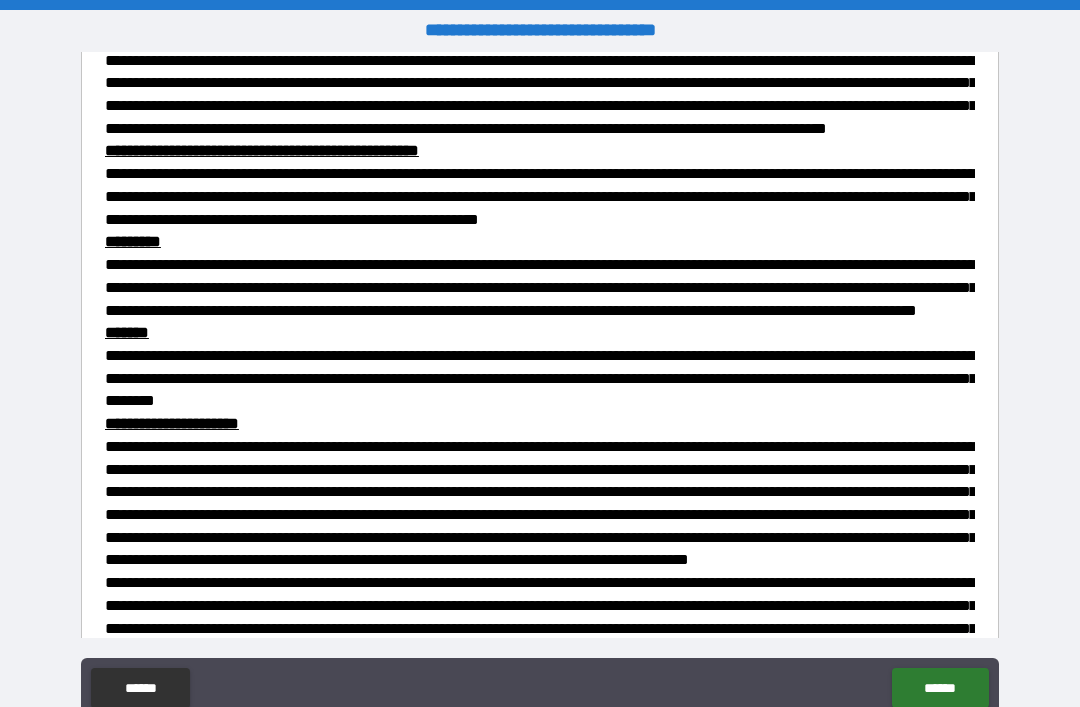 click on "******" at bounding box center [940, 688] 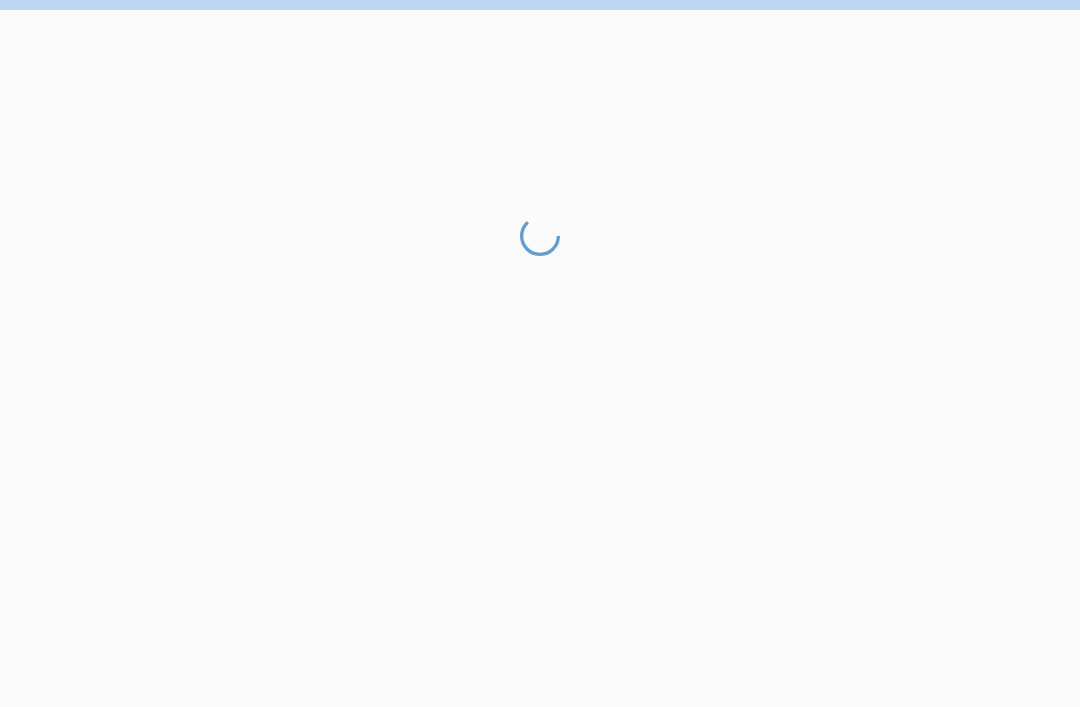 click at bounding box center (540, 461) 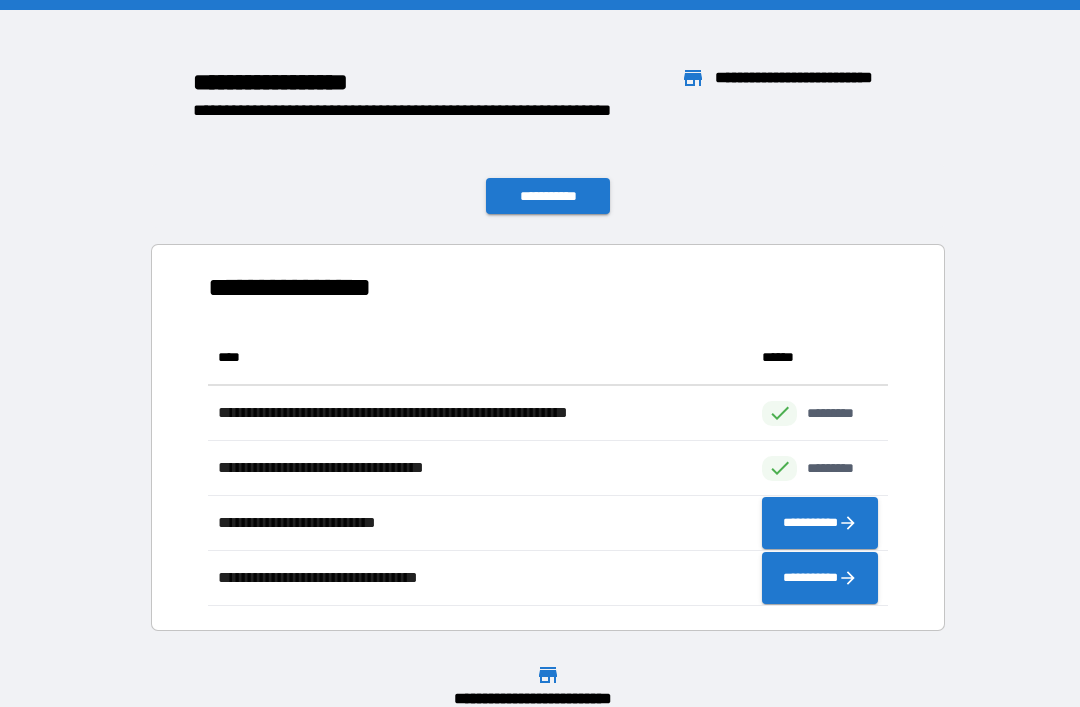 scroll, scrollTop: 276, scrollLeft: 680, axis: both 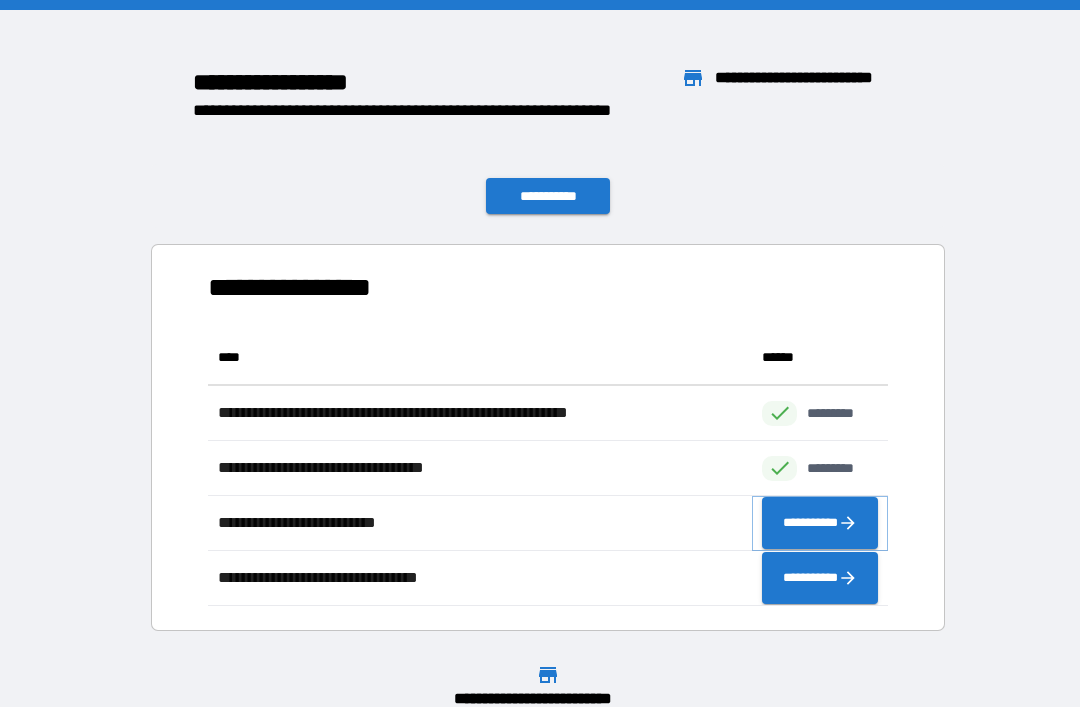 click on "**********" at bounding box center [820, 523] 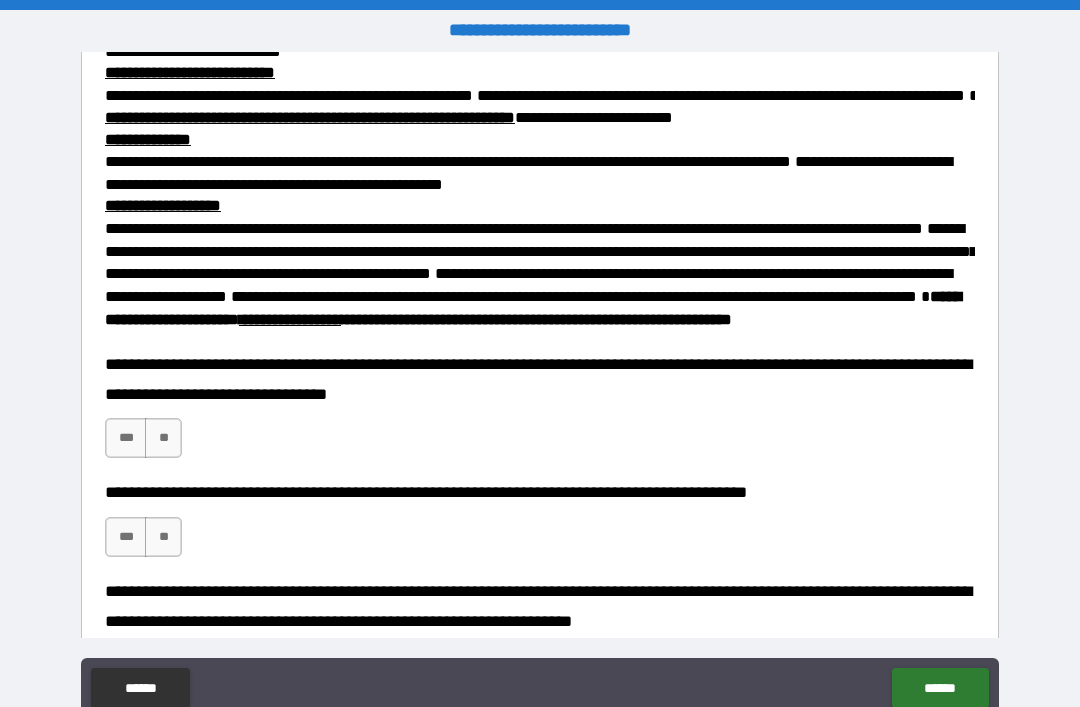 scroll, scrollTop: 852, scrollLeft: 0, axis: vertical 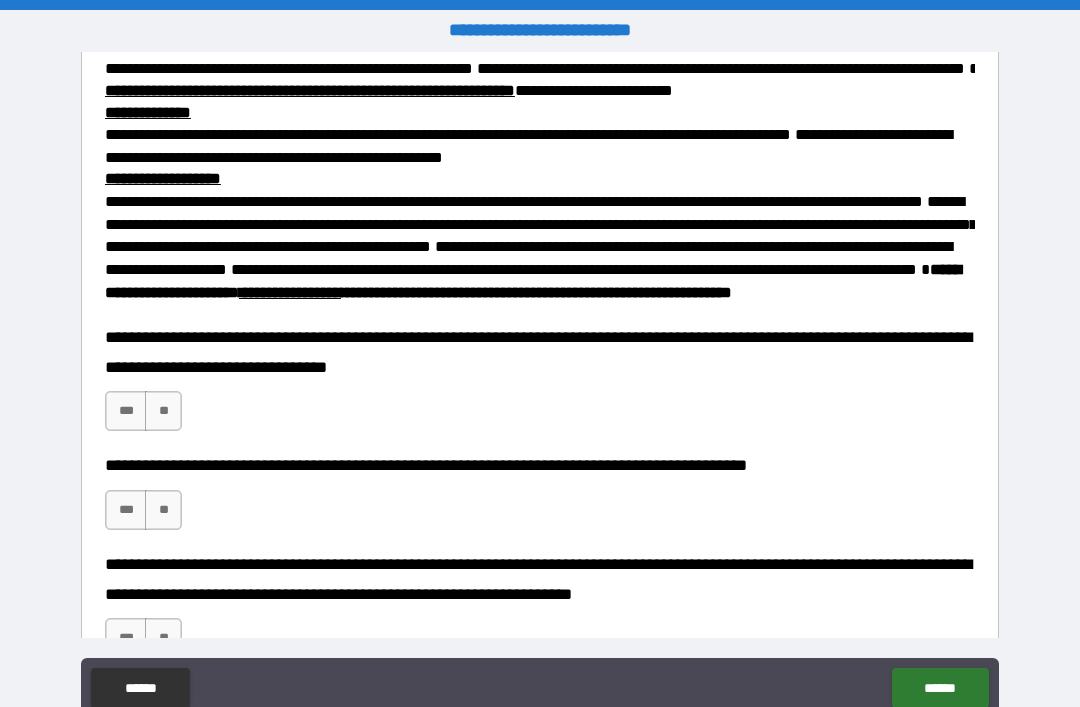 click on "***" at bounding box center (126, 411) 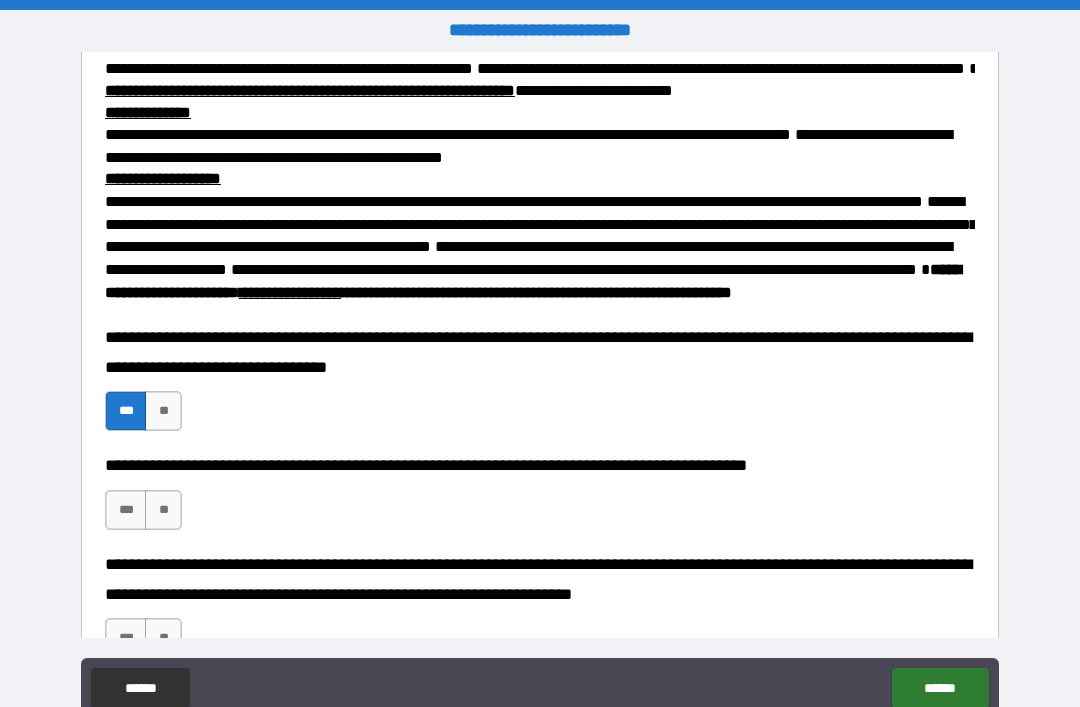 click on "***" at bounding box center [126, 510] 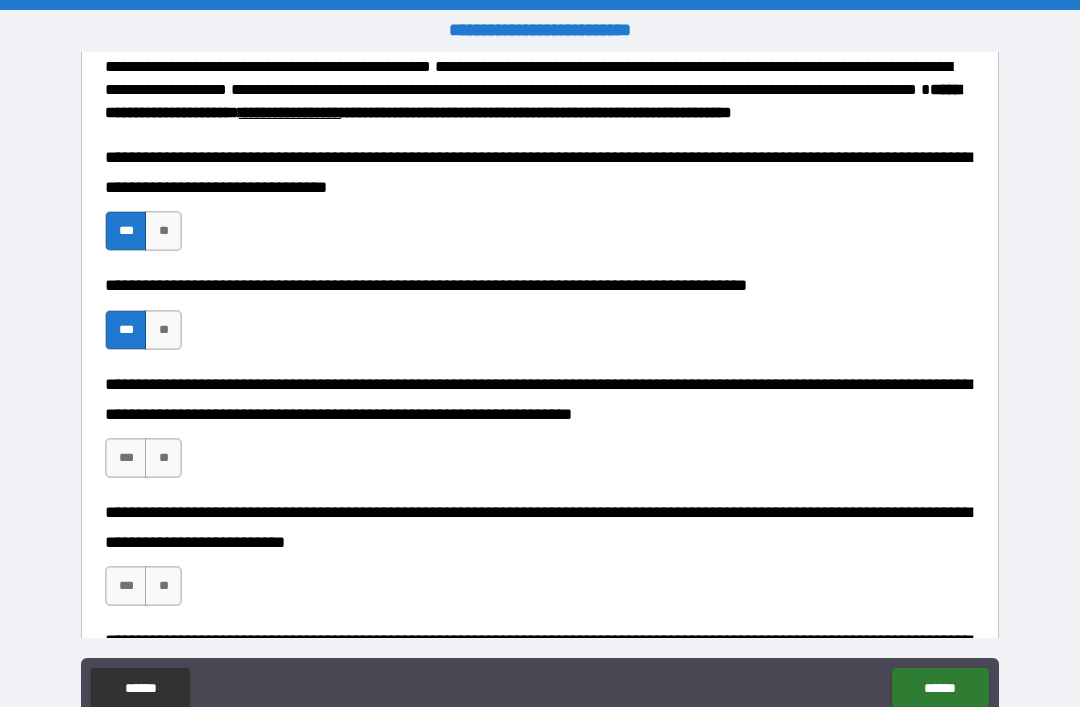 scroll, scrollTop: 1034, scrollLeft: 0, axis: vertical 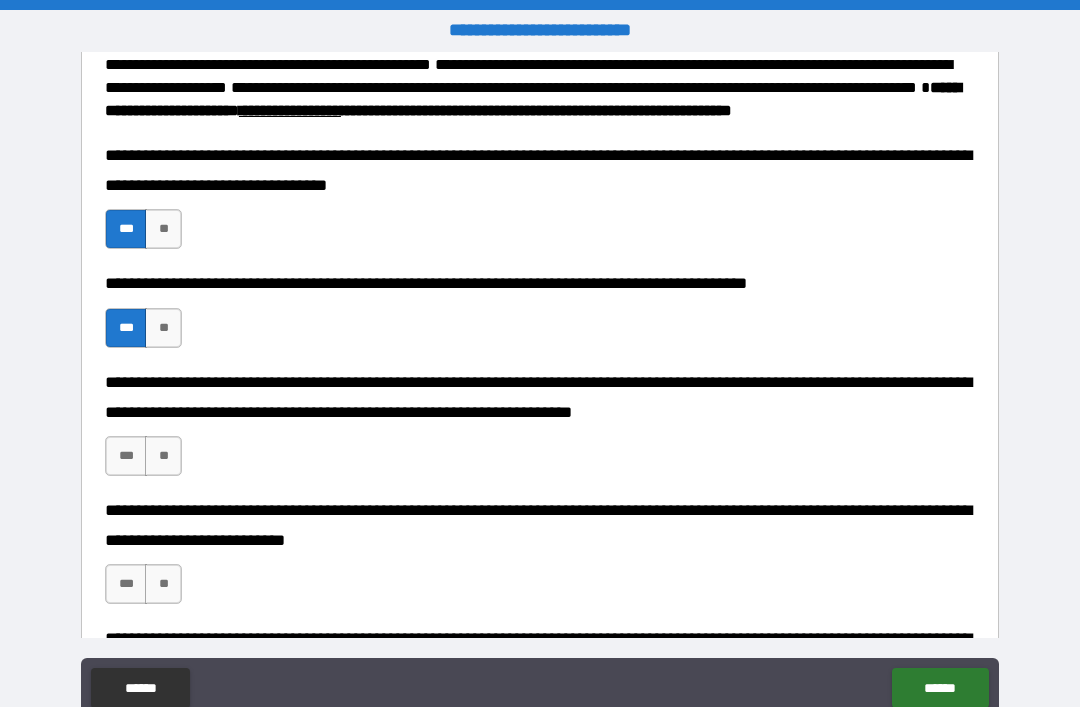 click on "***" at bounding box center [126, 456] 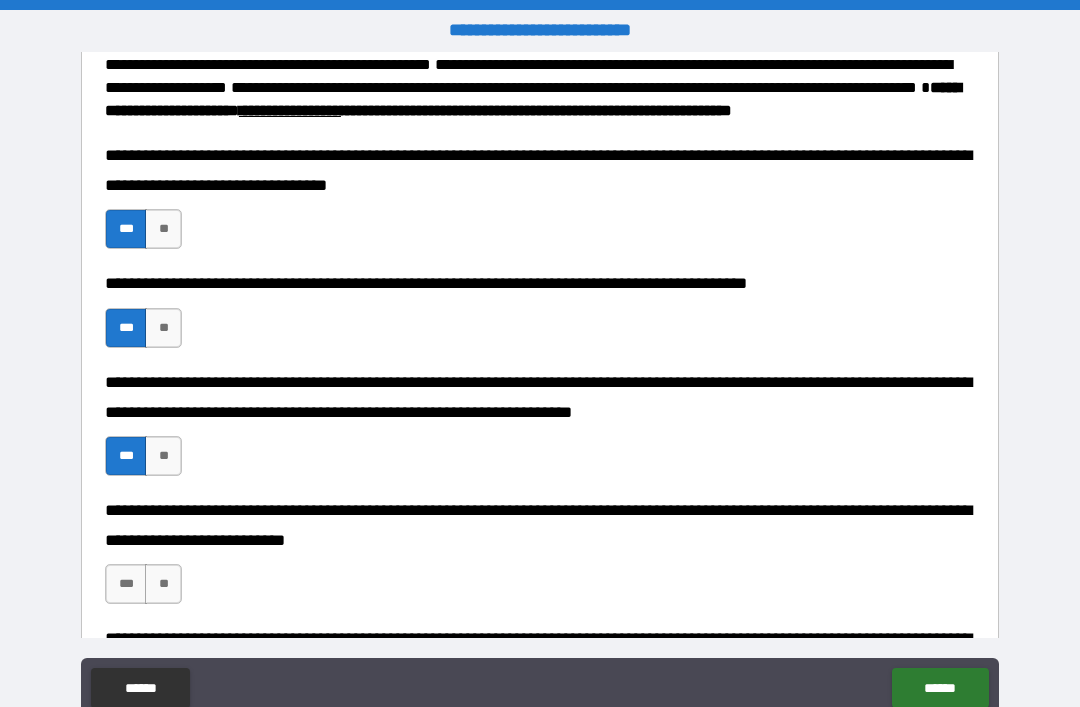 click on "***" at bounding box center [126, 584] 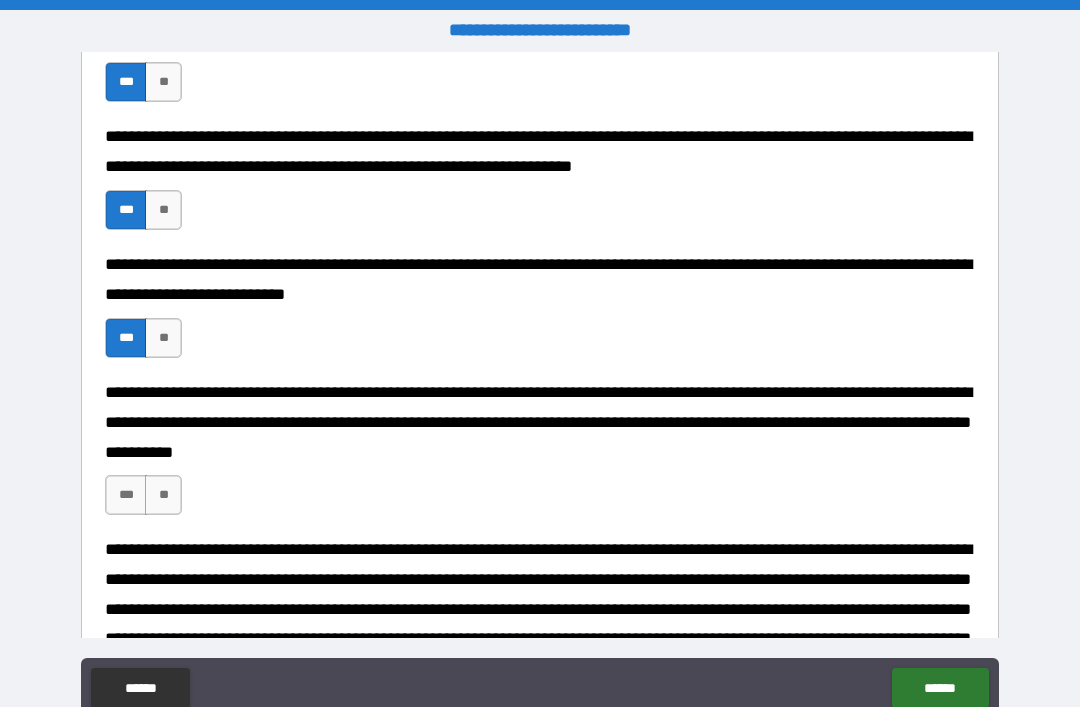 click on "***" at bounding box center (126, 495) 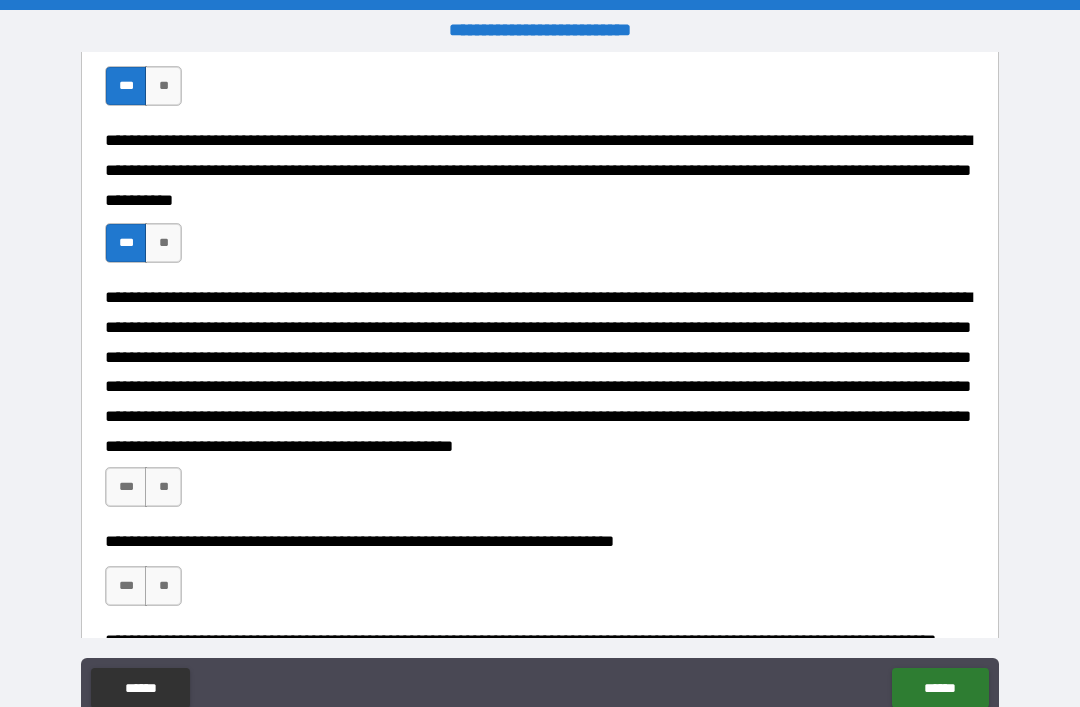 scroll, scrollTop: 1534, scrollLeft: 0, axis: vertical 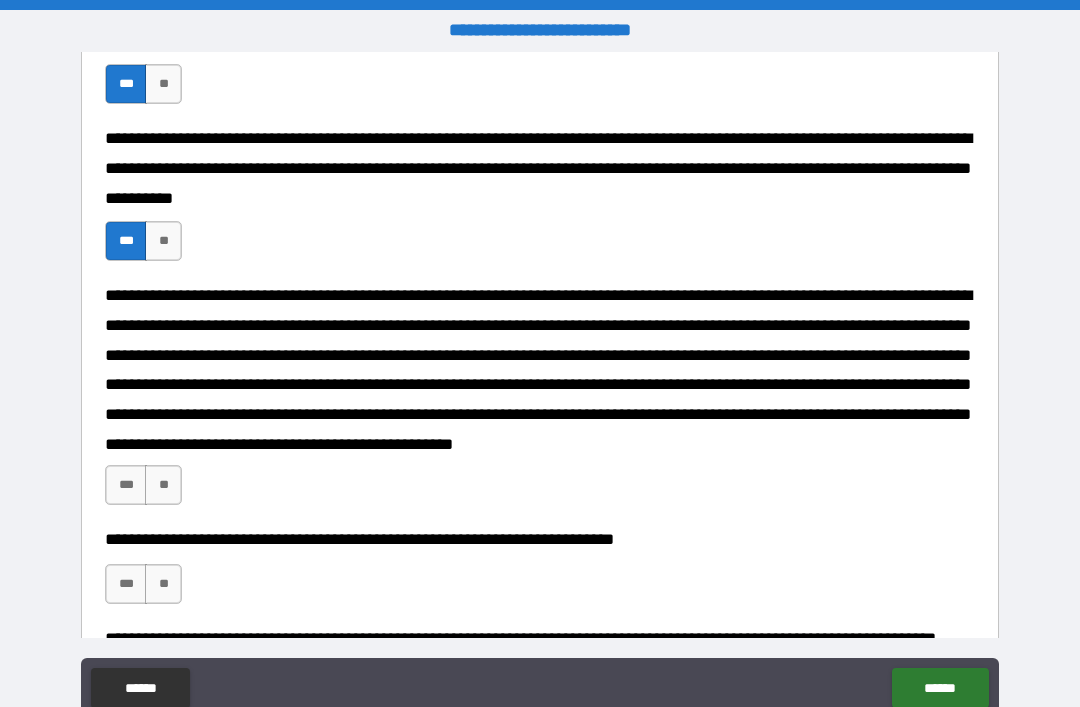click on "***" at bounding box center (126, 485) 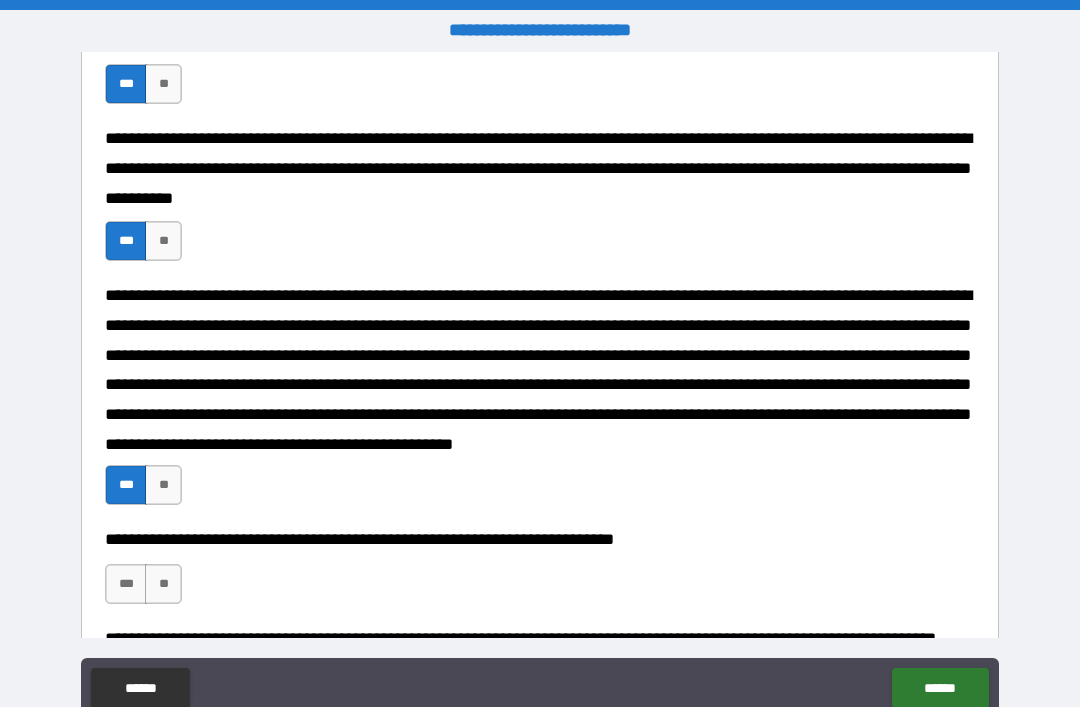 click on "***" at bounding box center [126, 584] 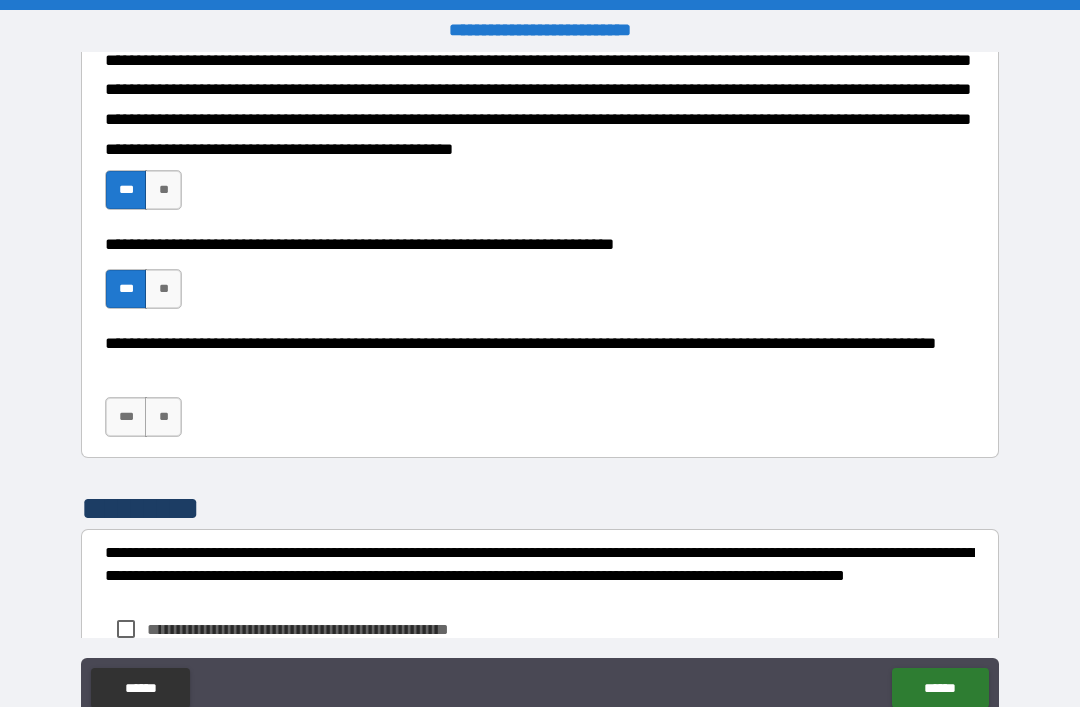 click on "***" at bounding box center (126, 417) 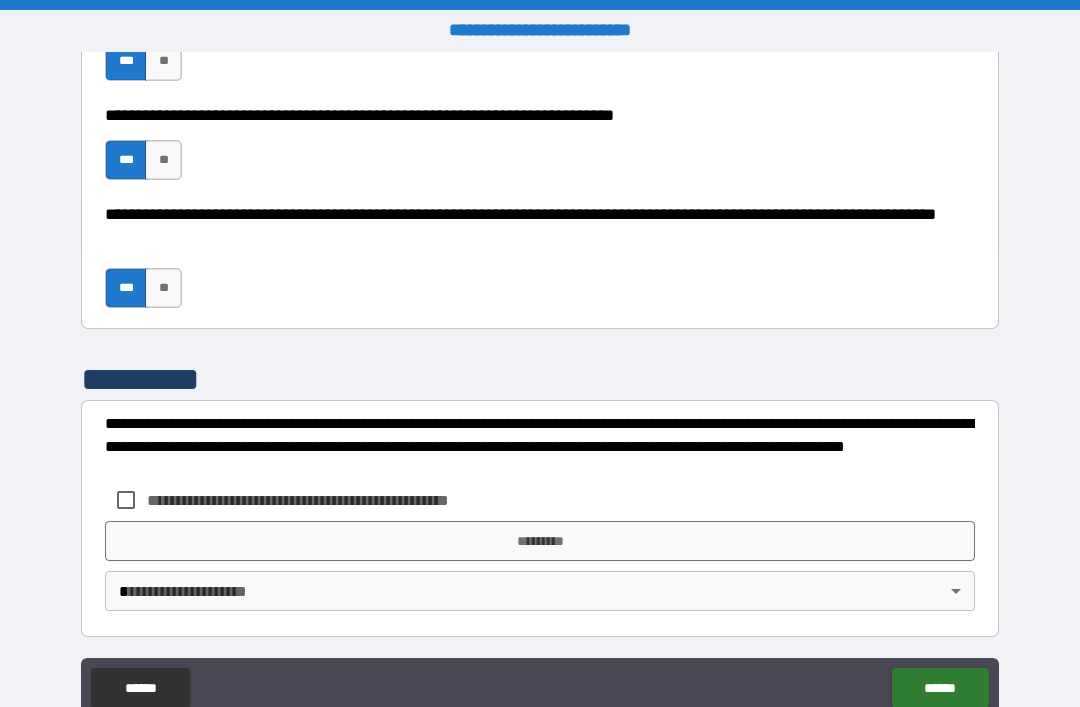 scroll, scrollTop: 1957, scrollLeft: 0, axis: vertical 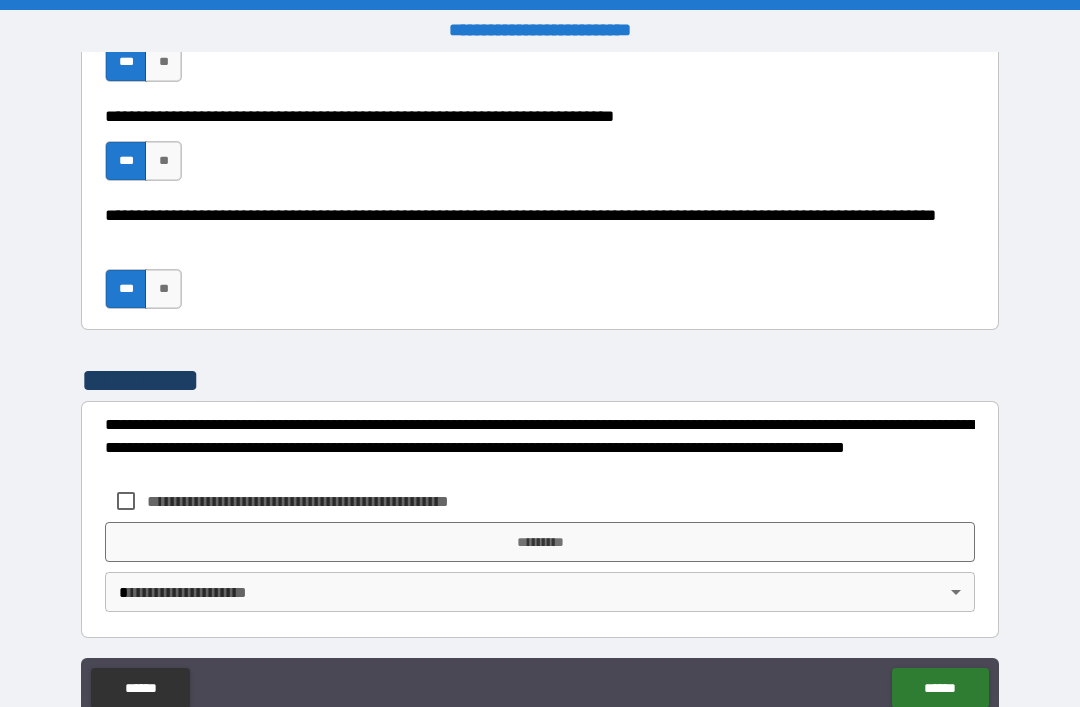 click on "**********" at bounding box center [331, 501] 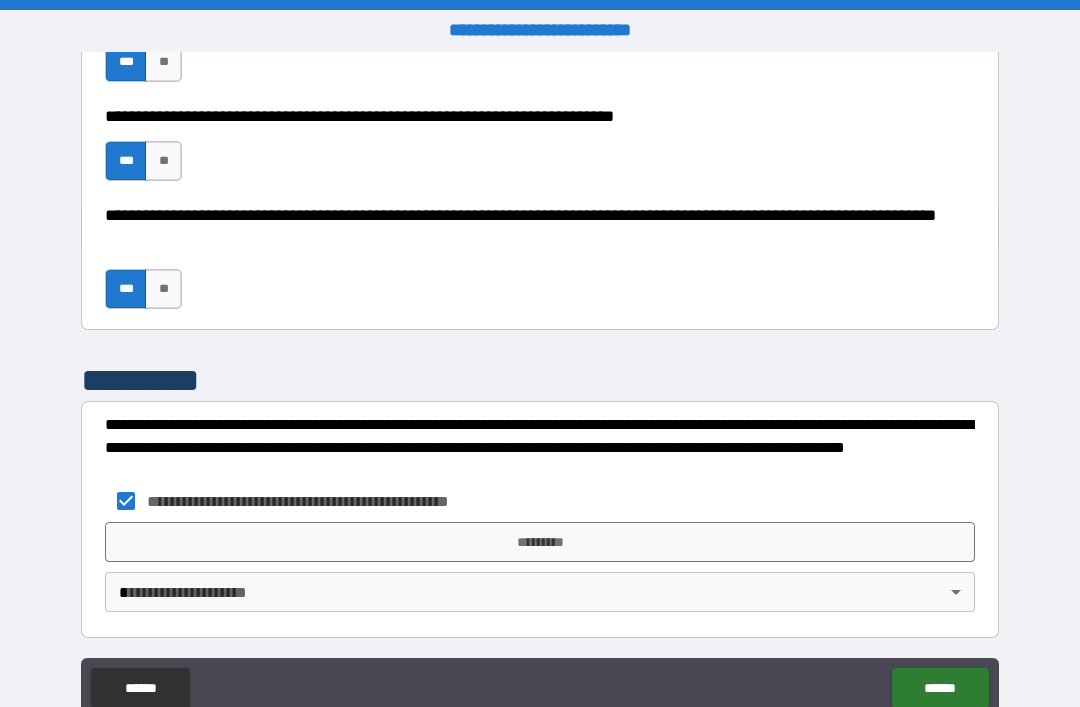 click on "*********" at bounding box center (540, 542) 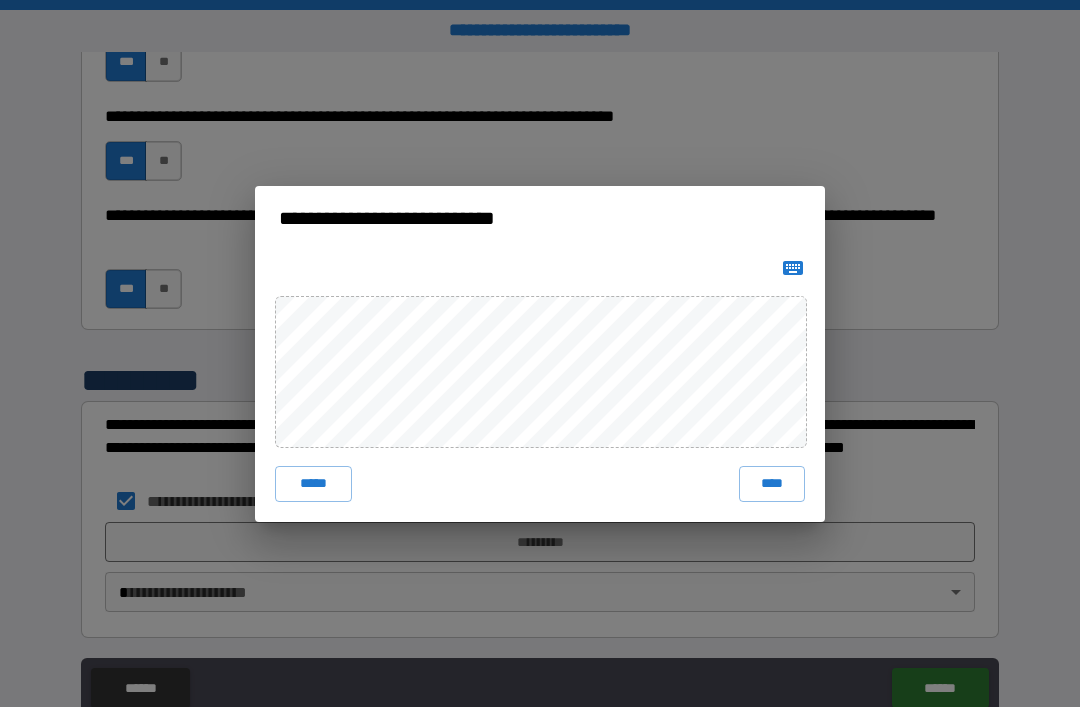 click on "****" at bounding box center [772, 484] 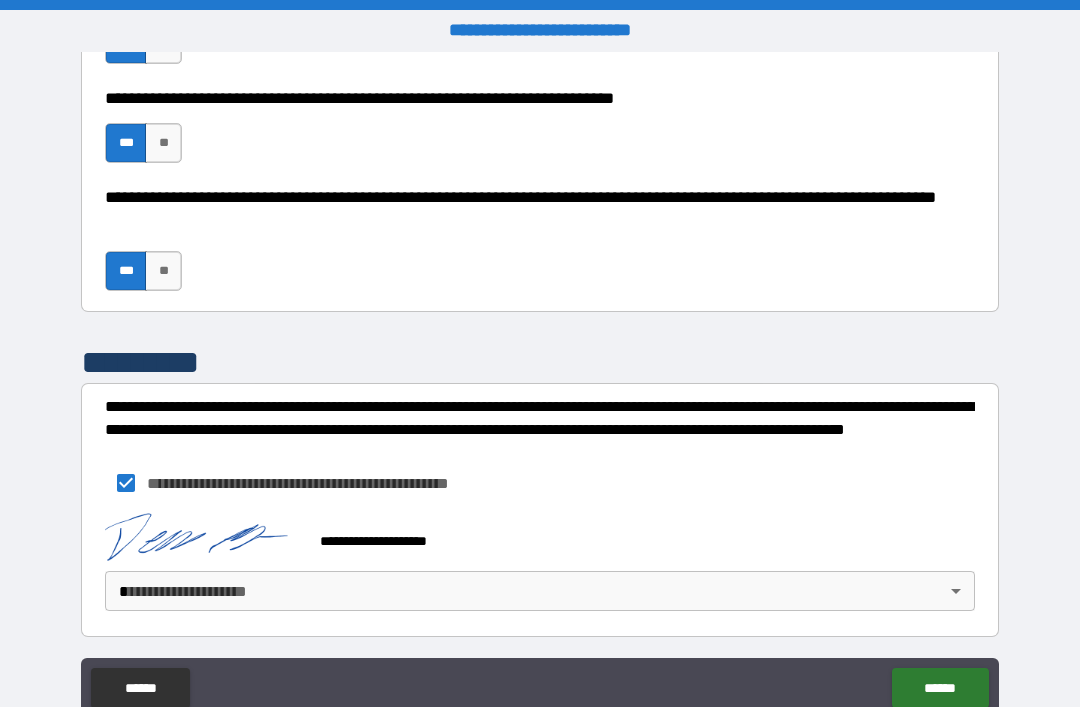 scroll, scrollTop: 1974, scrollLeft: 0, axis: vertical 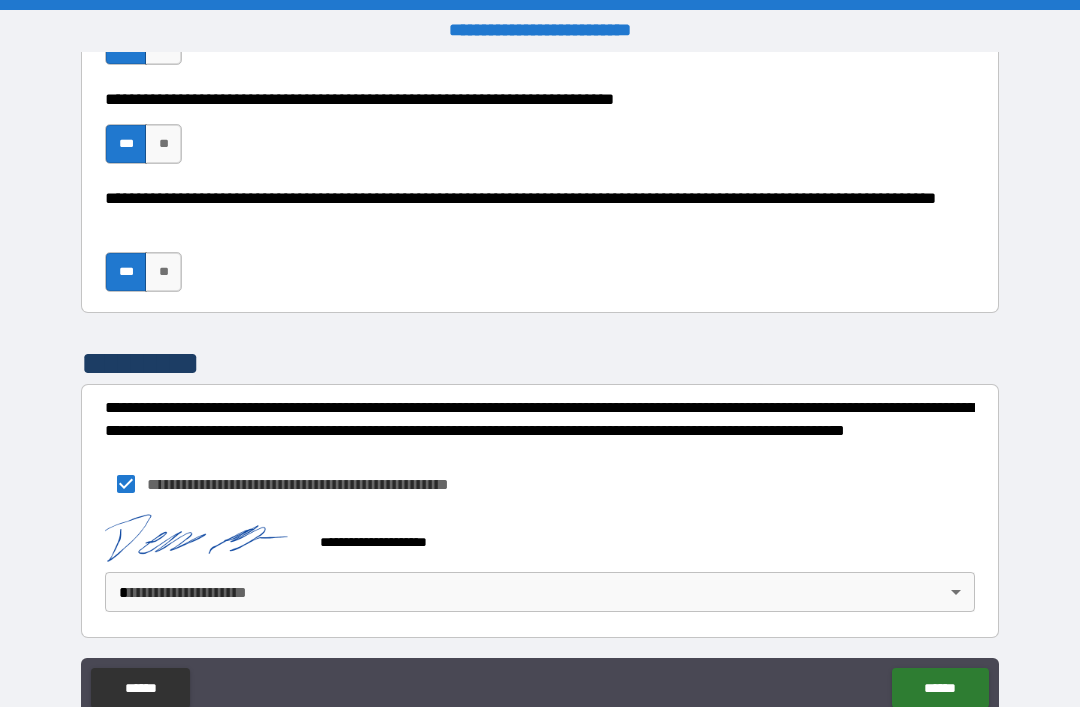 click on "**********" at bounding box center (540, 385) 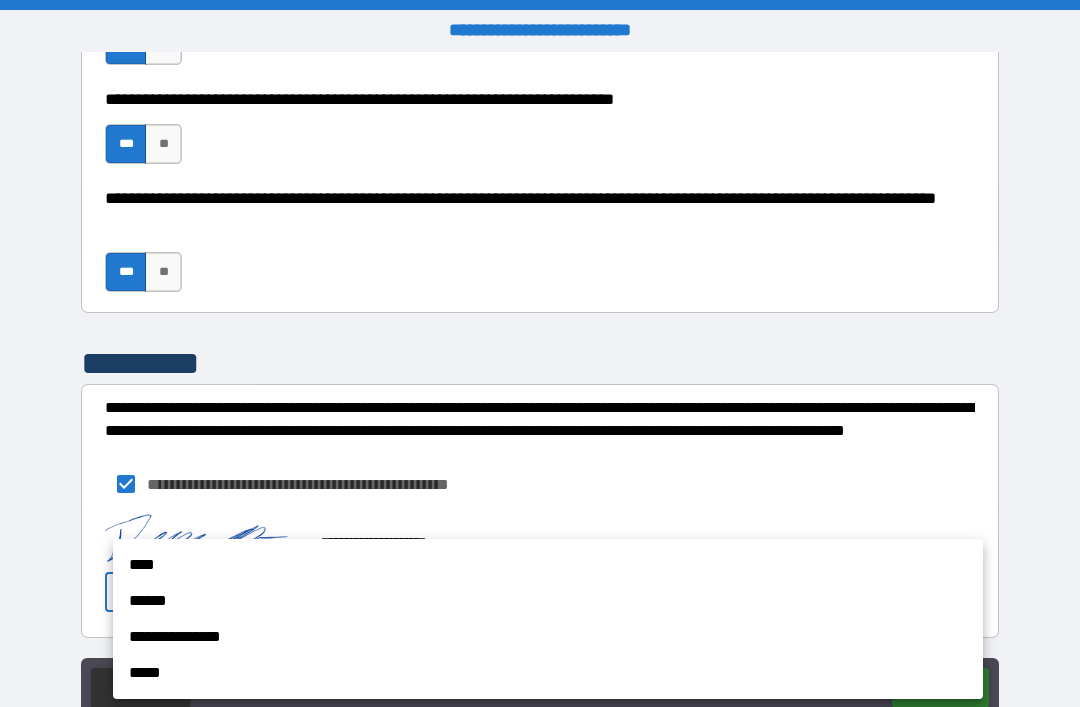 click on "****" at bounding box center (548, 565) 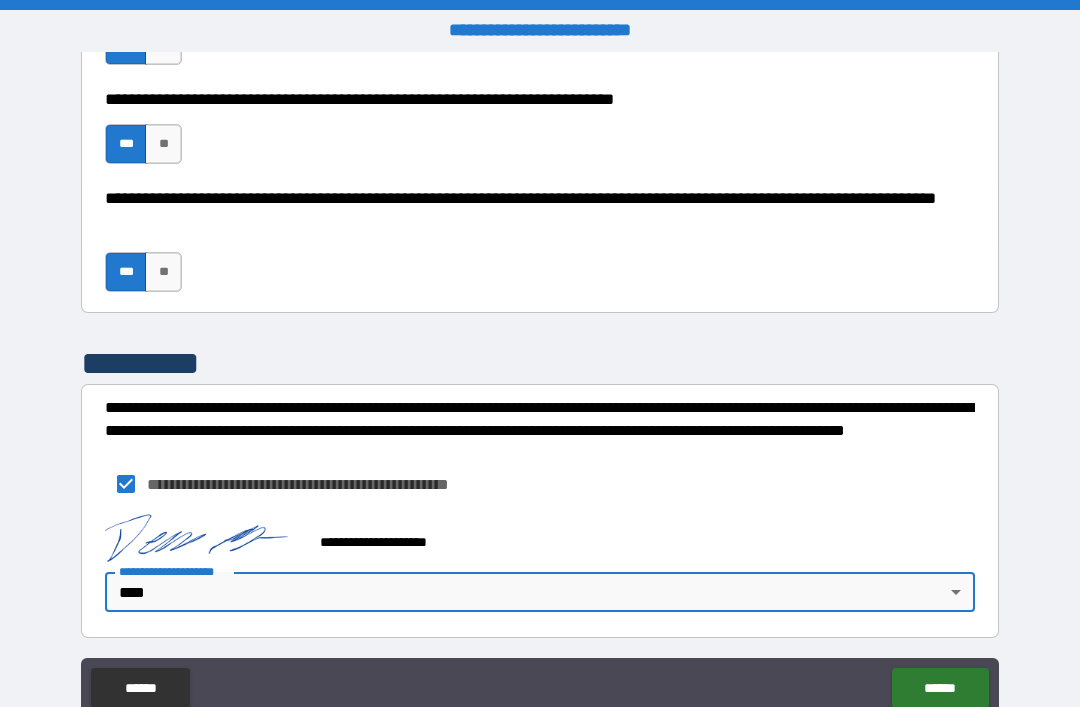 click on "******" at bounding box center (940, 688) 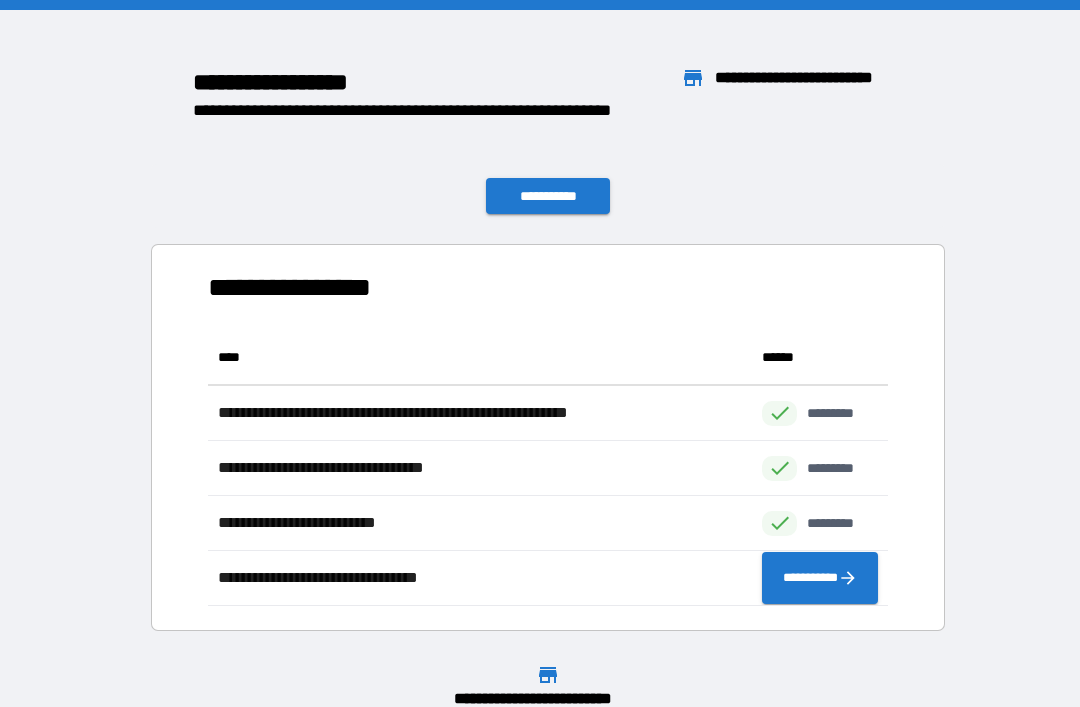 scroll, scrollTop: 276, scrollLeft: 680, axis: both 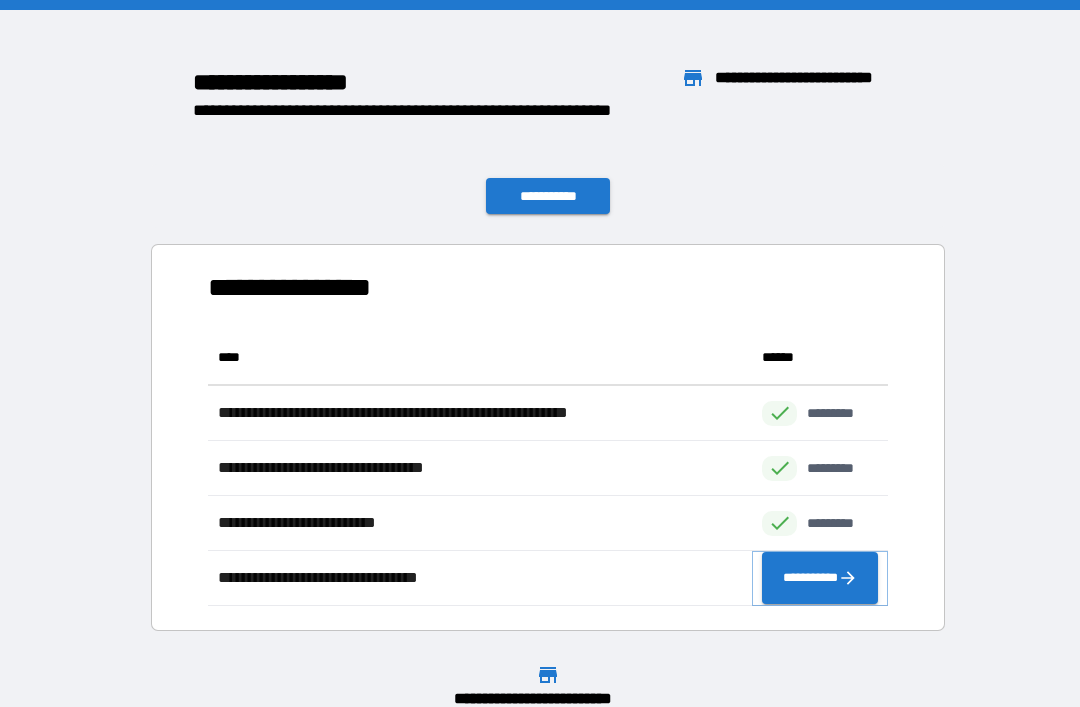 click on "**********" at bounding box center [820, 578] 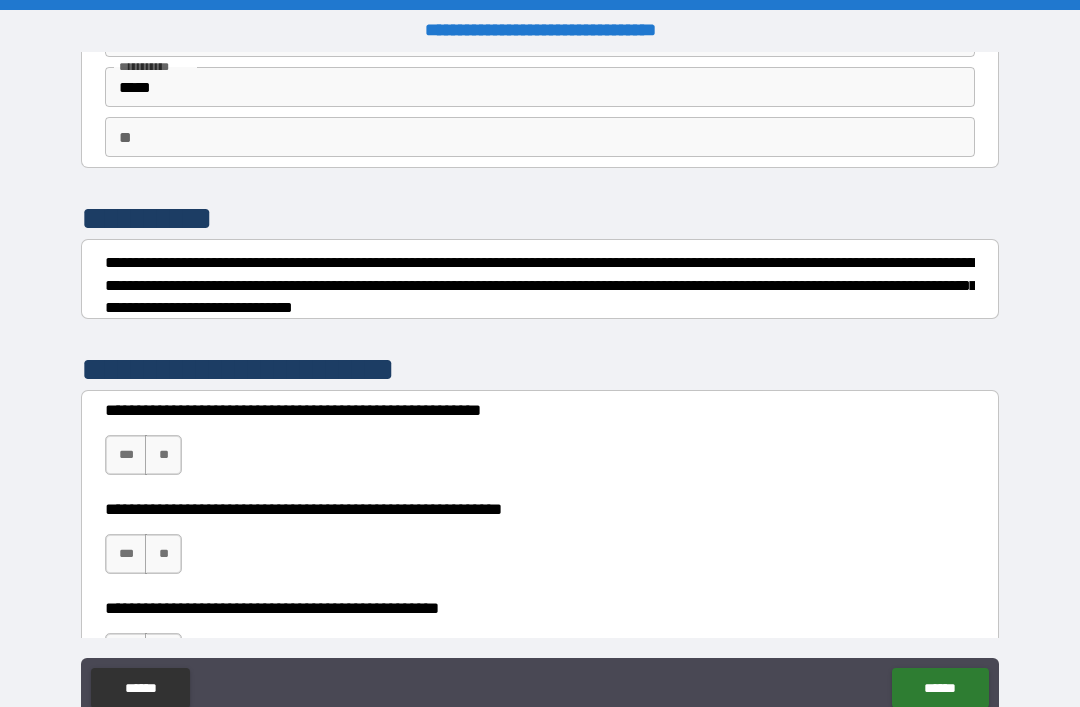 scroll, scrollTop: 131, scrollLeft: 0, axis: vertical 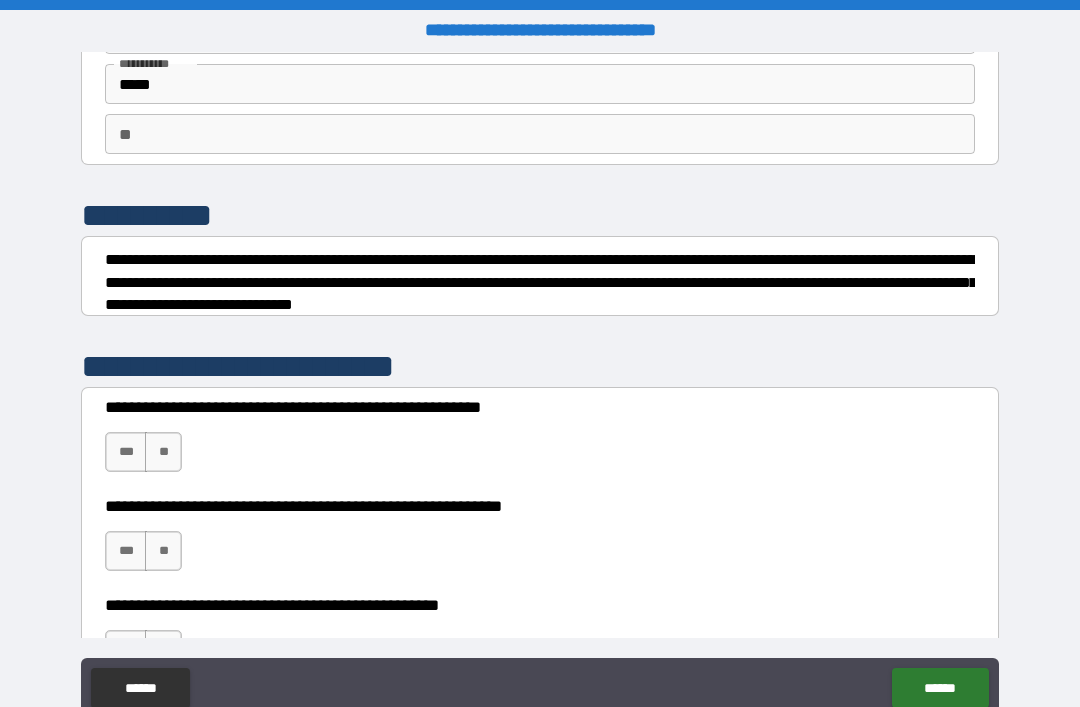 click on "**" at bounding box center (163, 452) 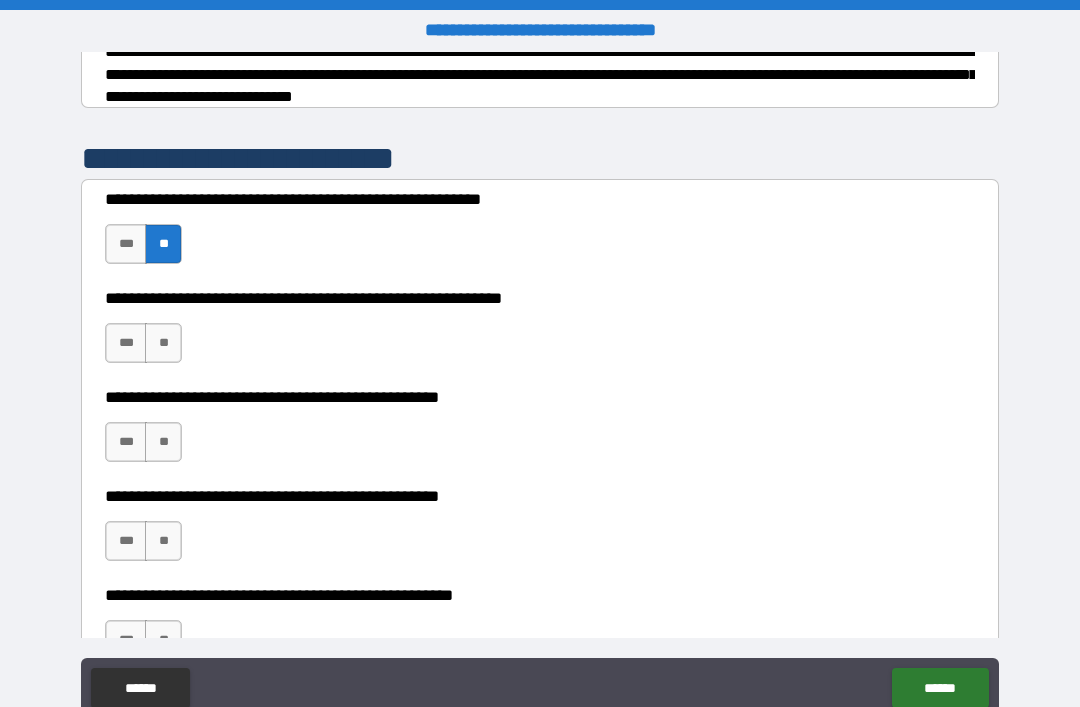 scroll, scrollTop: 411, scrollLeft: 0, axis: vertical 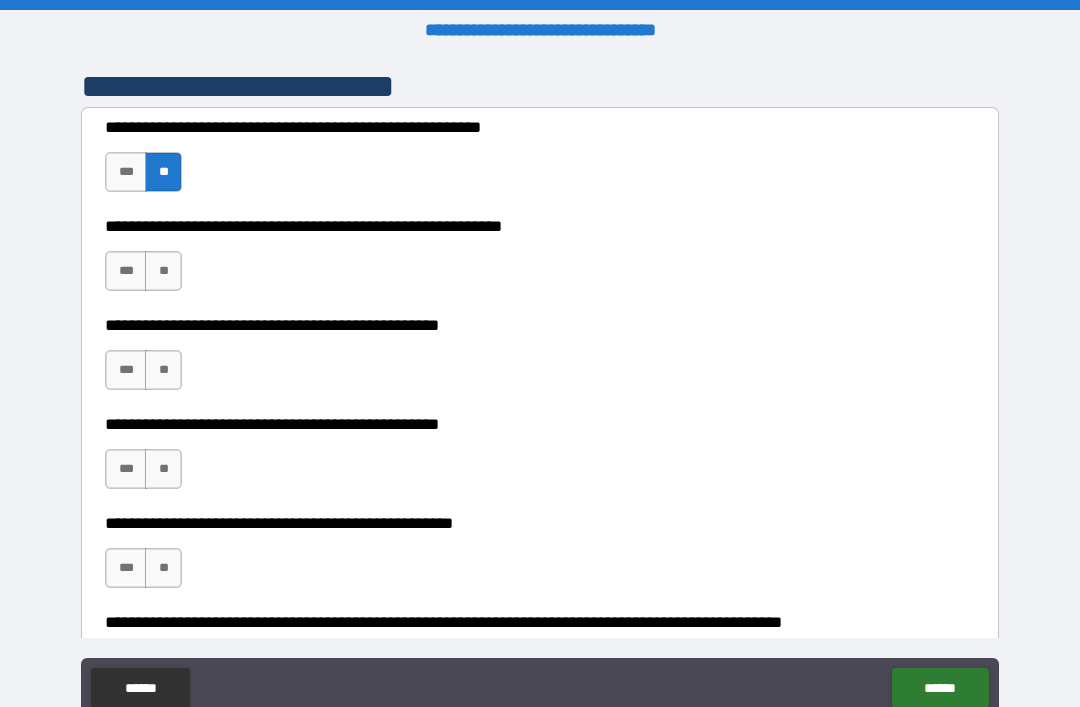 click on "***" at bounding box center (126, 271) 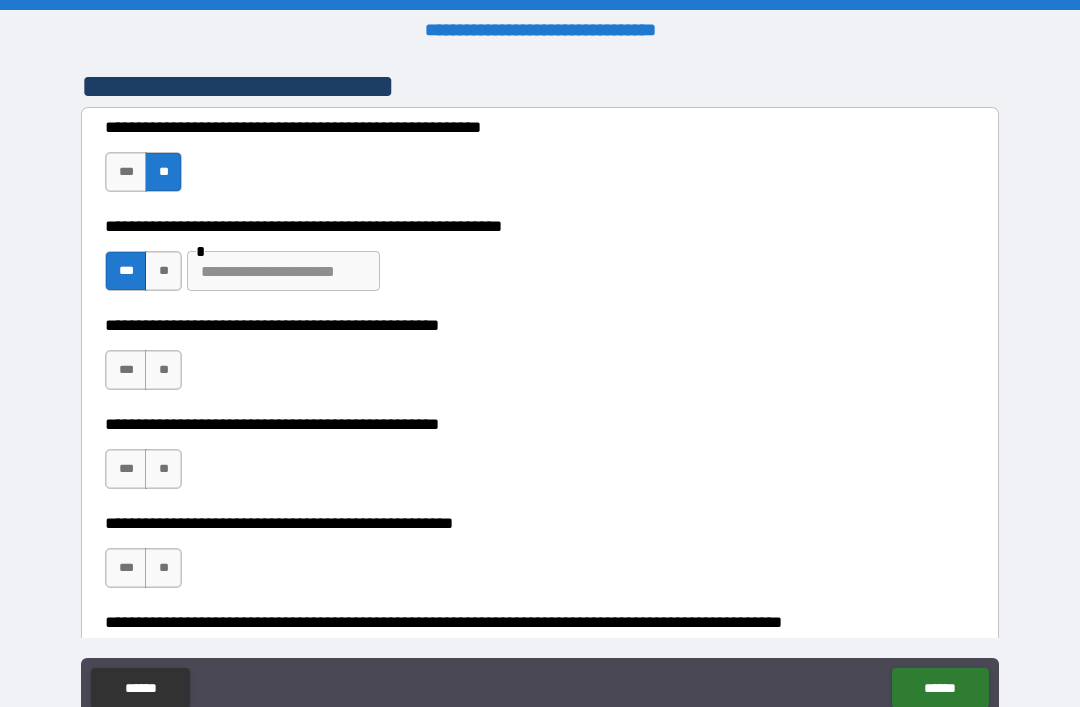 click on "**" at bounding box center (163, 271) 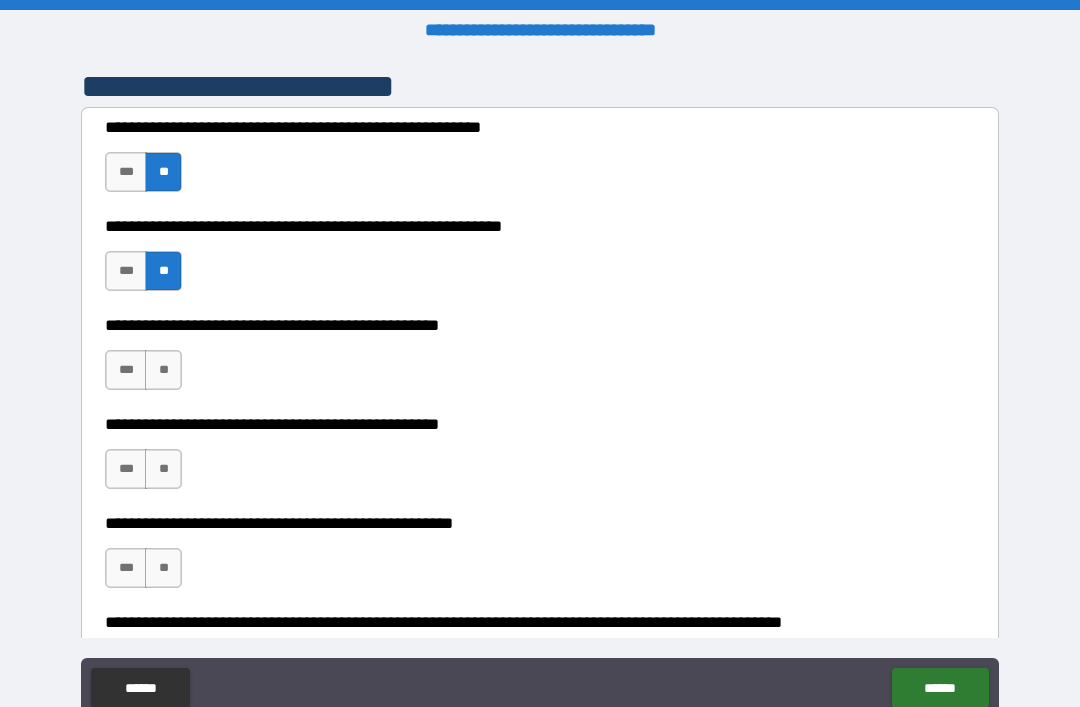 click on "***" at bounding box center (126, 271) 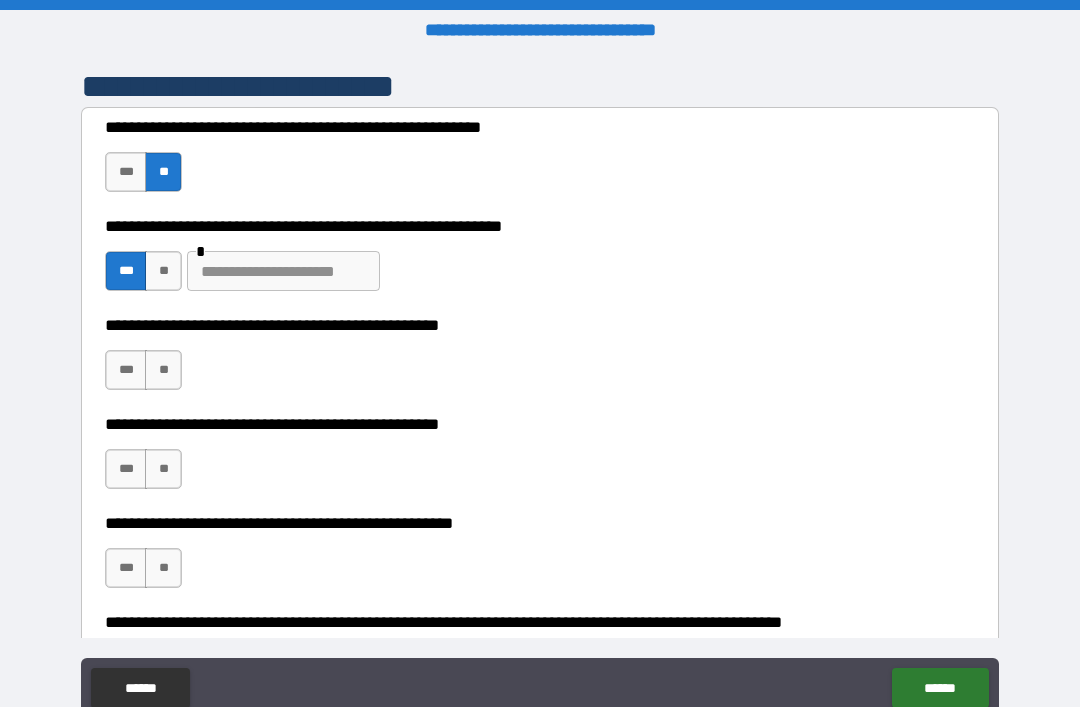 click at bounding box center (283, 271) 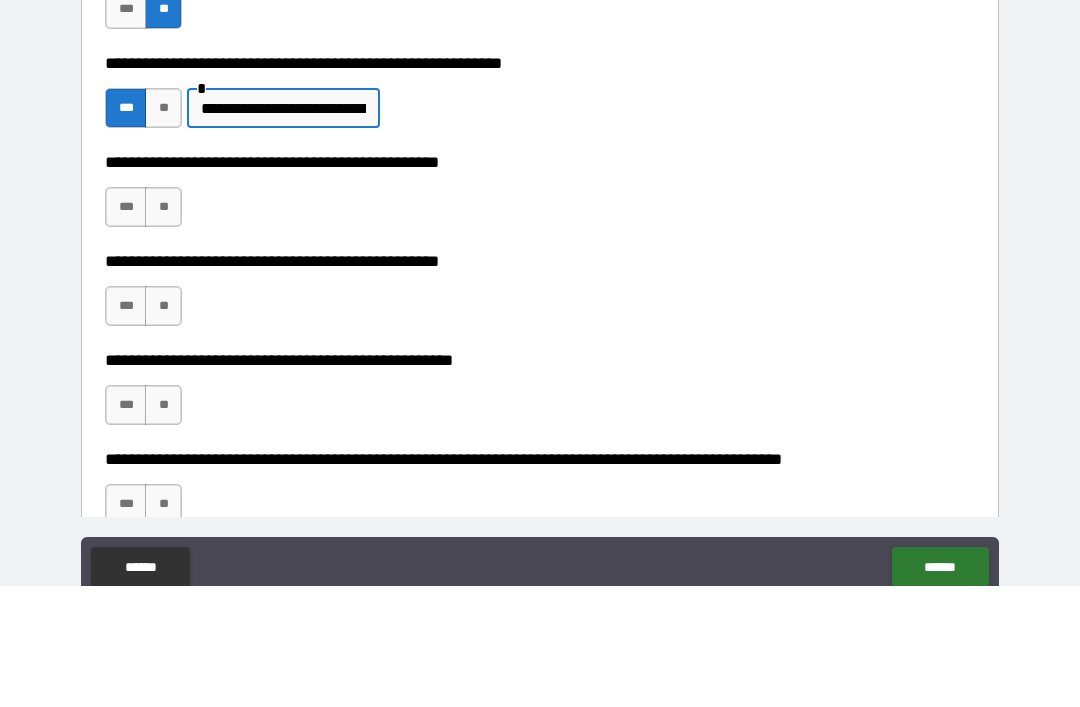 scroll, scrollTop: 476, scrollLeft: 0, axis: vertical 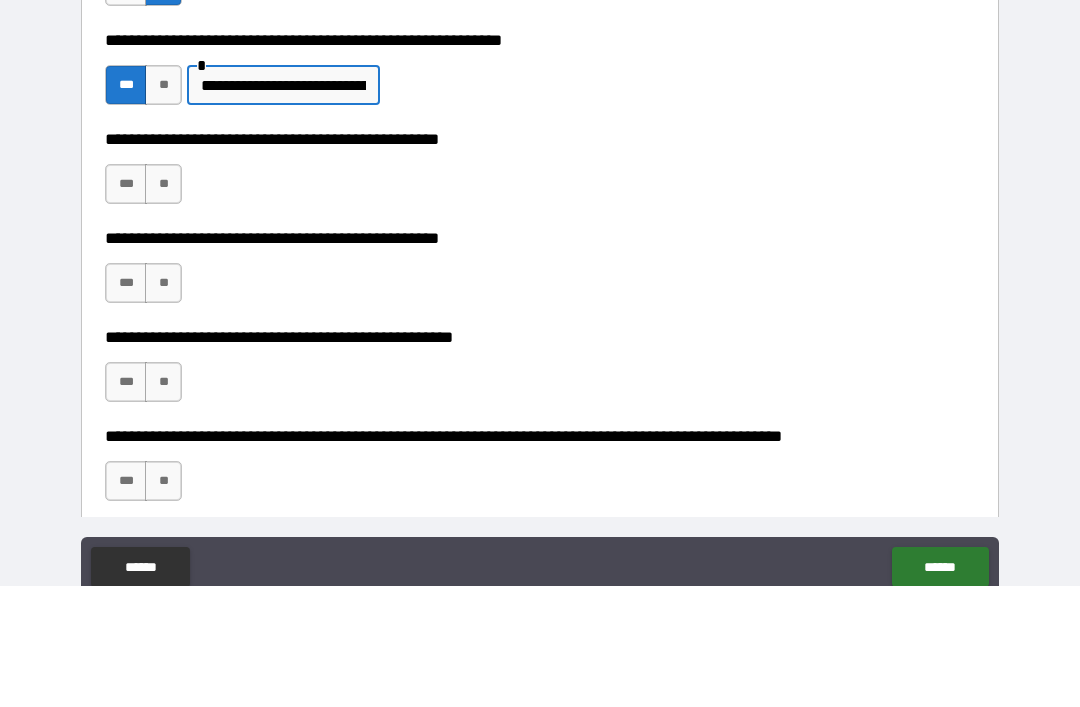 click on "**" at bounding box center [163, 305] 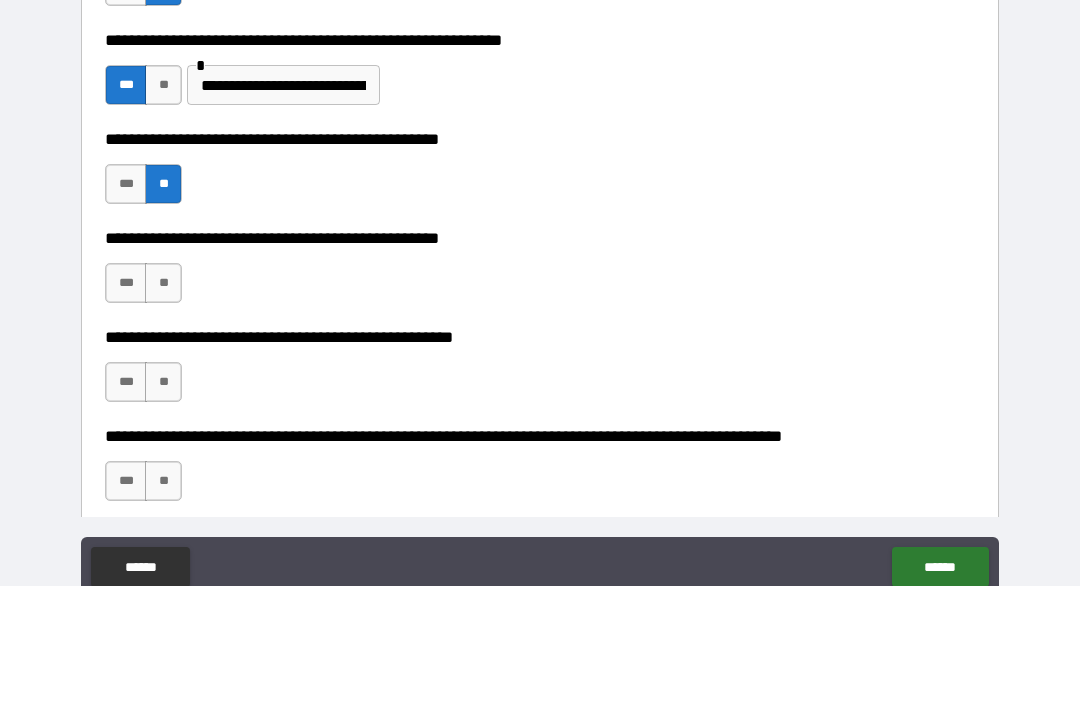 scroll, scrollTop: 64, scrollLeft: 0, axis: vertical 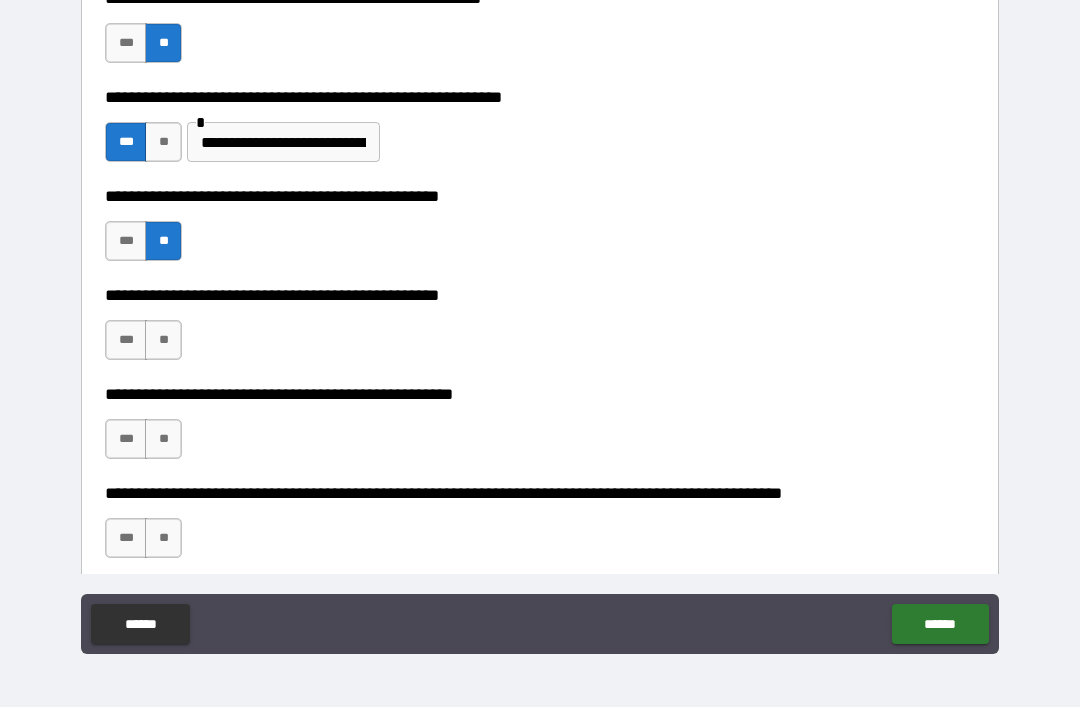 click on "**" at bounding box center (163, 340) 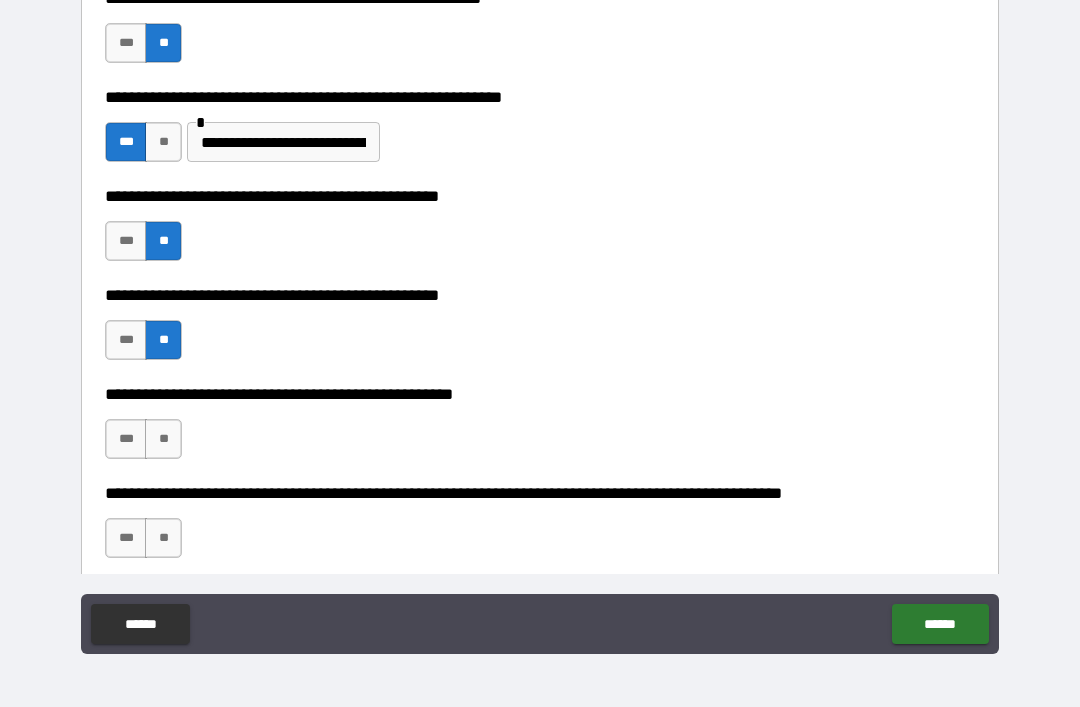 click on "**" at bounding box center (163, 439) 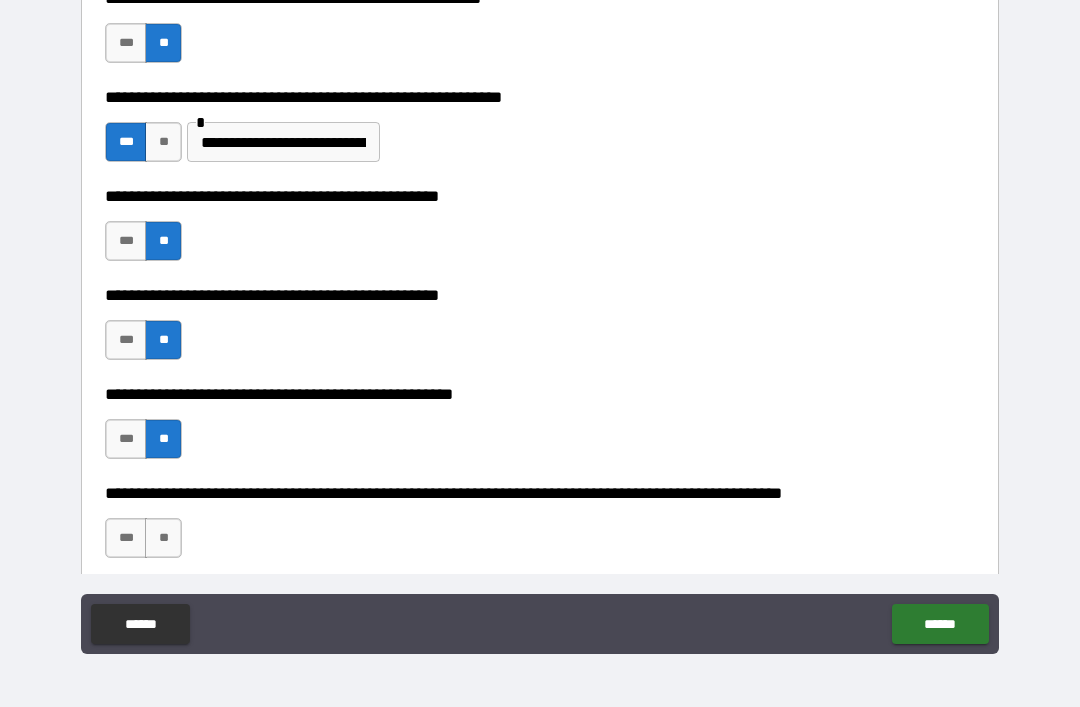 click on "**" at bounding box center (163, 538) 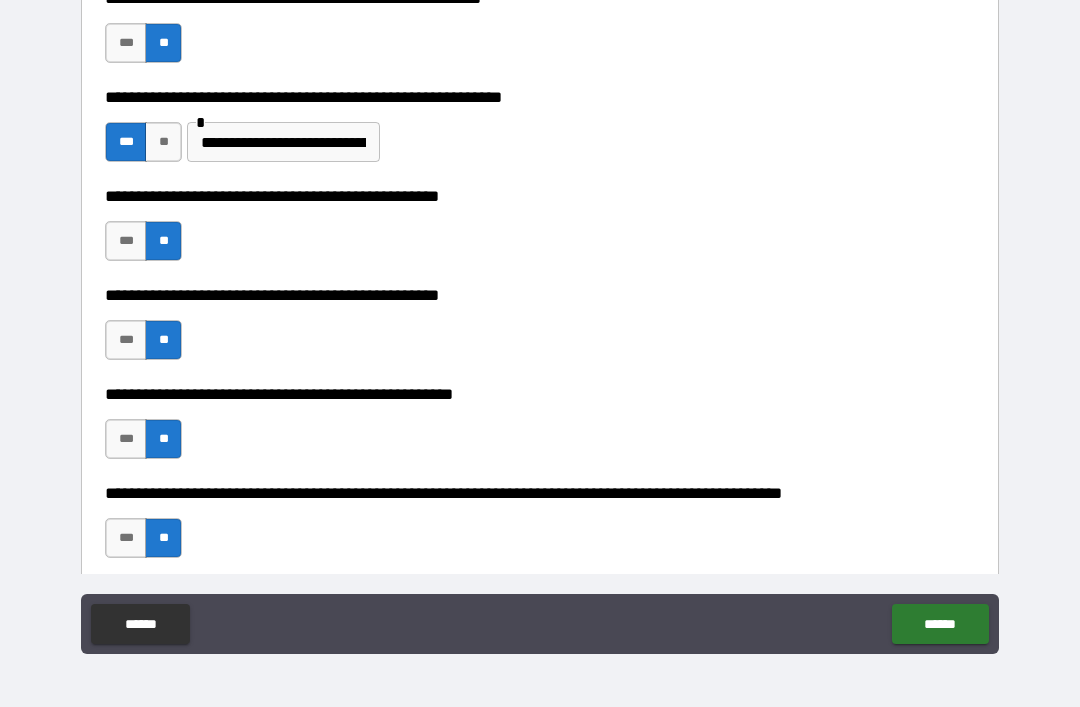 click on "******" at bounding box center [940, 624] 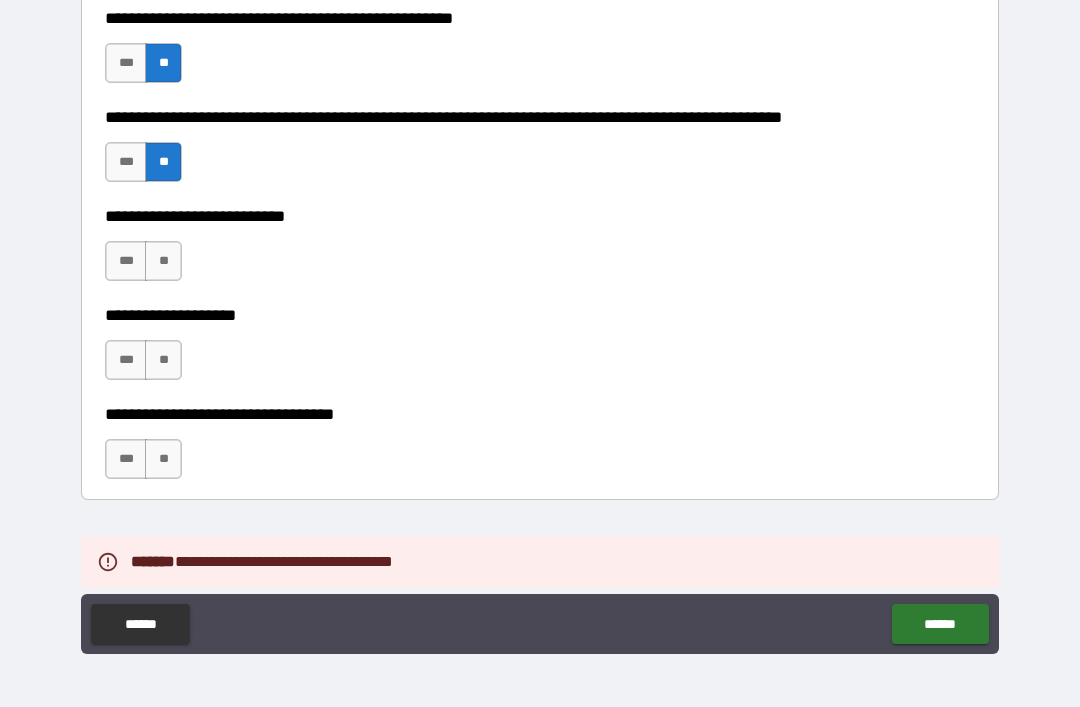 scroll, scrollTop: 856, scrollLeft: 0, axis: vertical 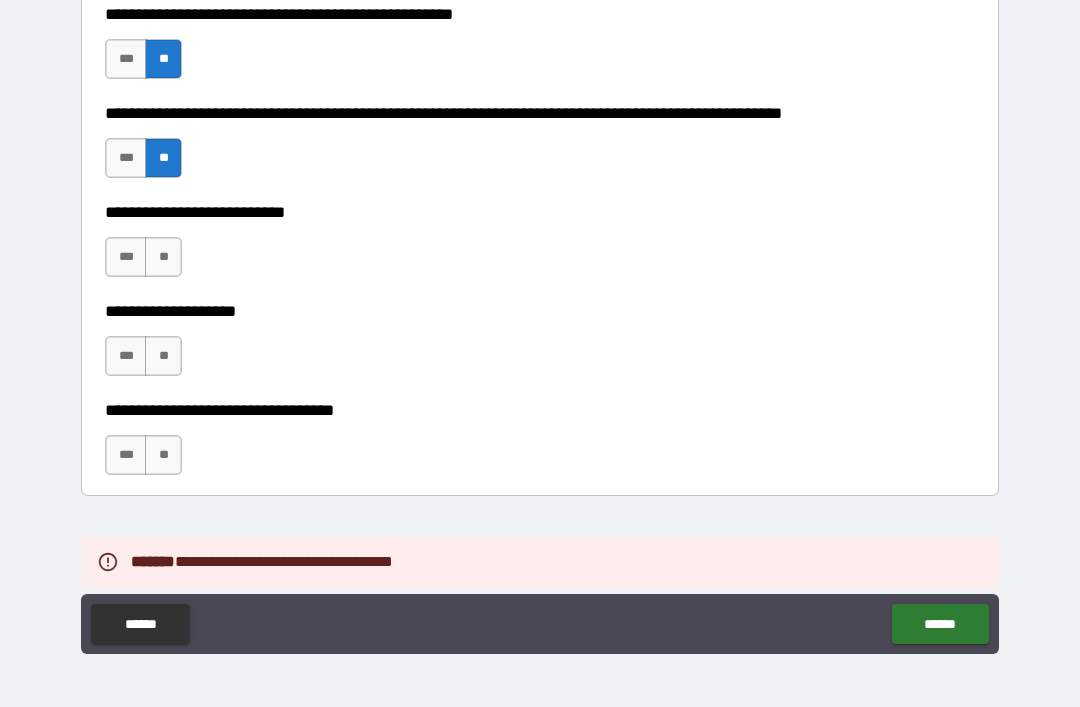 click on "**" at bounding box center (163, 257) 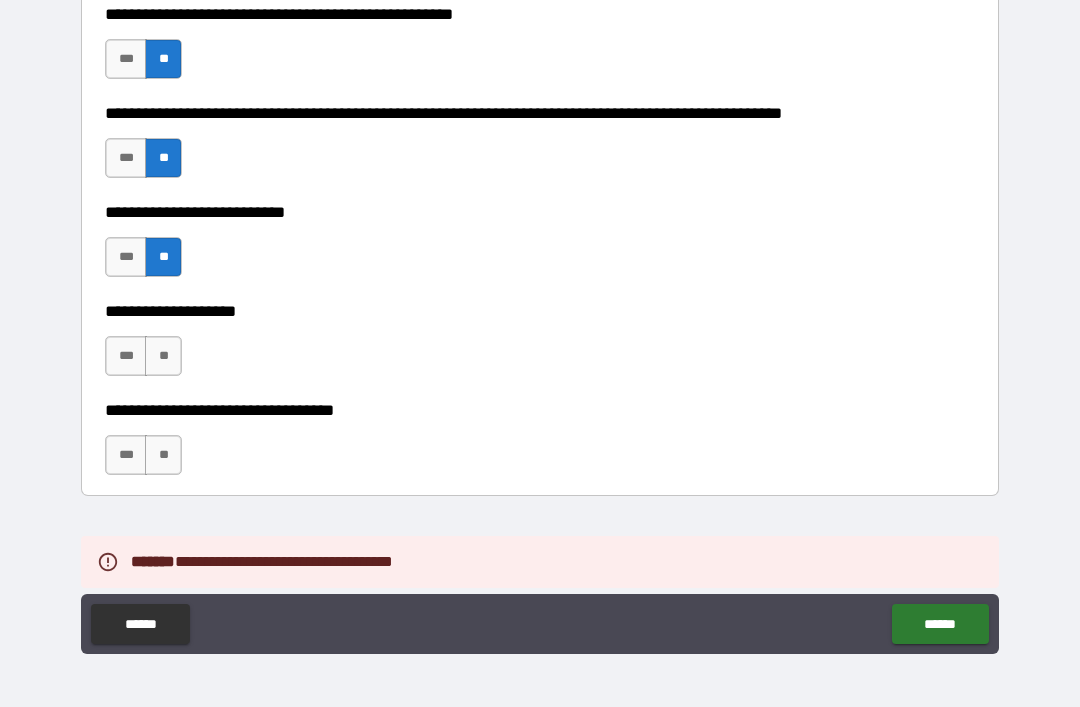 click on "**" at bounding box center [163, 356] 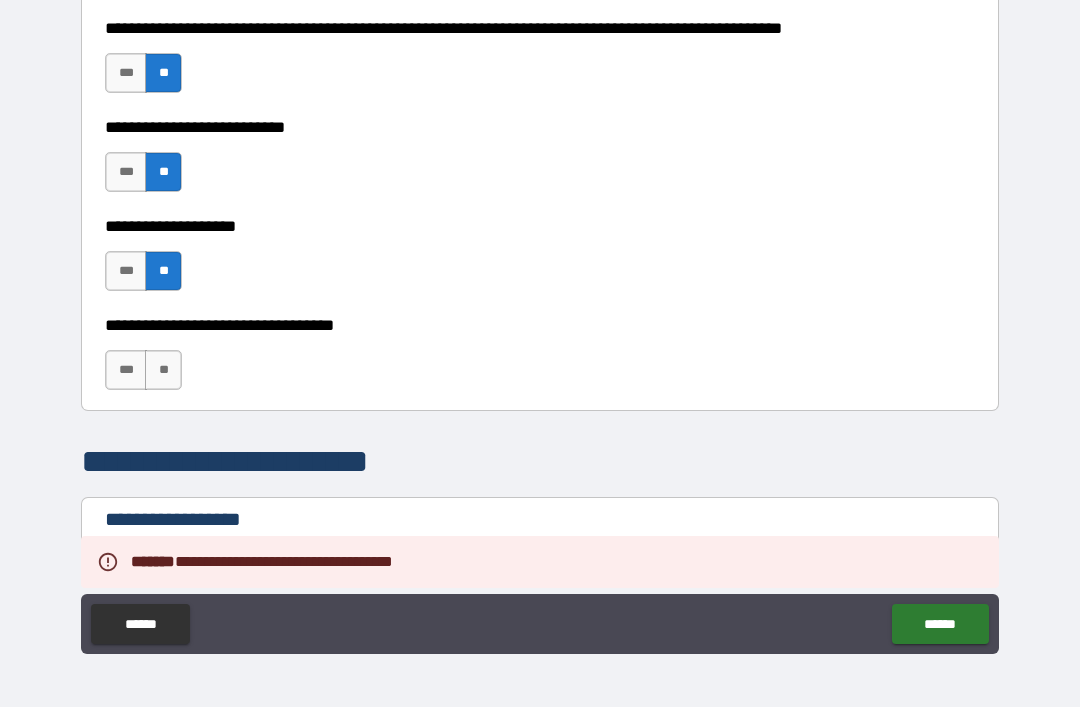 scroll, scrollTop: 942, scrollLeft: 0, axis: vertical 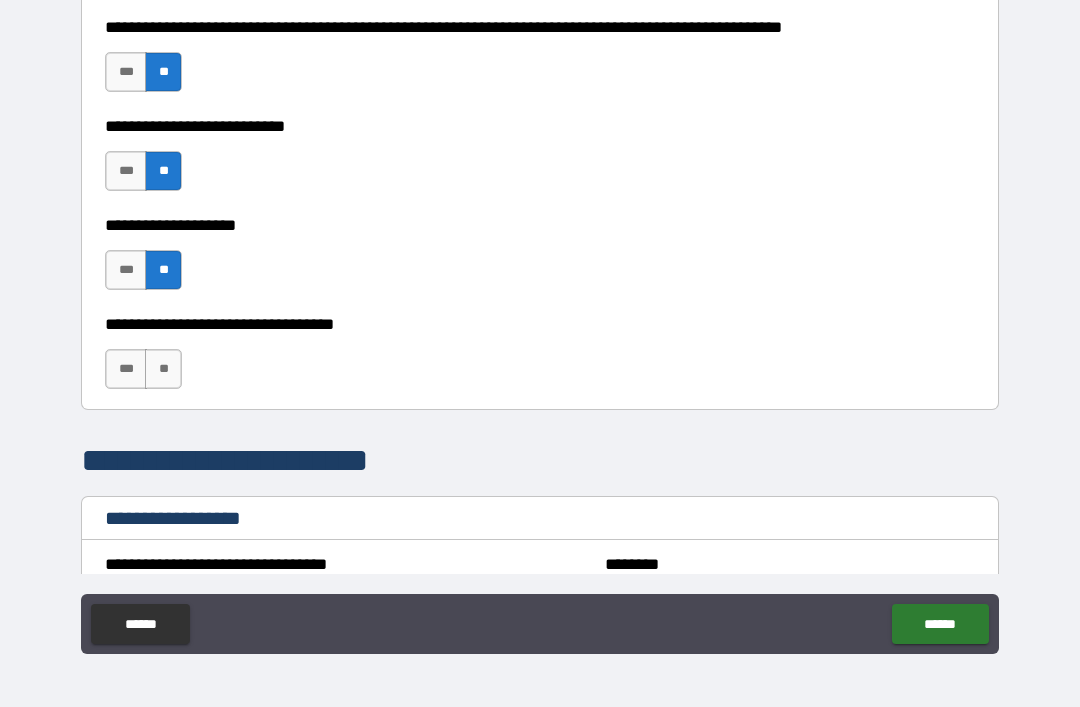 click on "**" at bounding box center [163, 369] 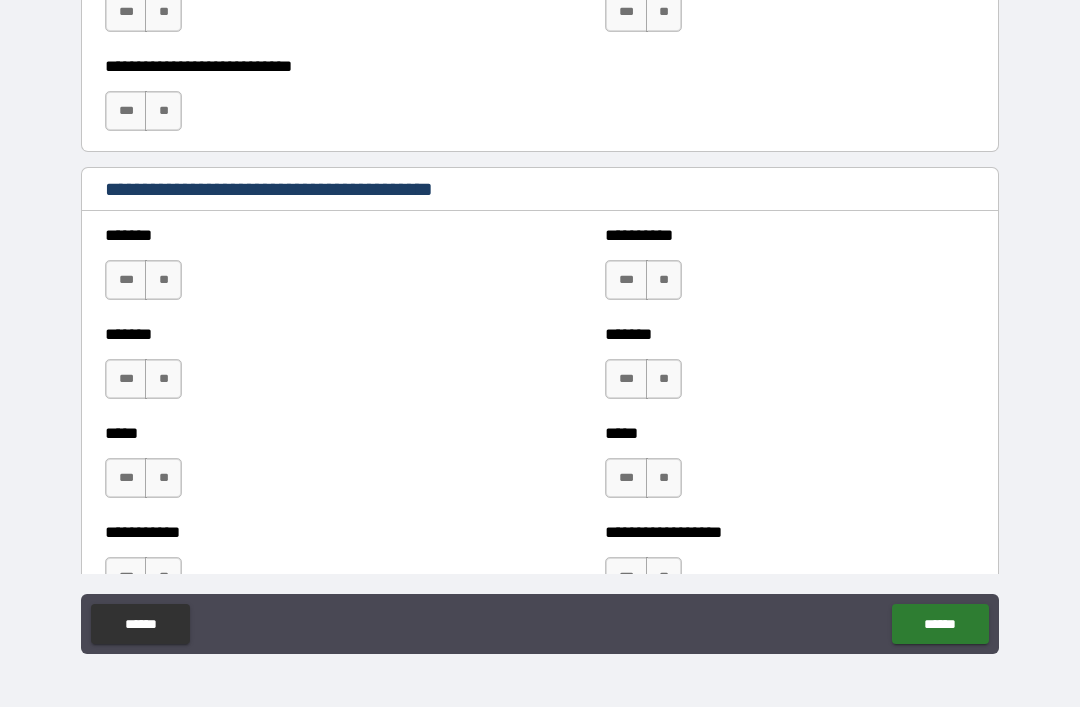 scroll, scrollTop: 1552, scrollLeft: 0, axis: vertical 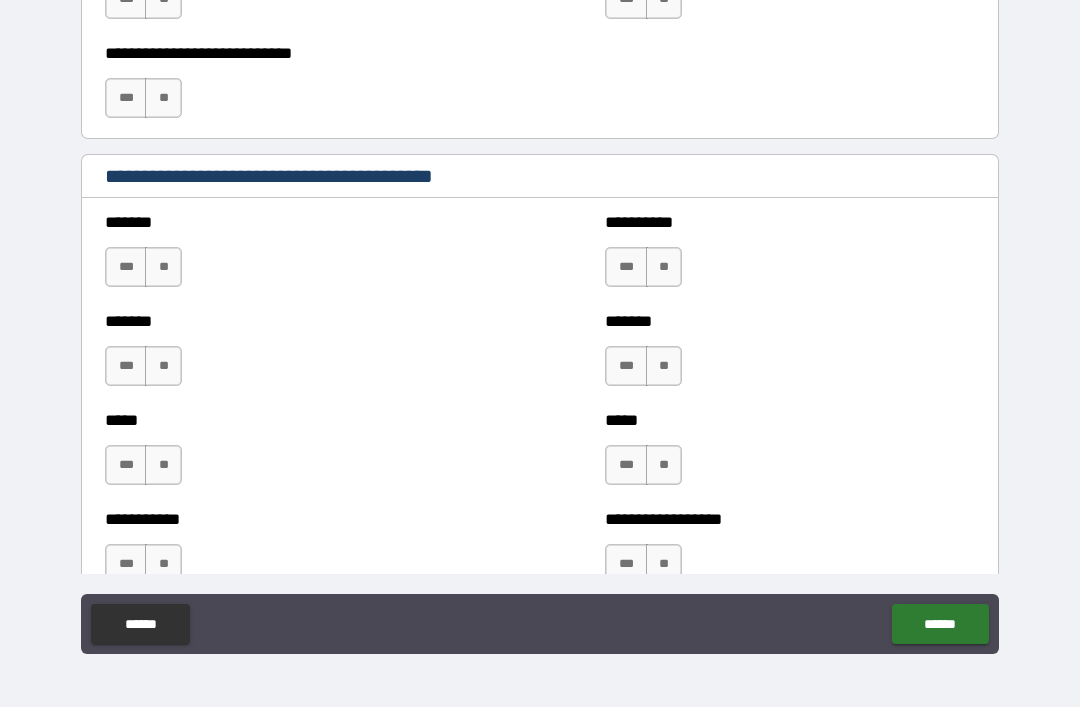 click on "**" at bounding box center (163, 267) 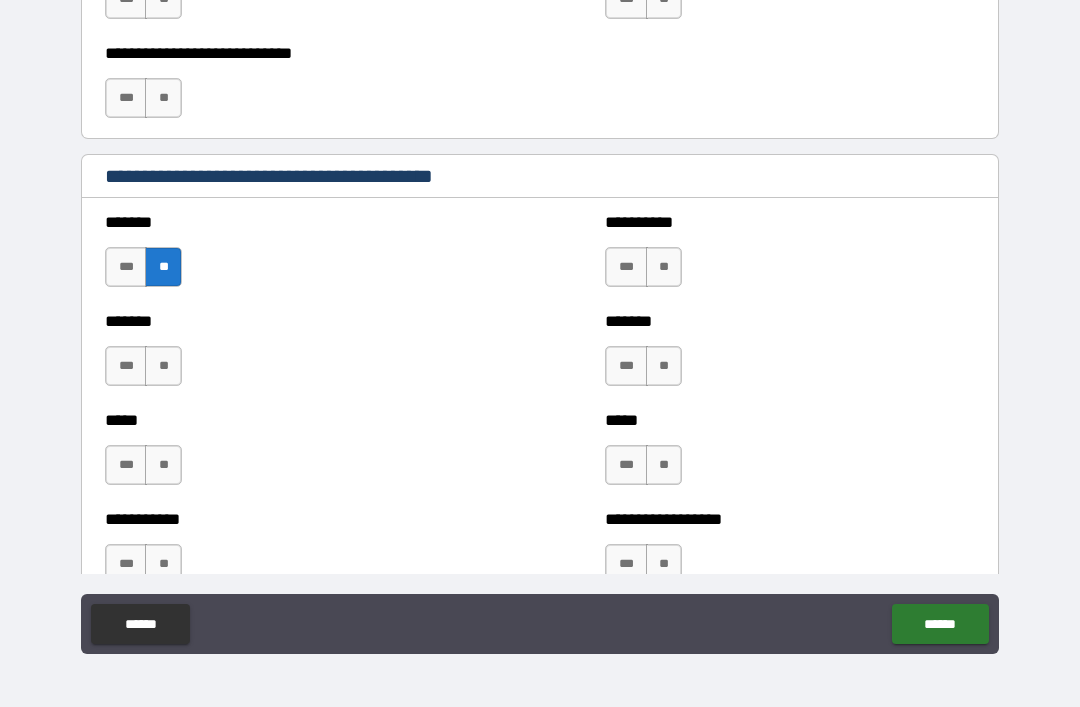 click on "**" at bounding box center (163, 366) 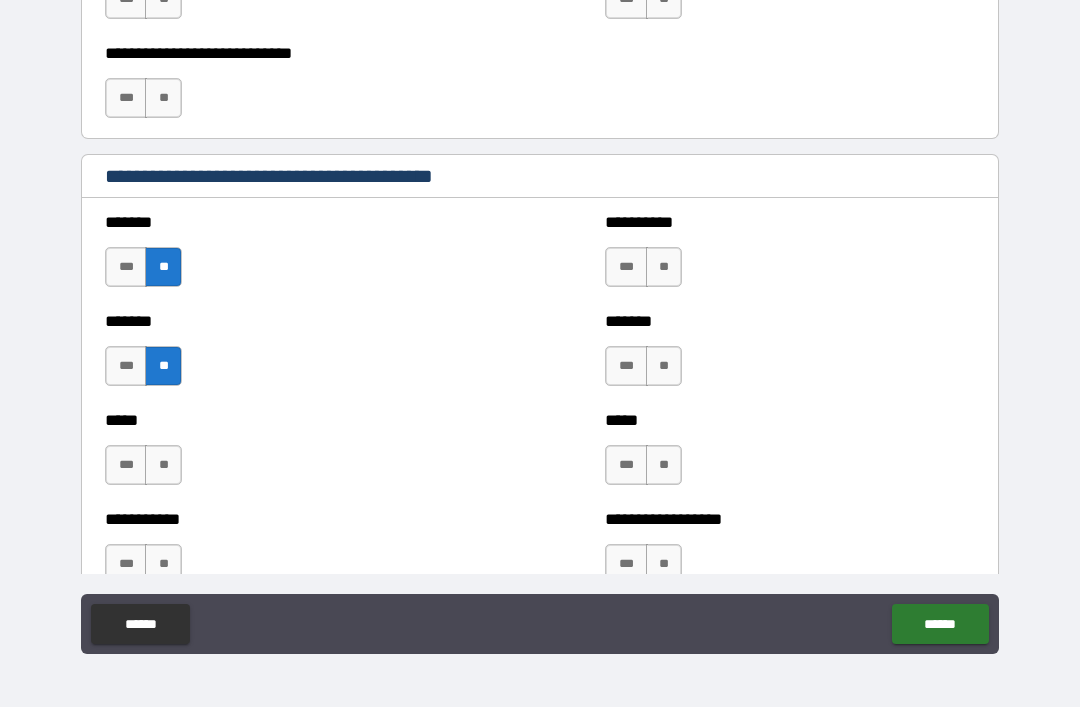 click on "**" at bounding box center [664, 267] 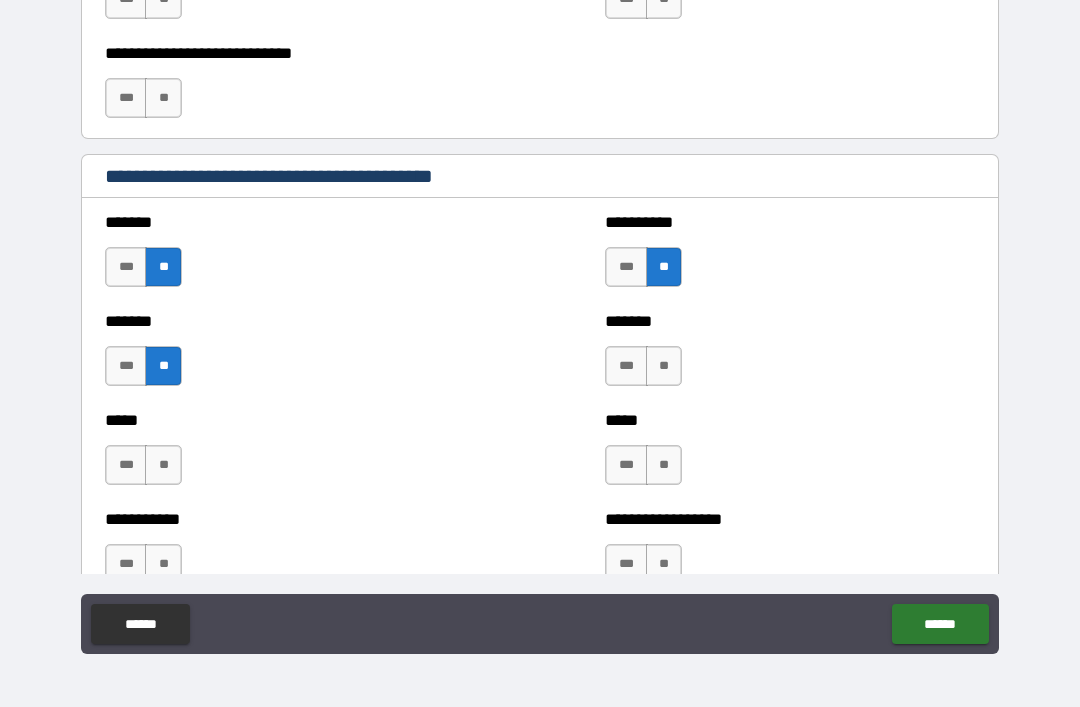 click on "**" at bounding box center [664, 366] 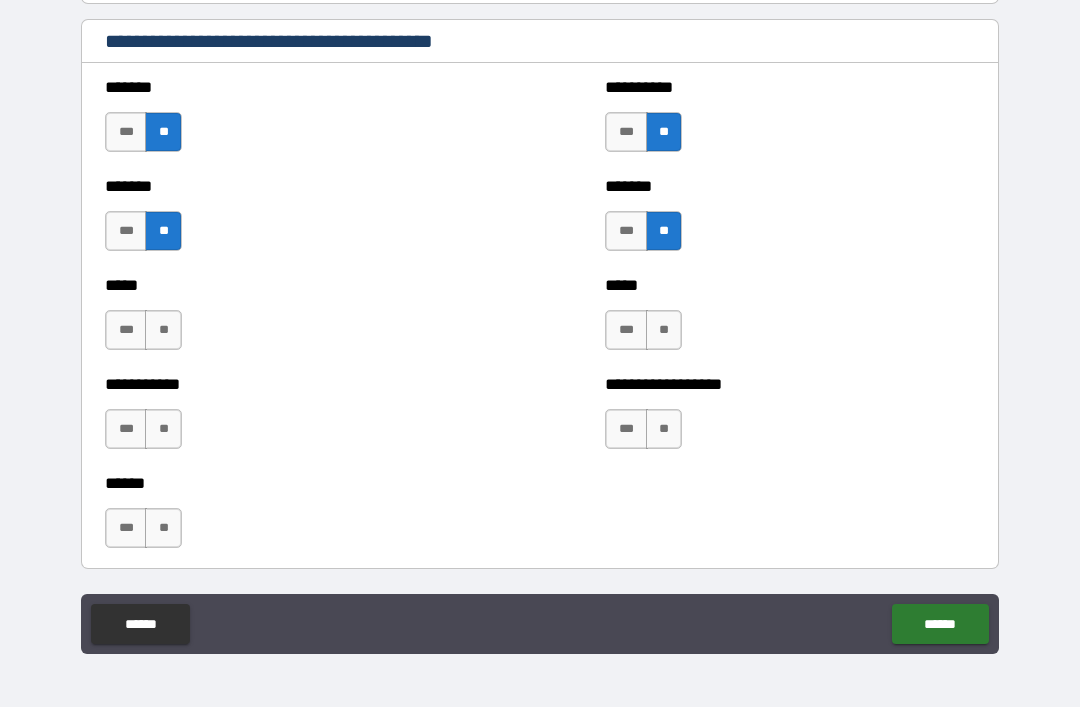scroll, scrollTop: 1695, scrollLeft: 0, axis: vertical 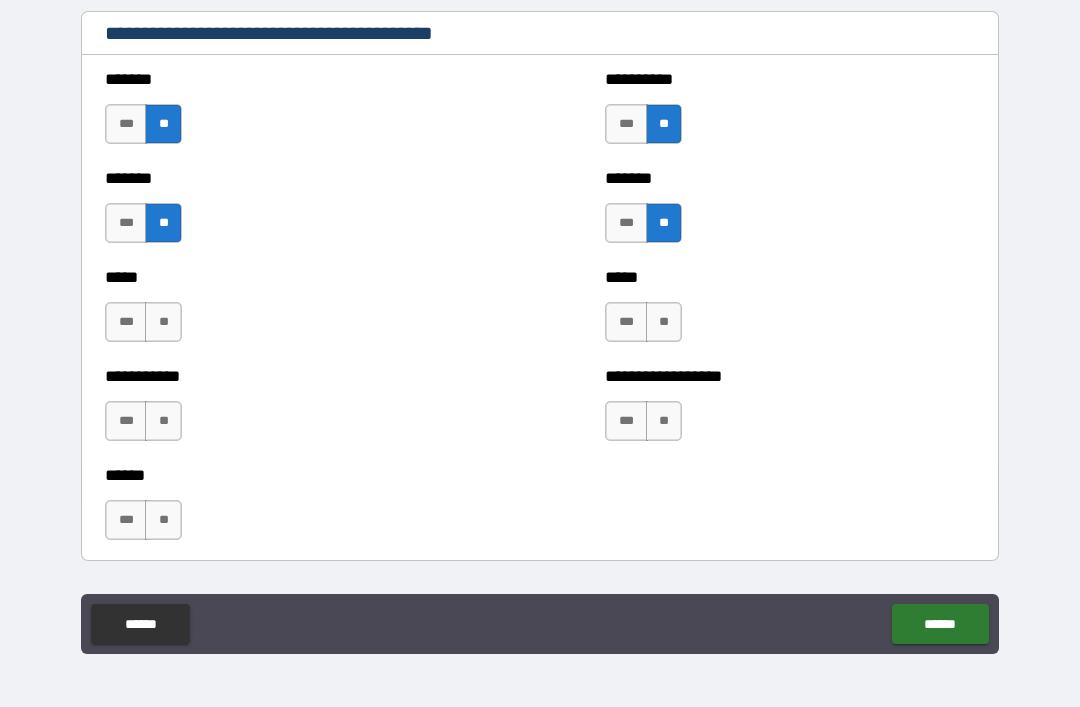click on "**" at bounding box center [664, 322] 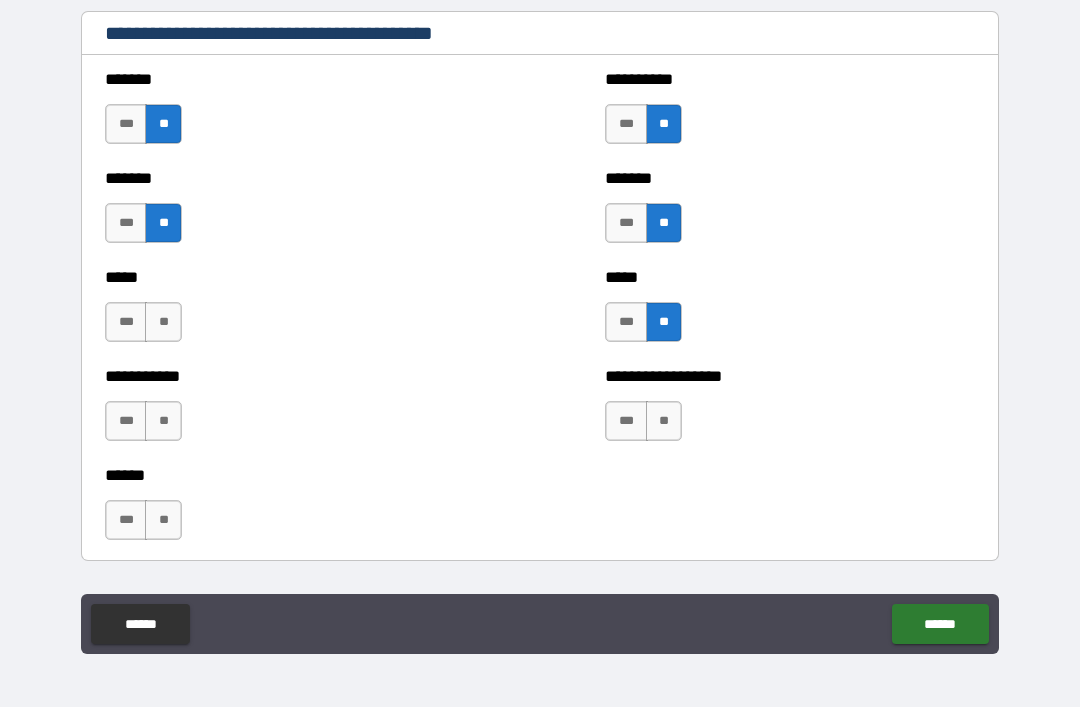 click on "**" at bounding box center (664, 421) 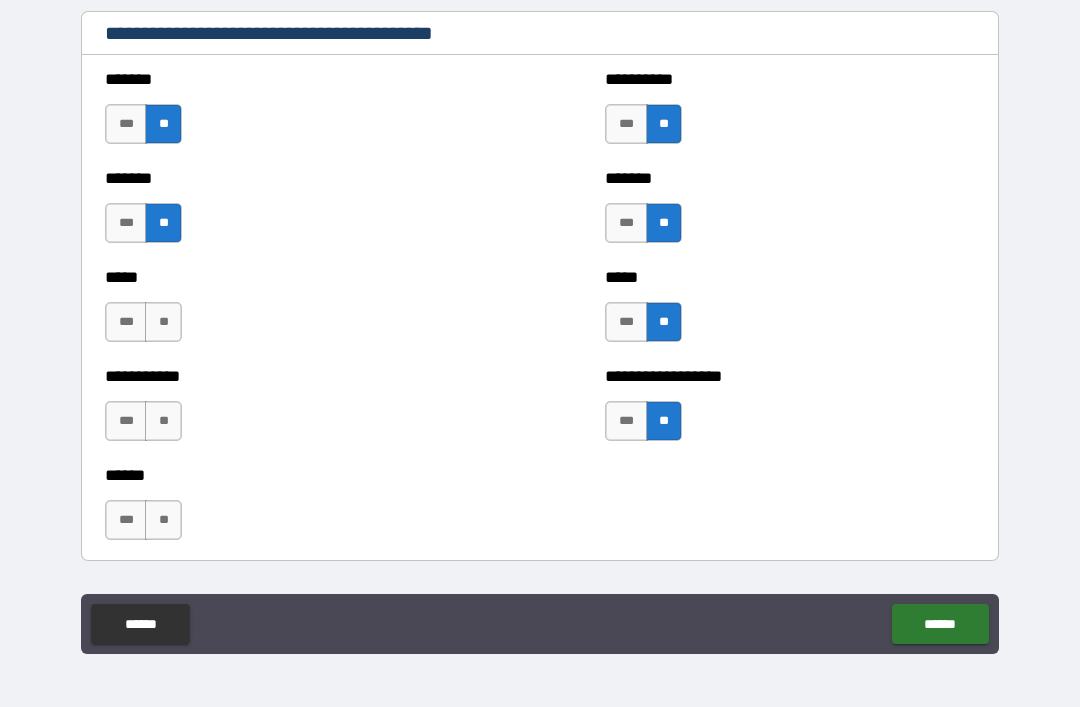 click on "**" at bounding box center (163, 322) 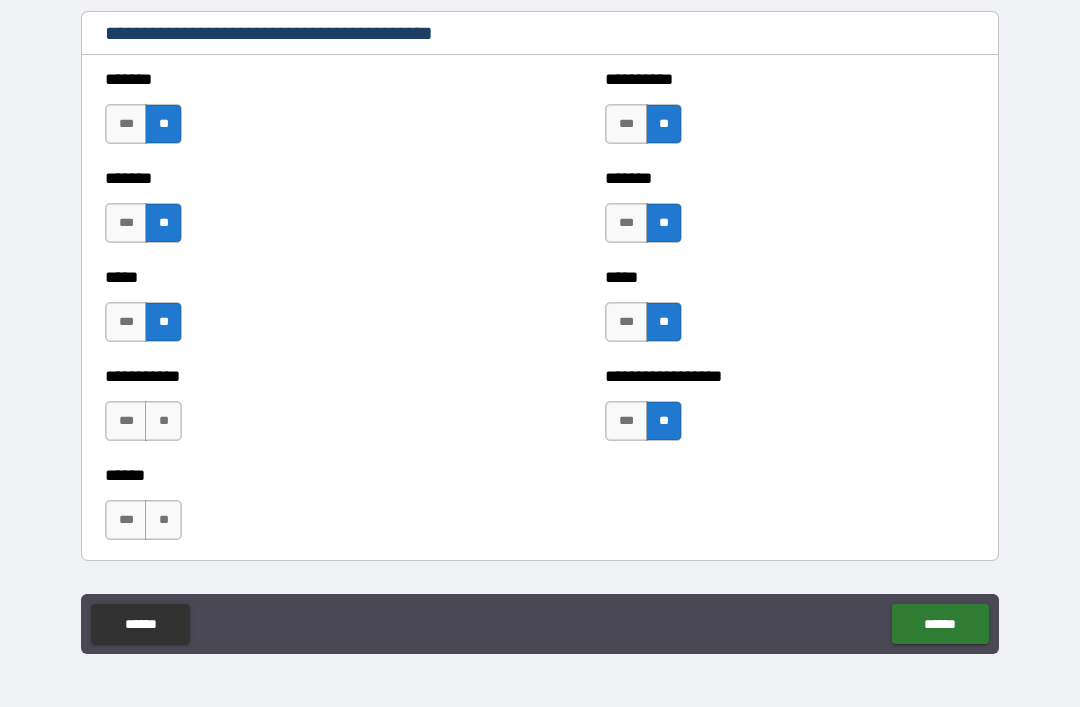click on "**" at bounding box center (163, 421) 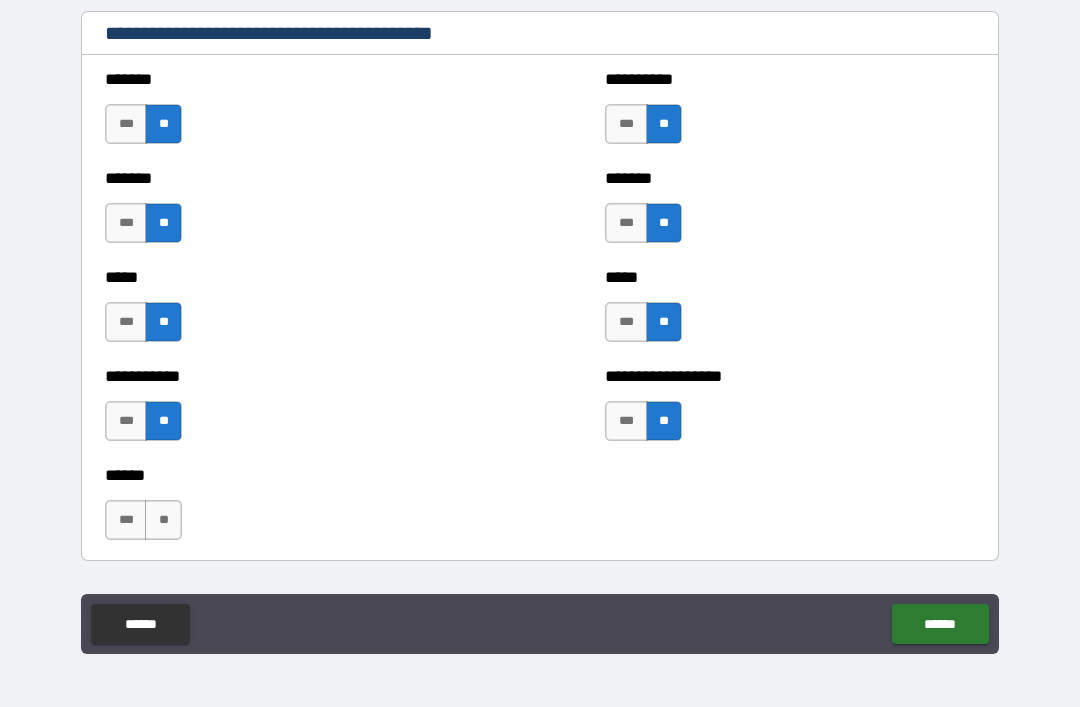 click on "**" at bounding box center [163, 520] 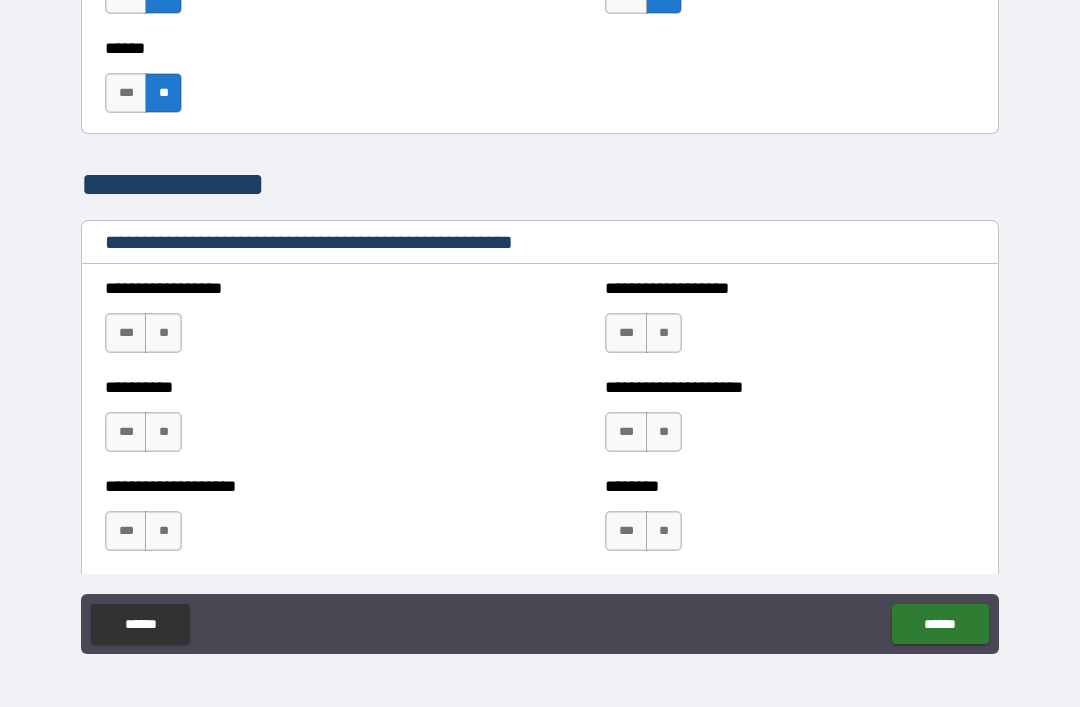 scroll, scrollTop: 2123, scrollLeft: 0, axis: vertical 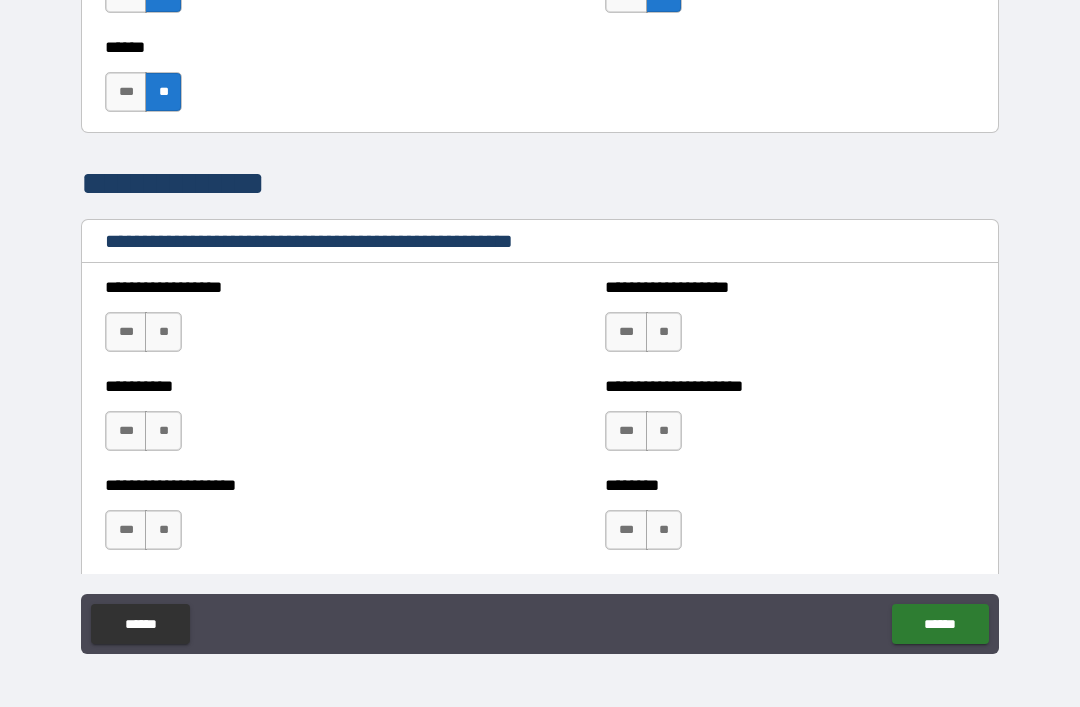 click on "**" at bounding box center (163, 332) 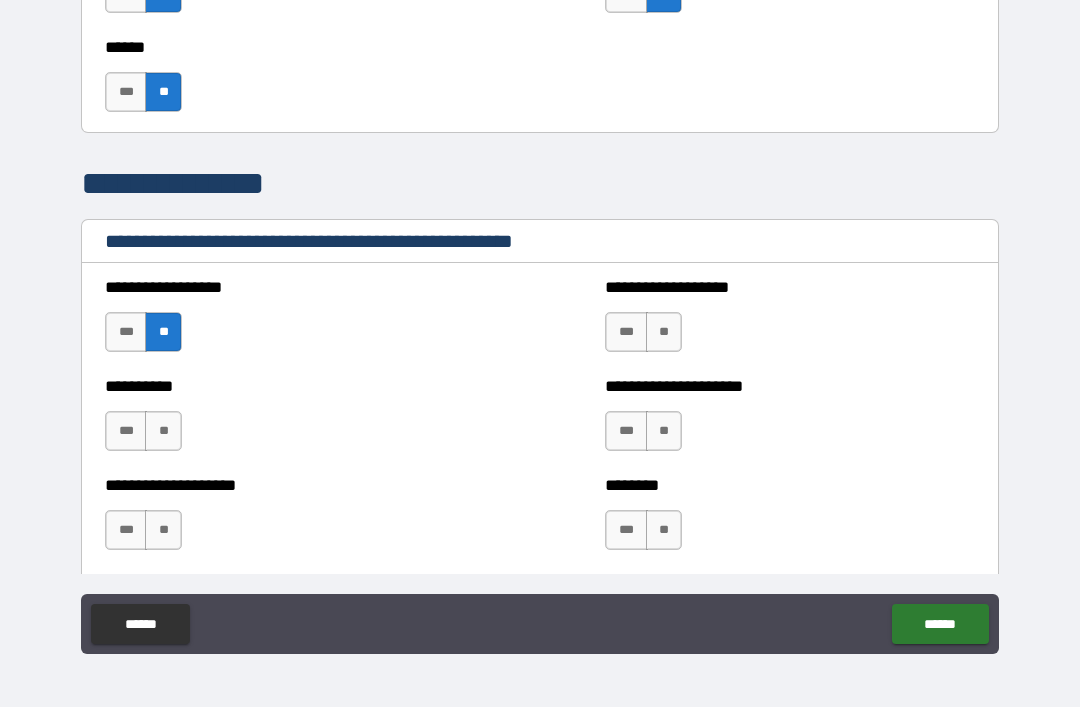 click on "**" at bounding box center (163, 431) 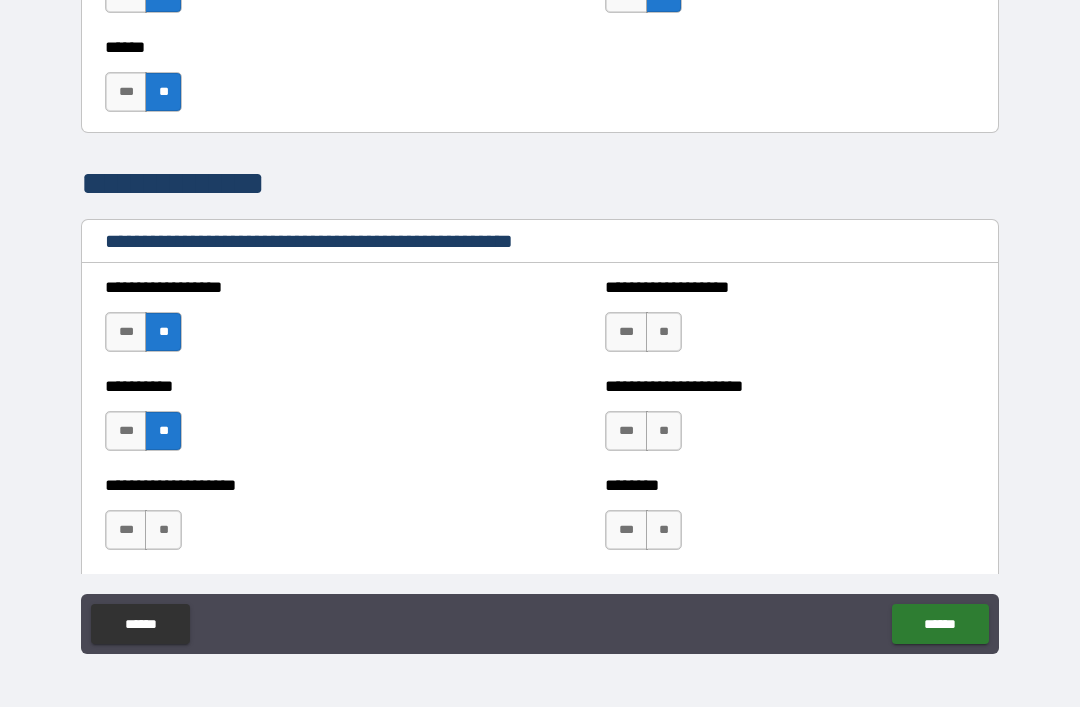 click on "**" at bounding box center [163, 530] 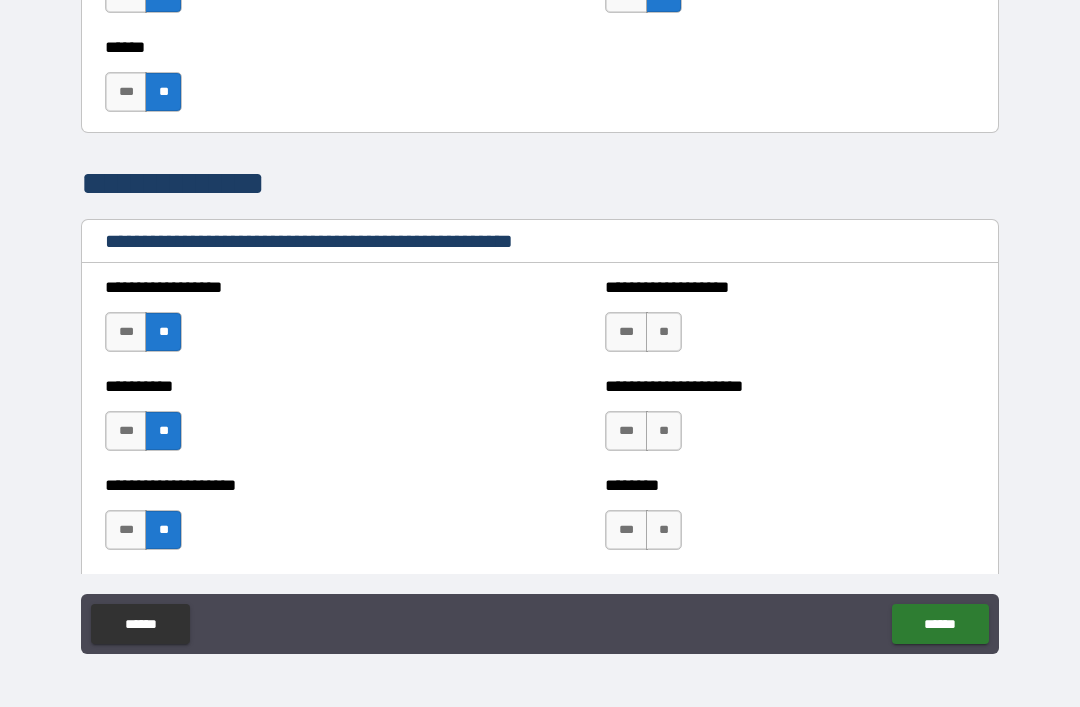 click on "**" at bounding box center (664, 332) 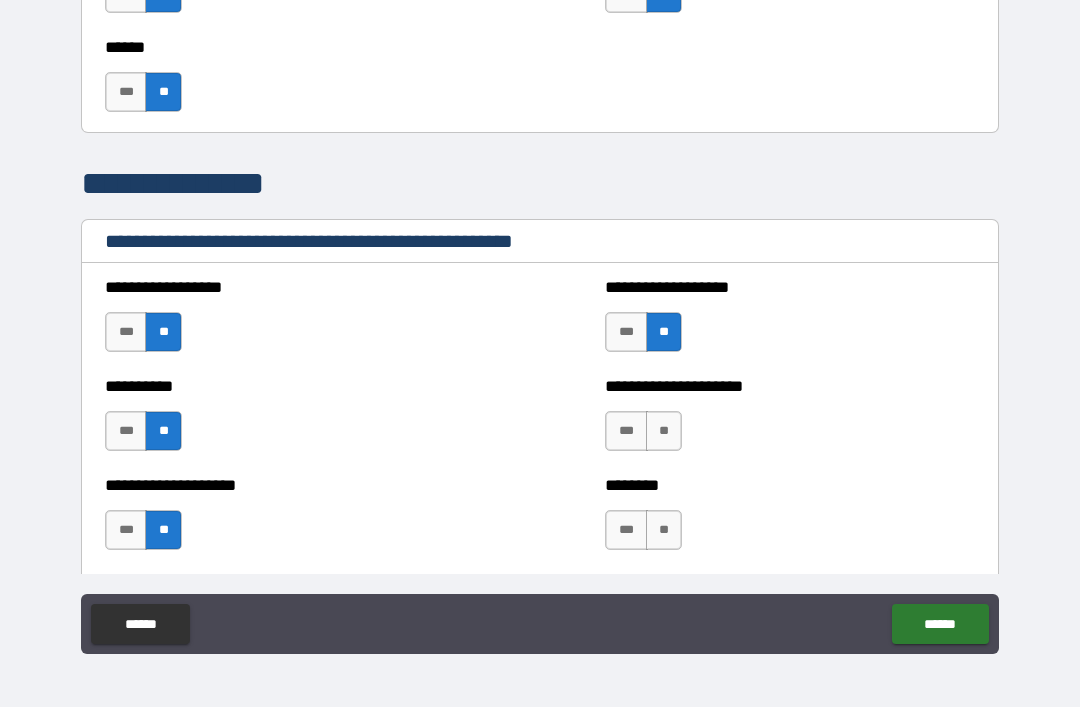 click on "**" at bounding box center (664, 431) 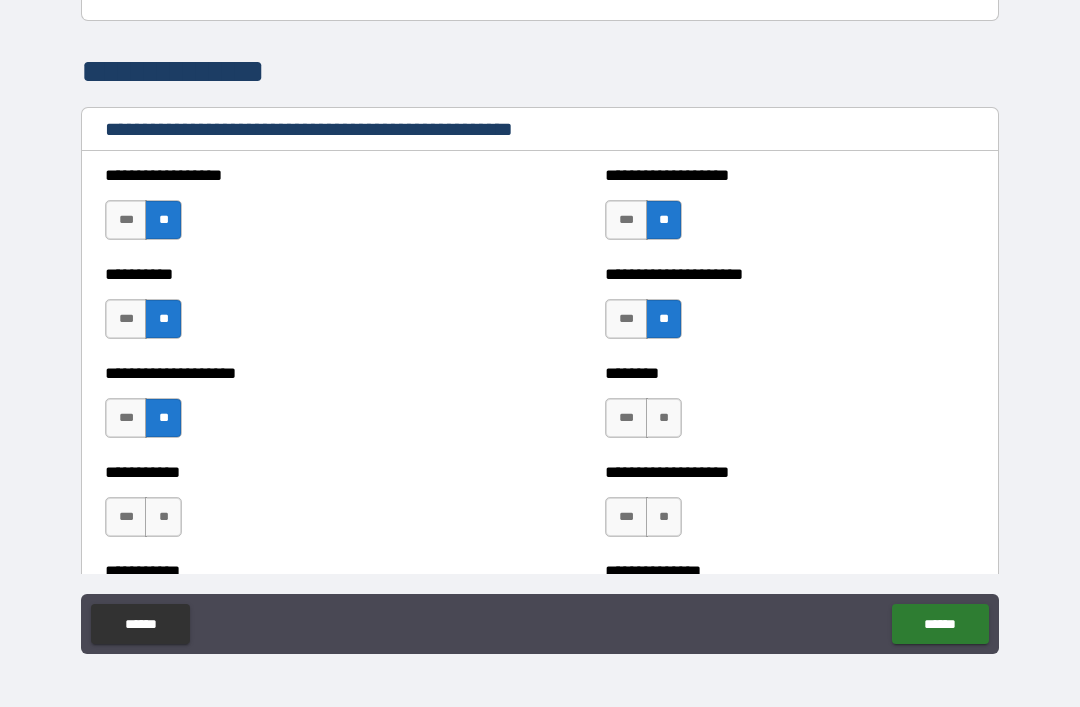 scroll, scrollTop: 2281, scrollLeft: 0, axis: vertical 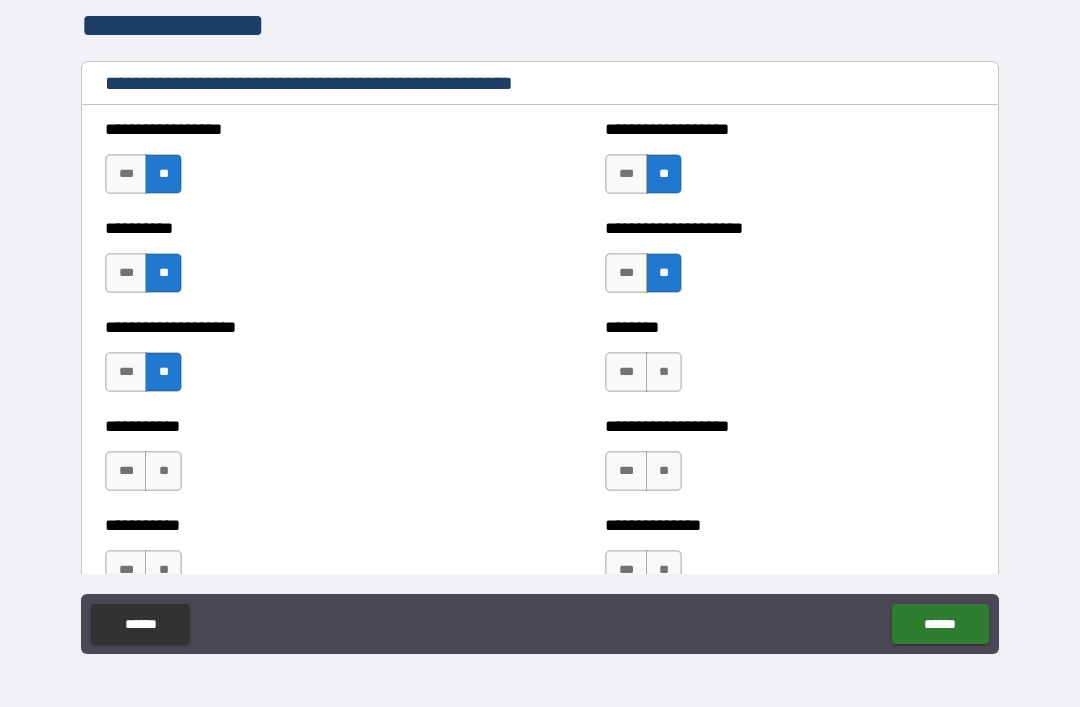 click on "**" at bounding box center [664, 372] 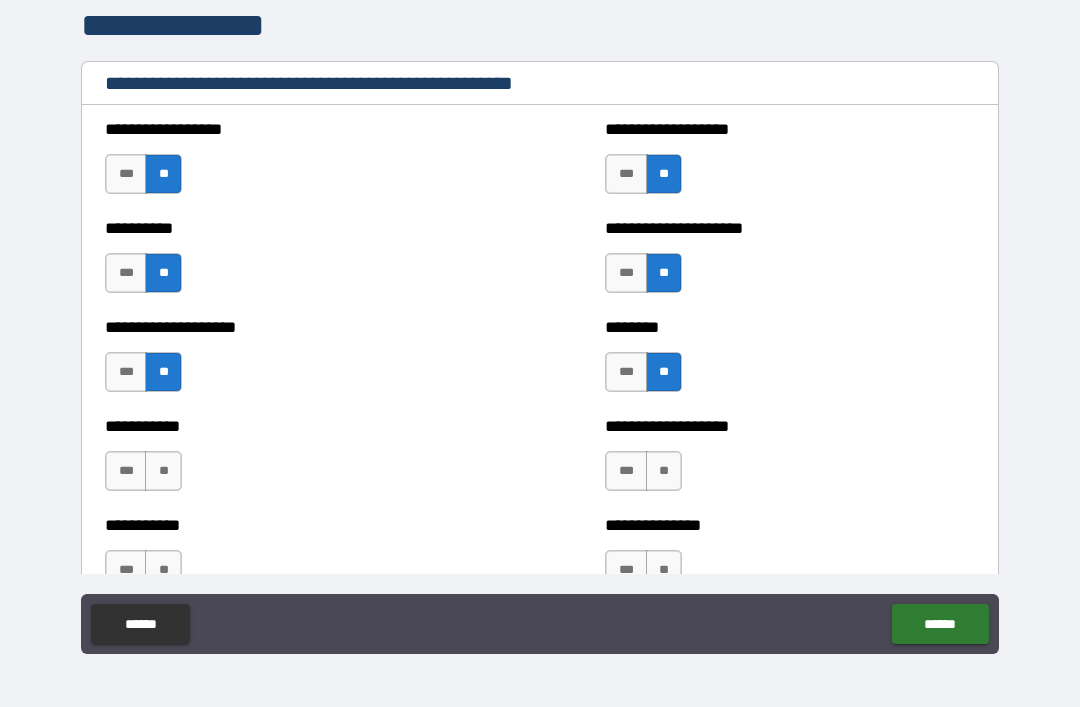 click on "**" at bounding box center [664, 471] 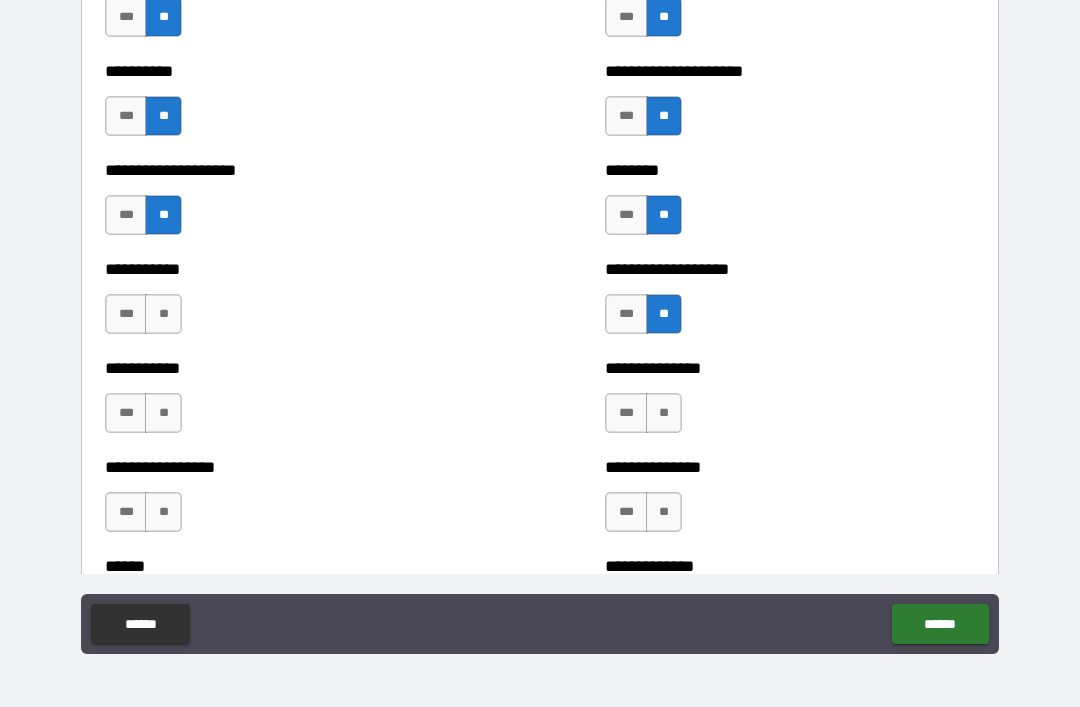 scroll, scrollTop: 2439, scrollLeft: 0, axis: vertical 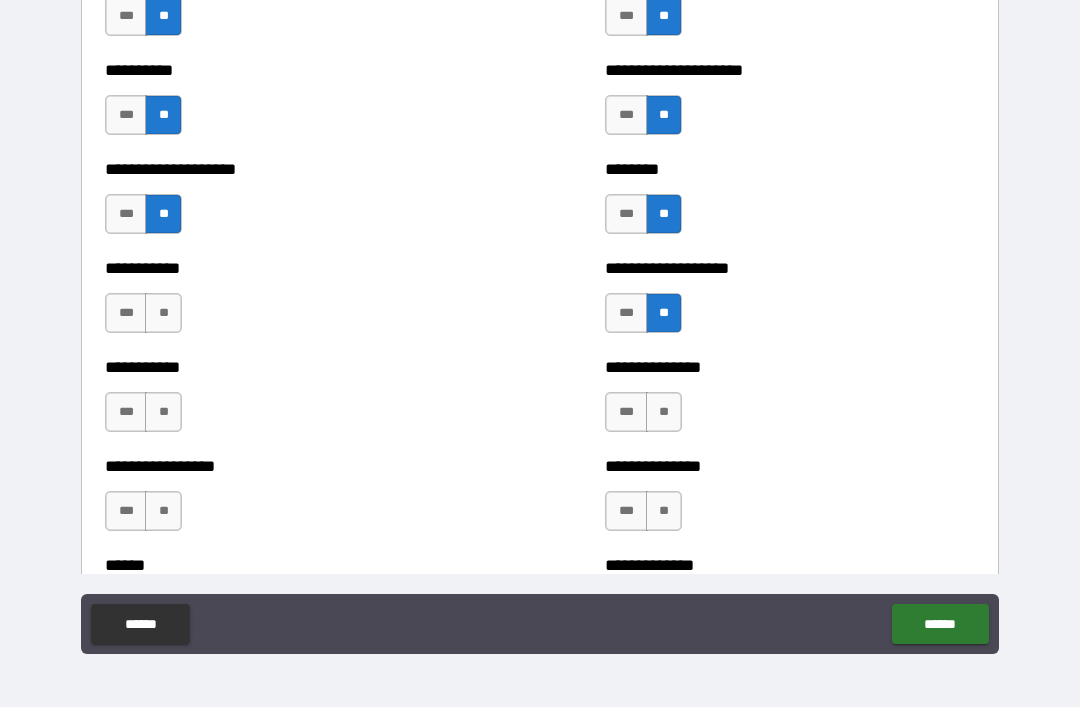 click on "**" at bounding box center [664, 412] 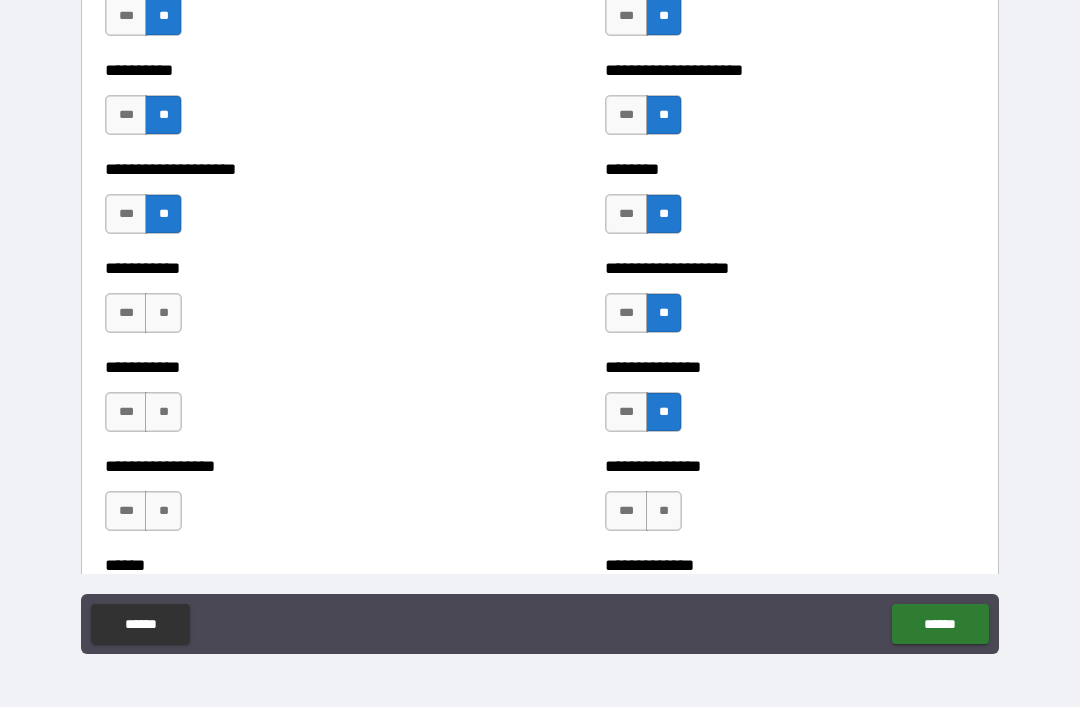 click on "**" at bounding box center (163, 313) 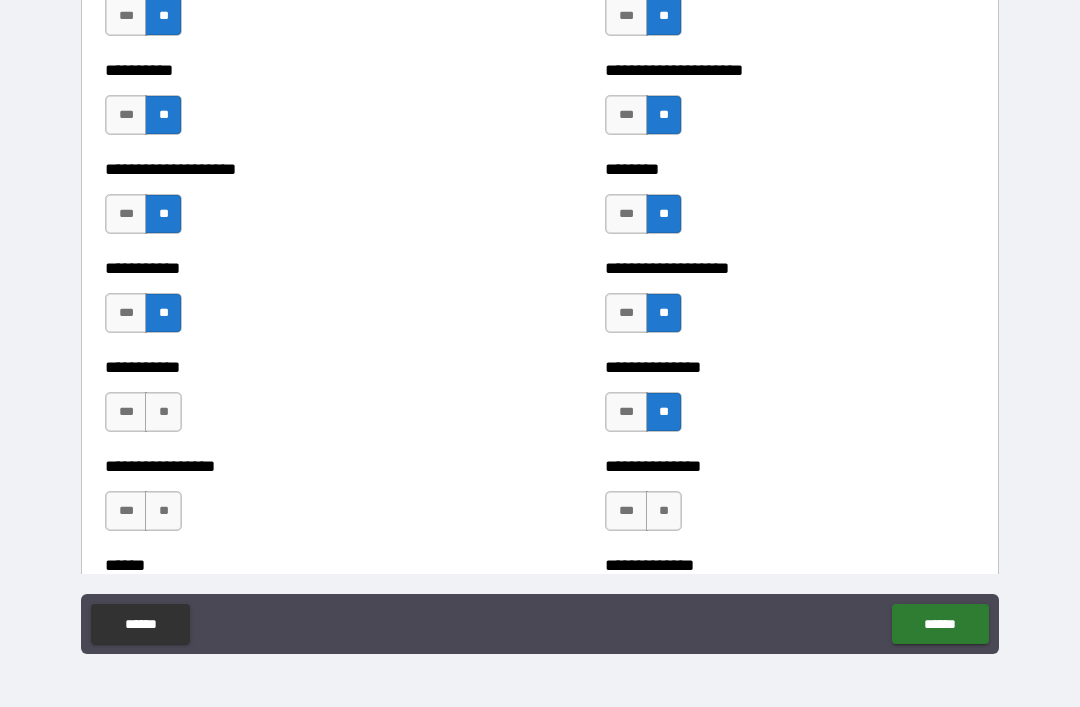 click on "**" at bounding box center [163, 412] 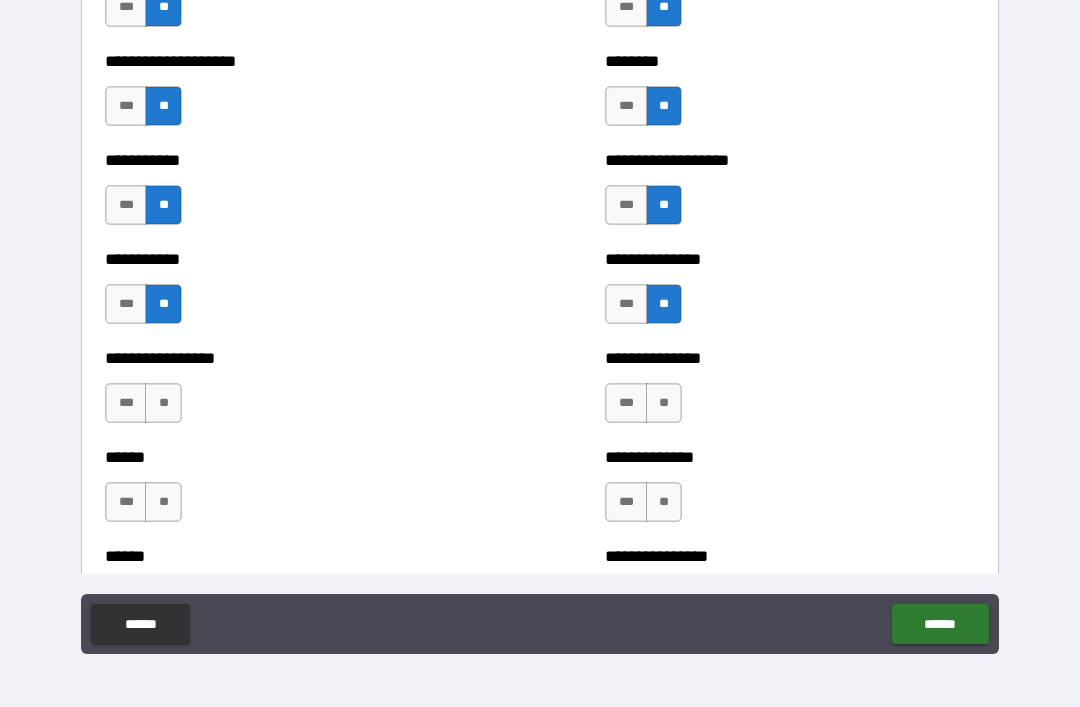 scroll, scrollTop: 2597, scrollLeft: 0, axis: vertical 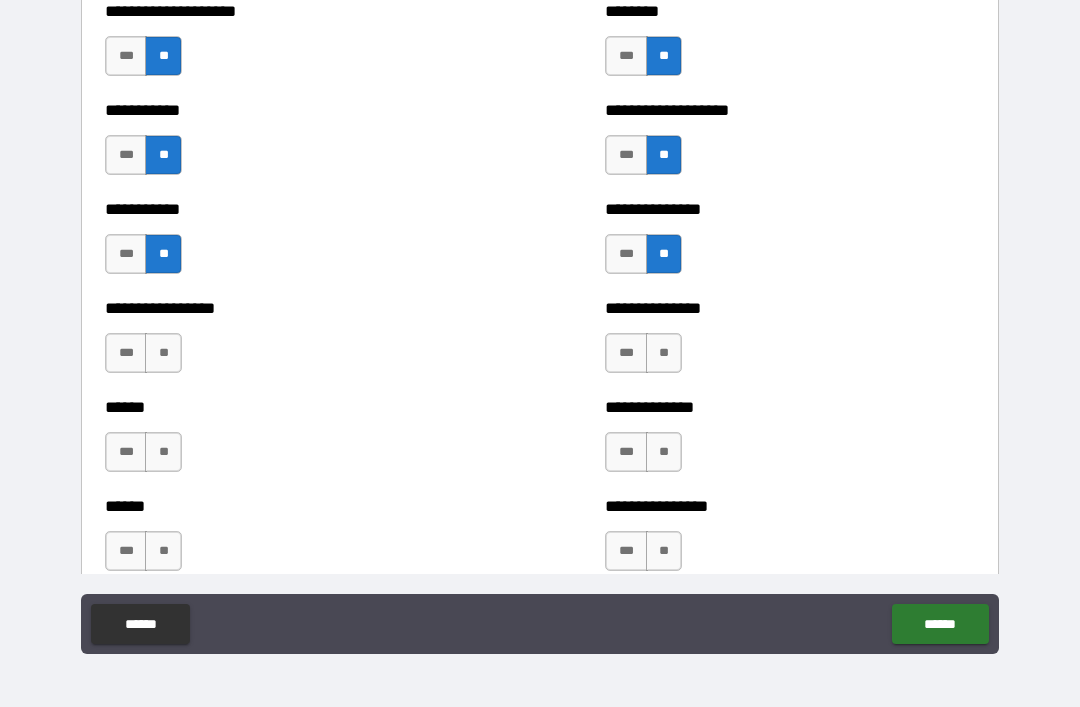 click on "**" at bounding box center [163, 353] 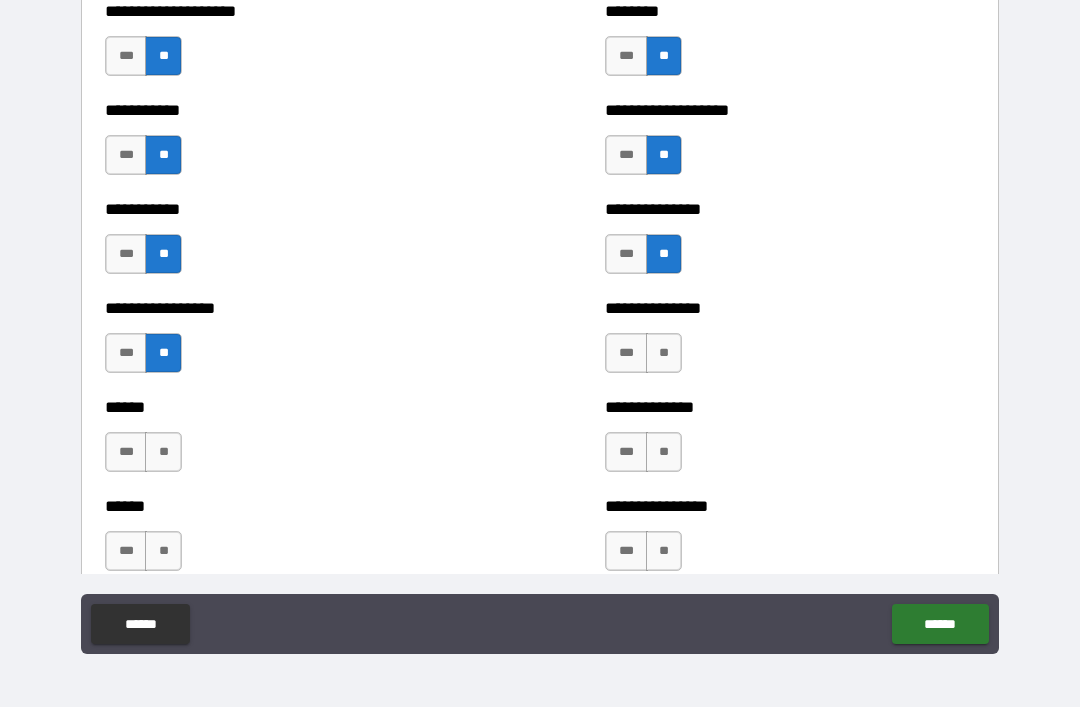 click on "**" at bounding box center (163, 452) 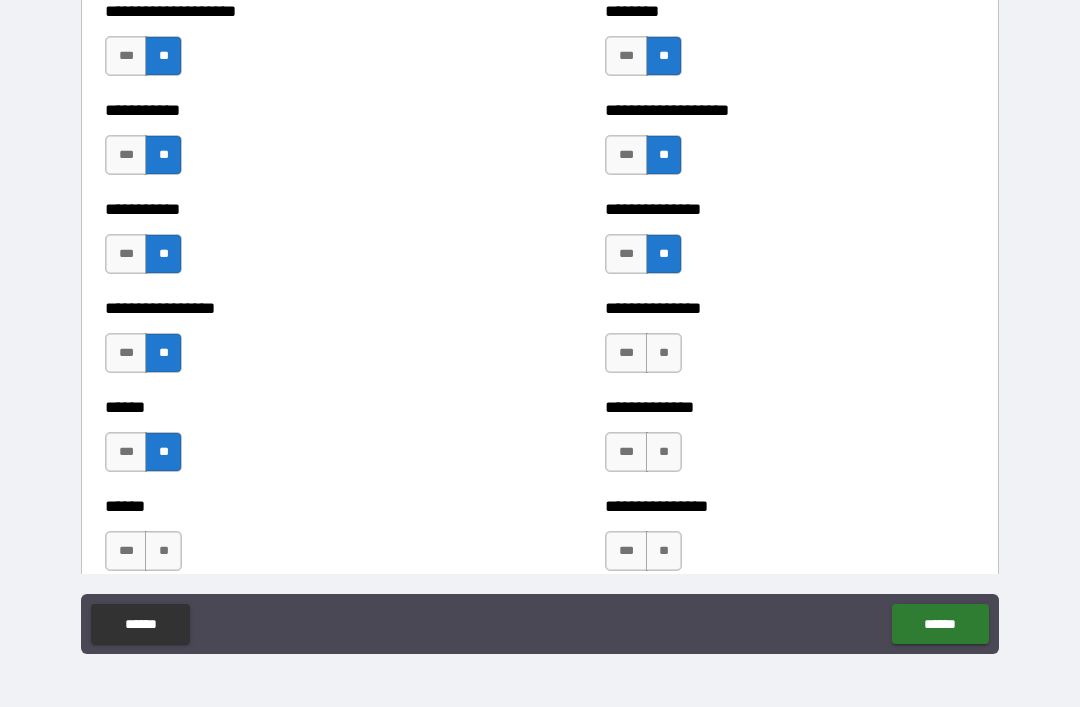 click on "**" at bounding box center [664, 353] 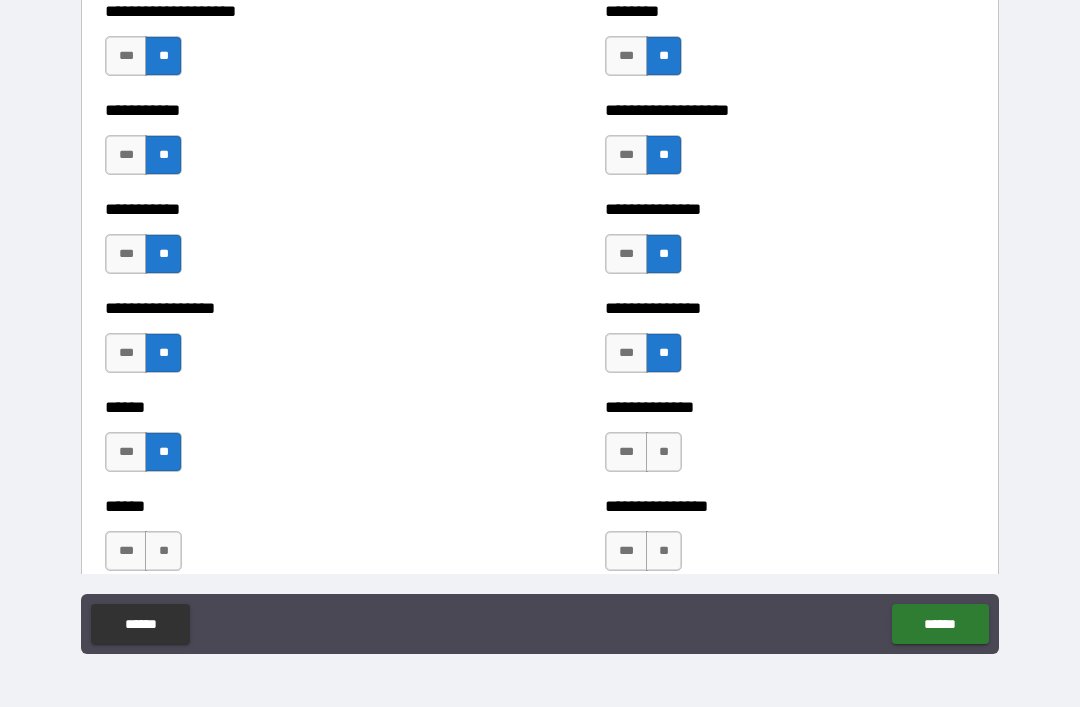 click on "**" at bounding box center (664, 452) 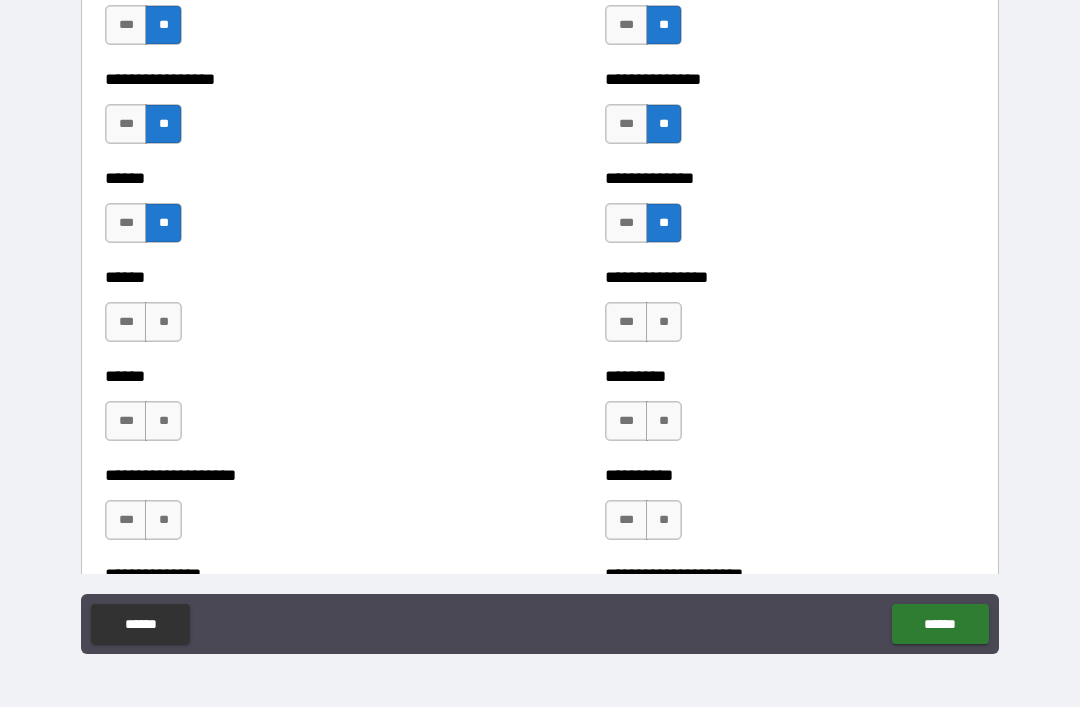 scroll, scrollTop: 2827, scrollLeft: 0, axis: vertical 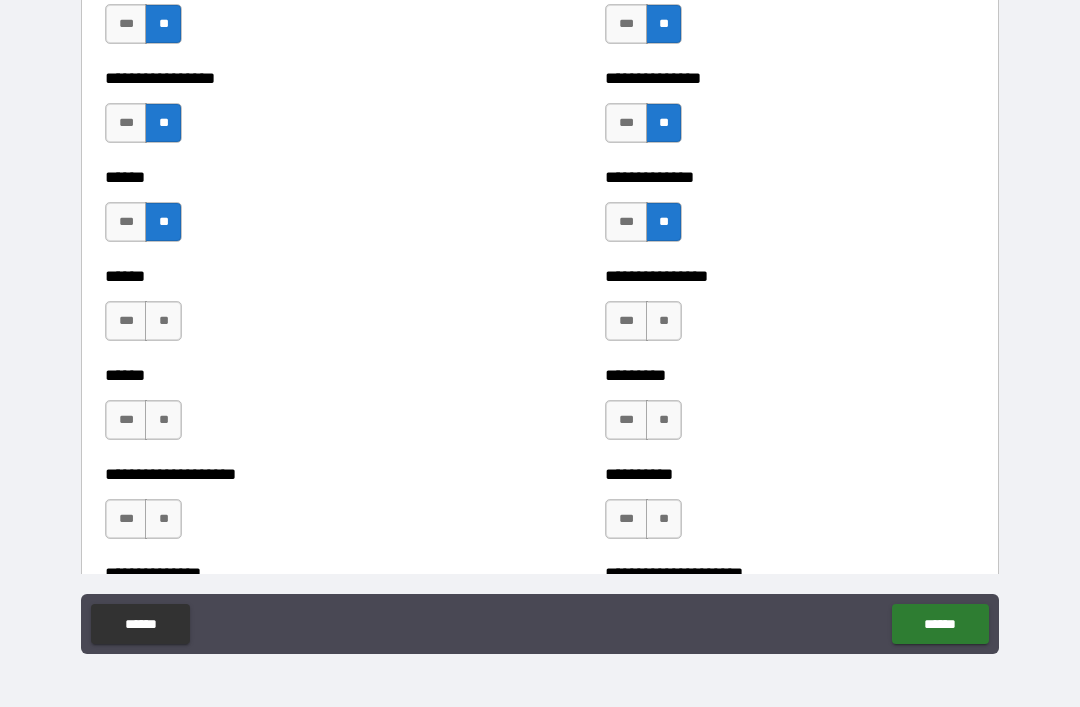 click on "**" at bounding box center [664, 321] 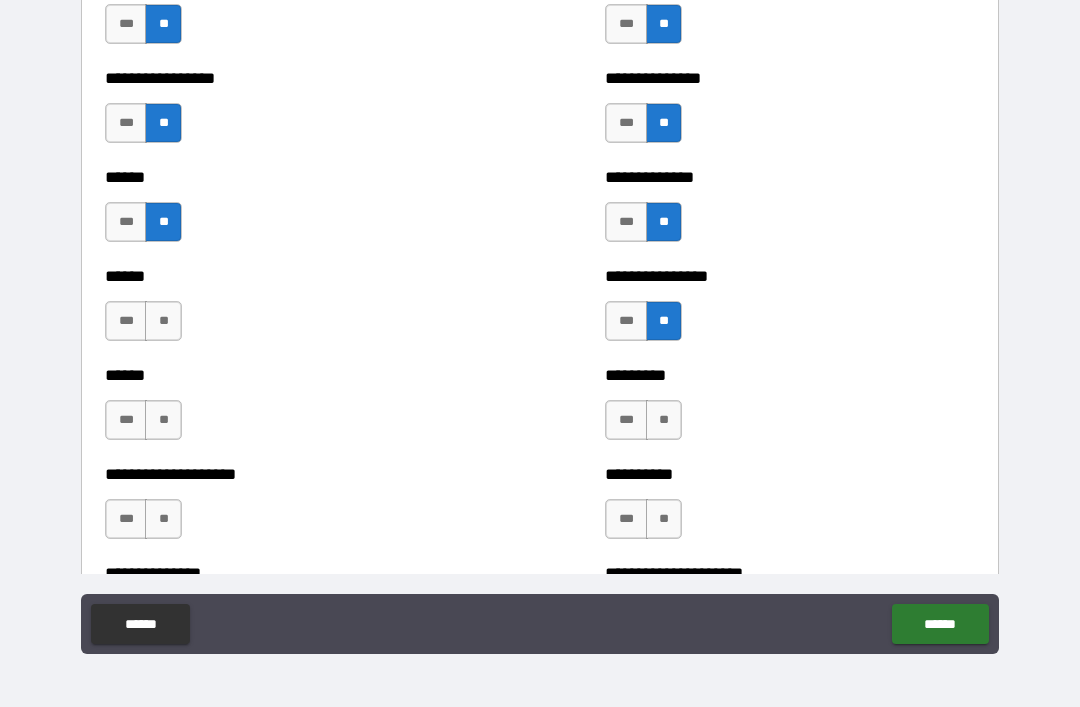 click on "**" at bounding box center (664, 420) 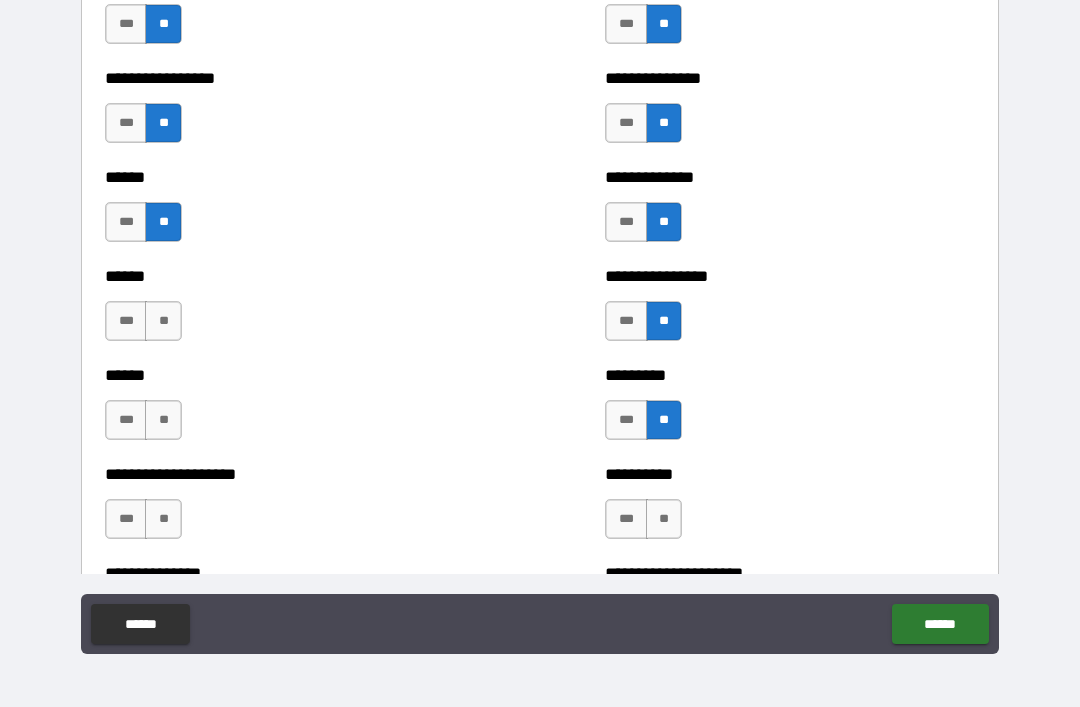 click on "**" at bounding box center [163, 321] 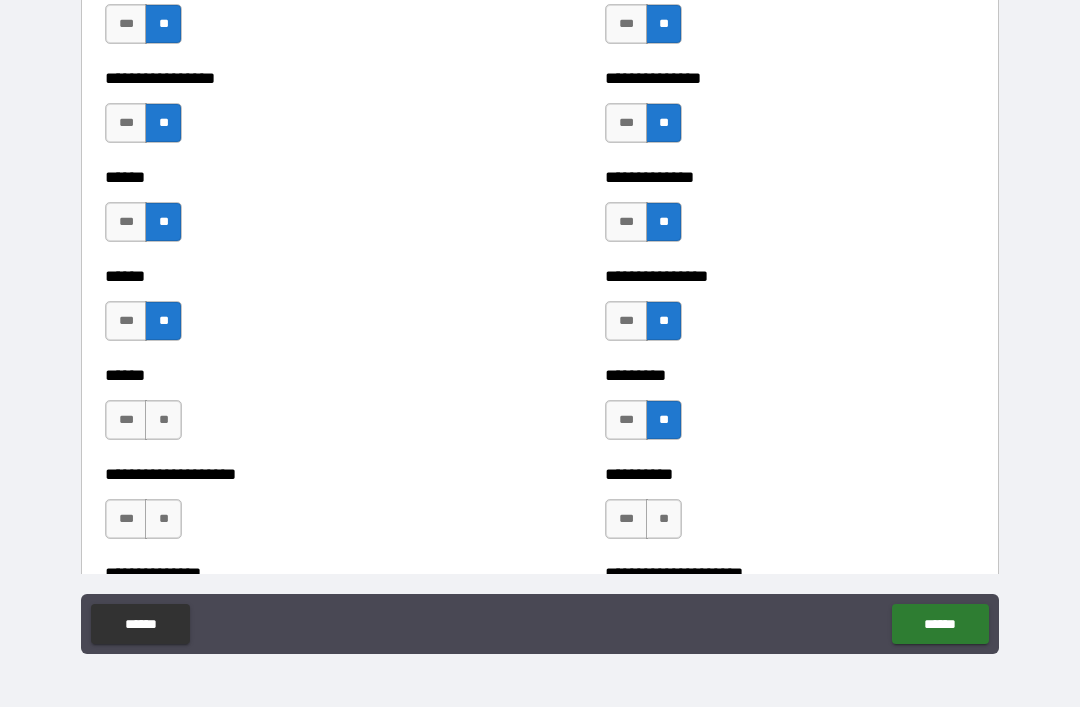 click on "**" at bounding box center [163, 420] 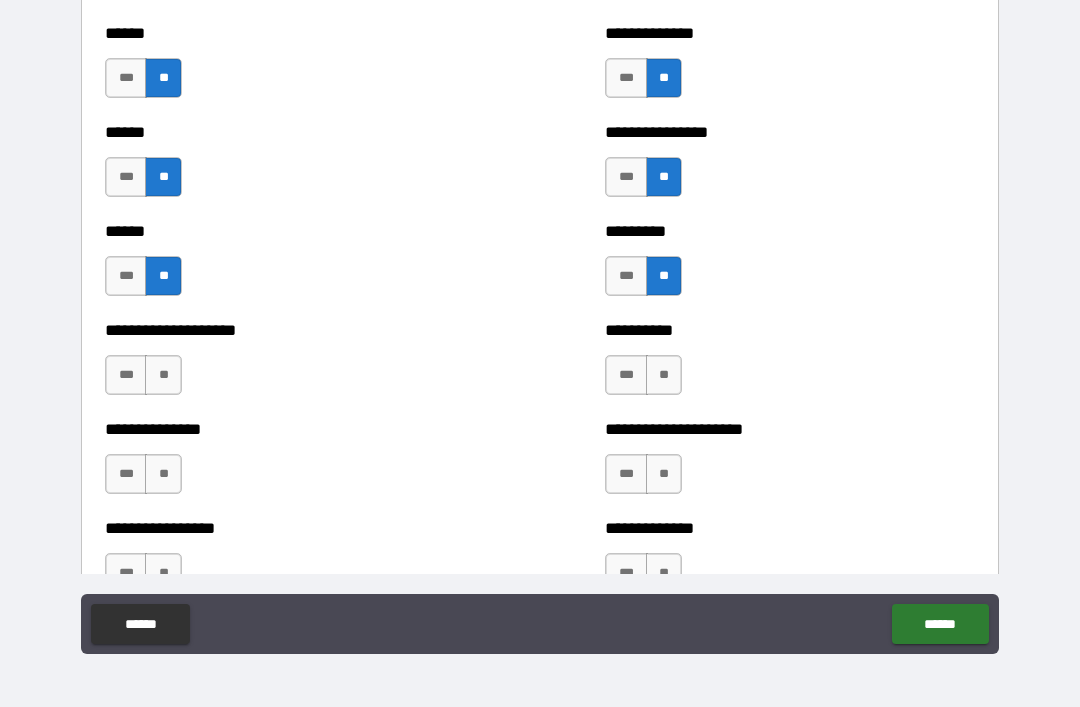 scroll, scrollTop: 2975, scrollLeft: 0, axis: vertical 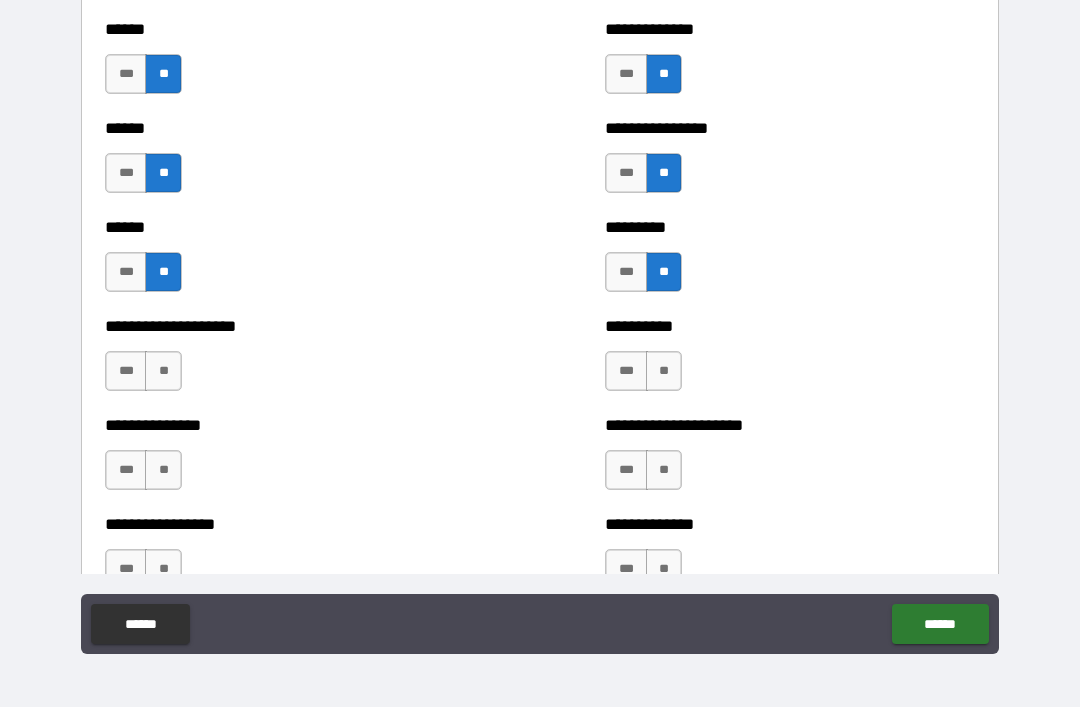 click on "**" at bounding box center [163, 371] 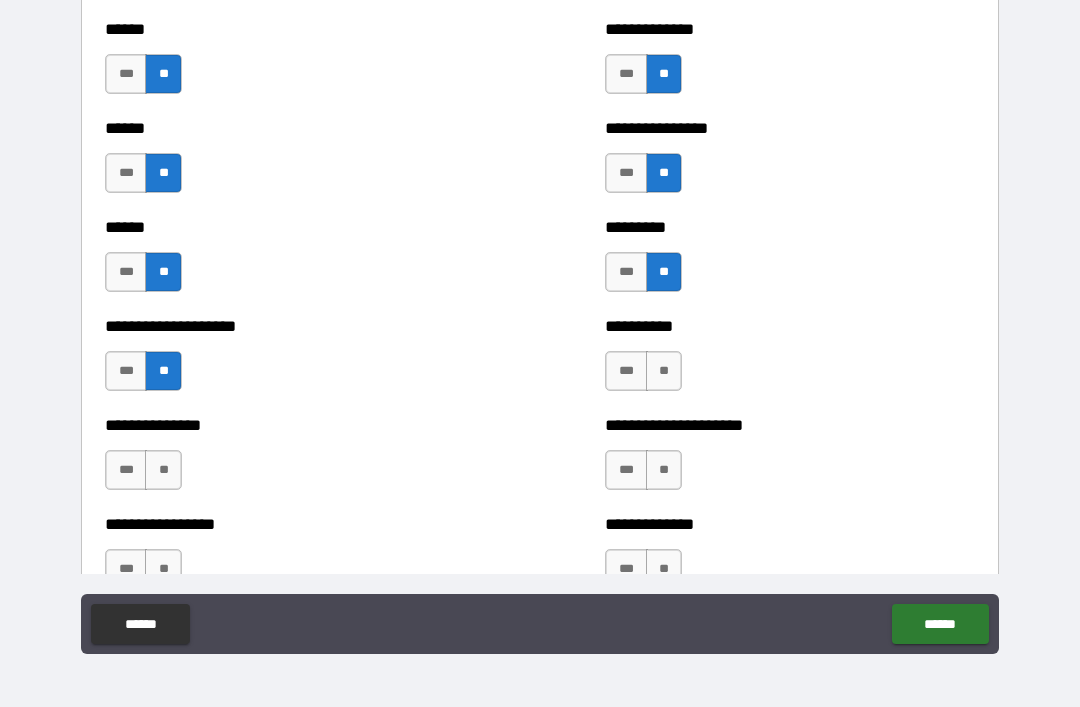 click on "**" at bounding box center (163, 470) 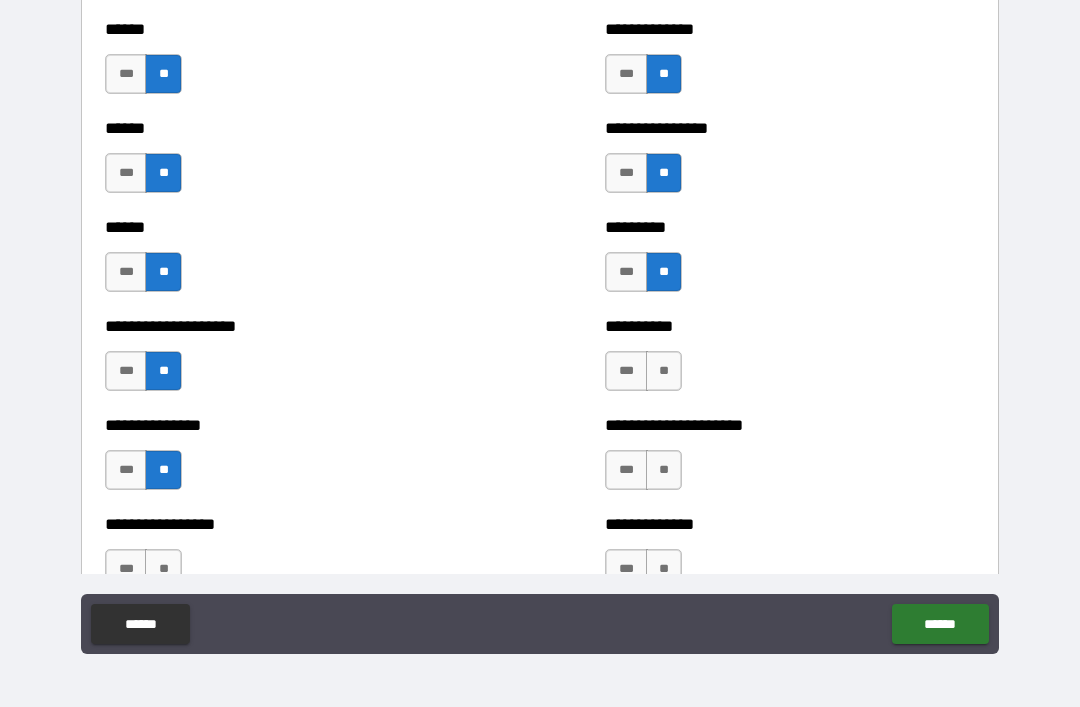 click on "**" at bounding box center [664, 371] 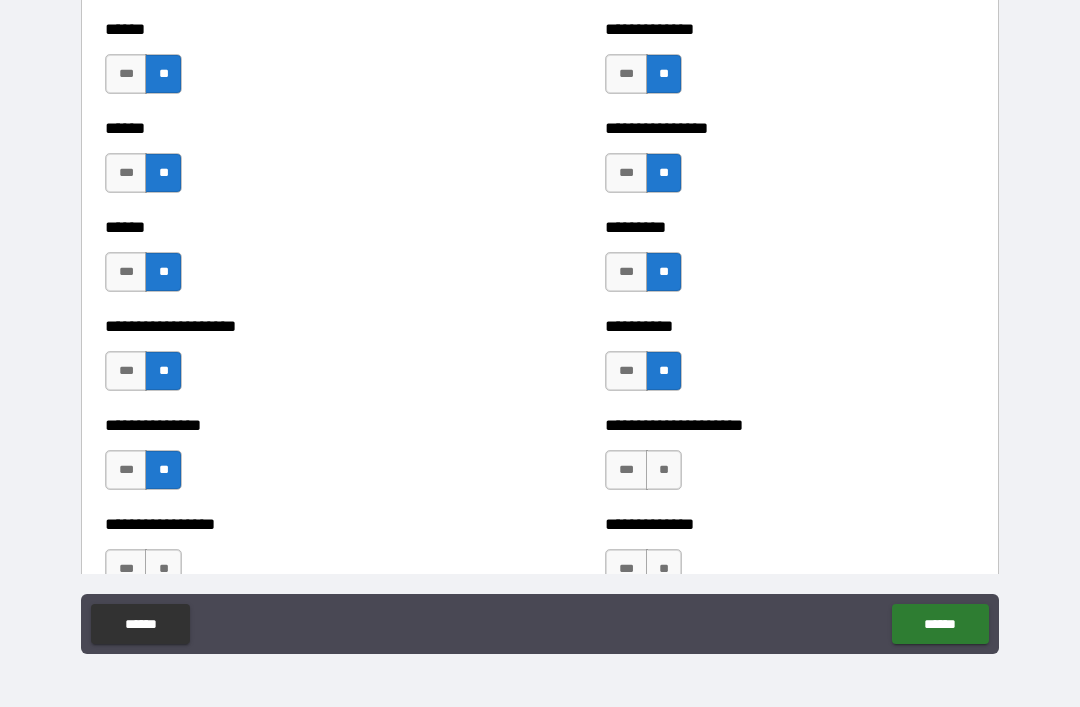 click on "**" at bounding box center (664, 470) 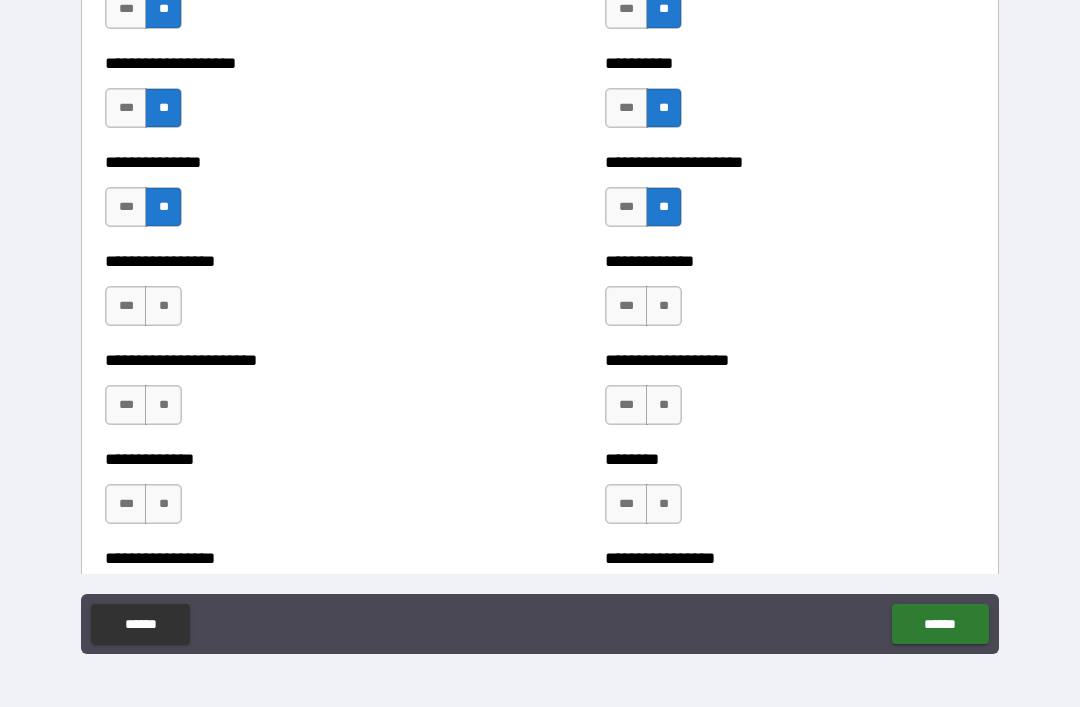 scroll, scrollTop: 3248, scrollLeft: 0, axis: vertical 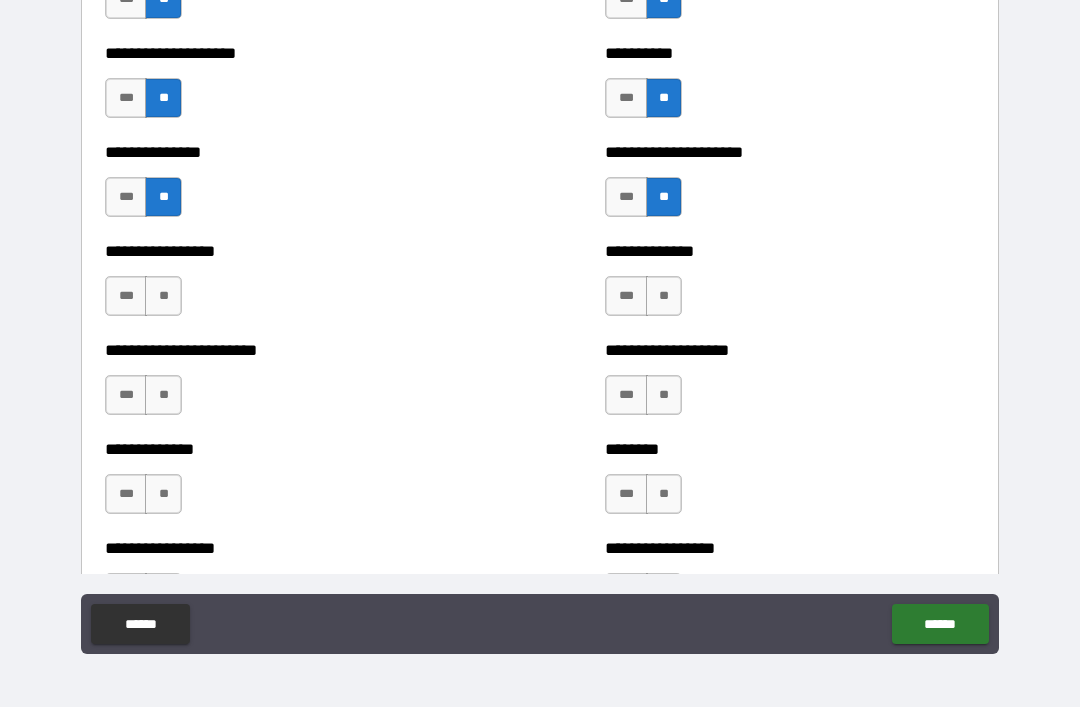 click on "**" at bounding box center [664, 296] 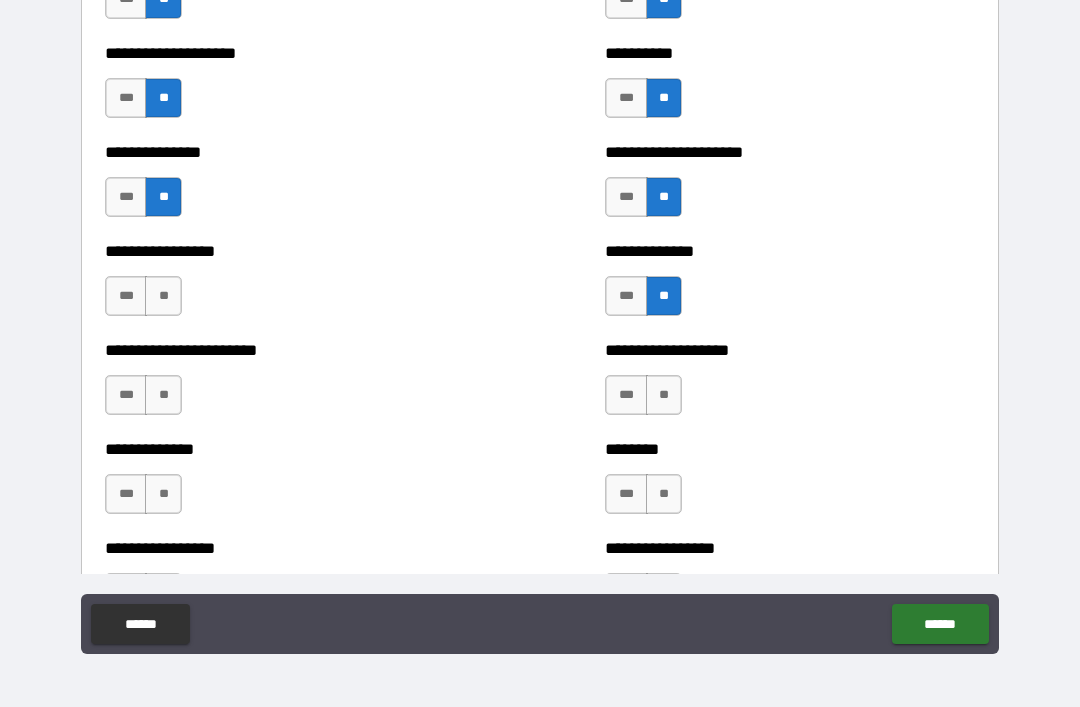 click on "**" at bounding box center (664, 395) 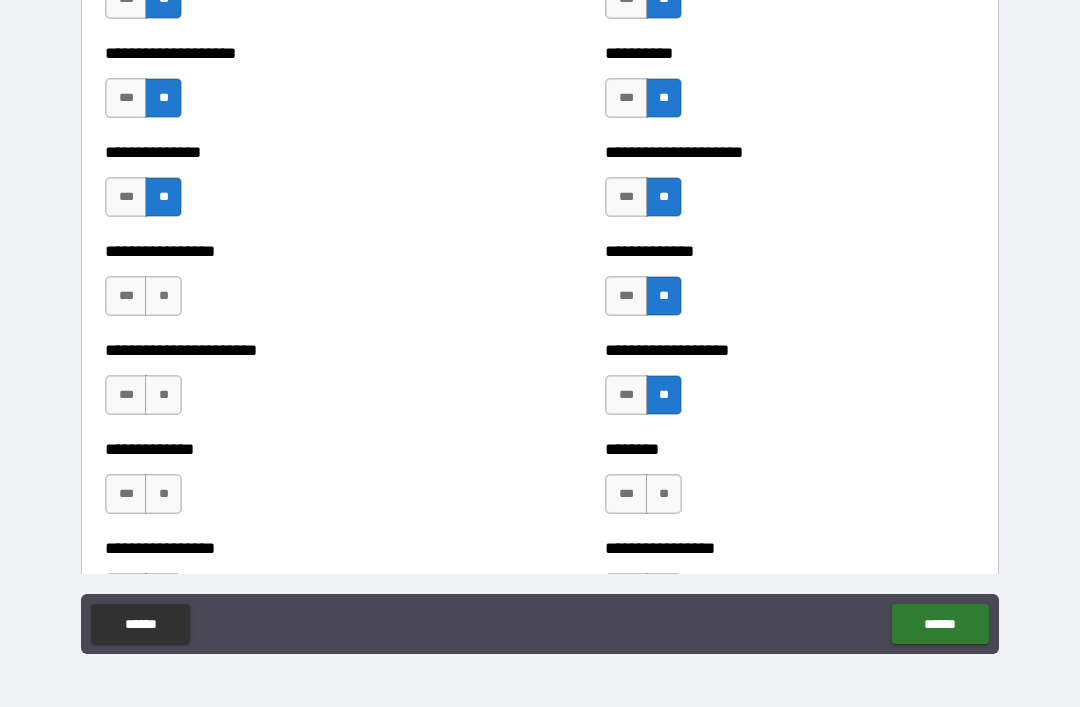 click on "**" at bounding box center [163, 296] 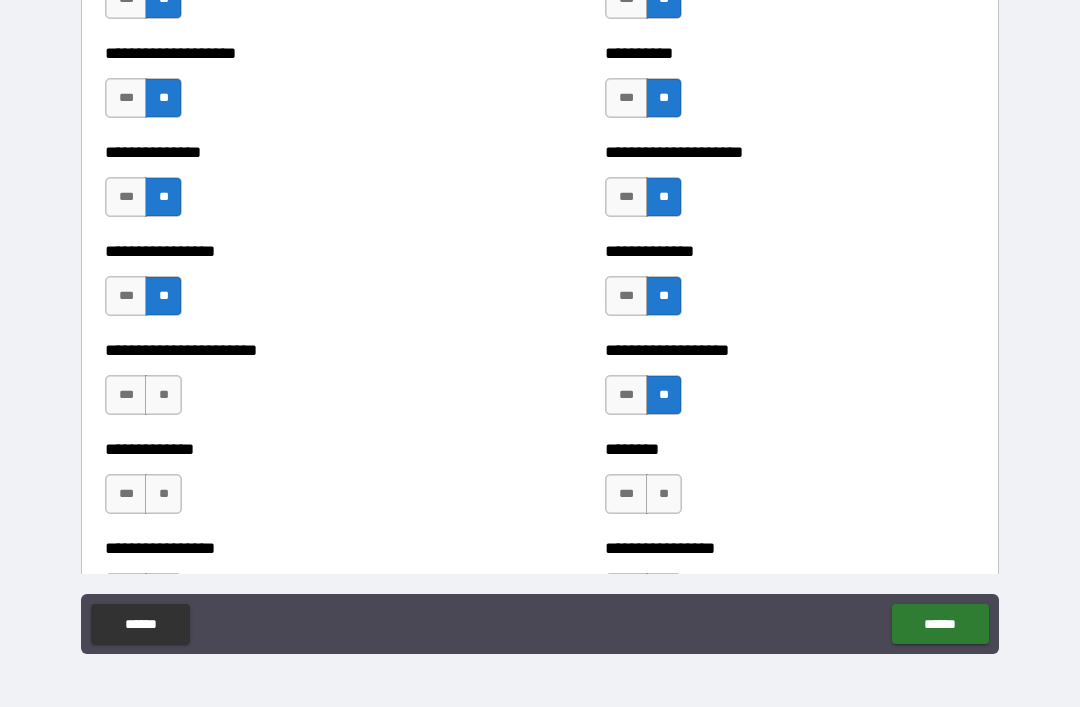 click on "**" at bounding box center (163, 395) 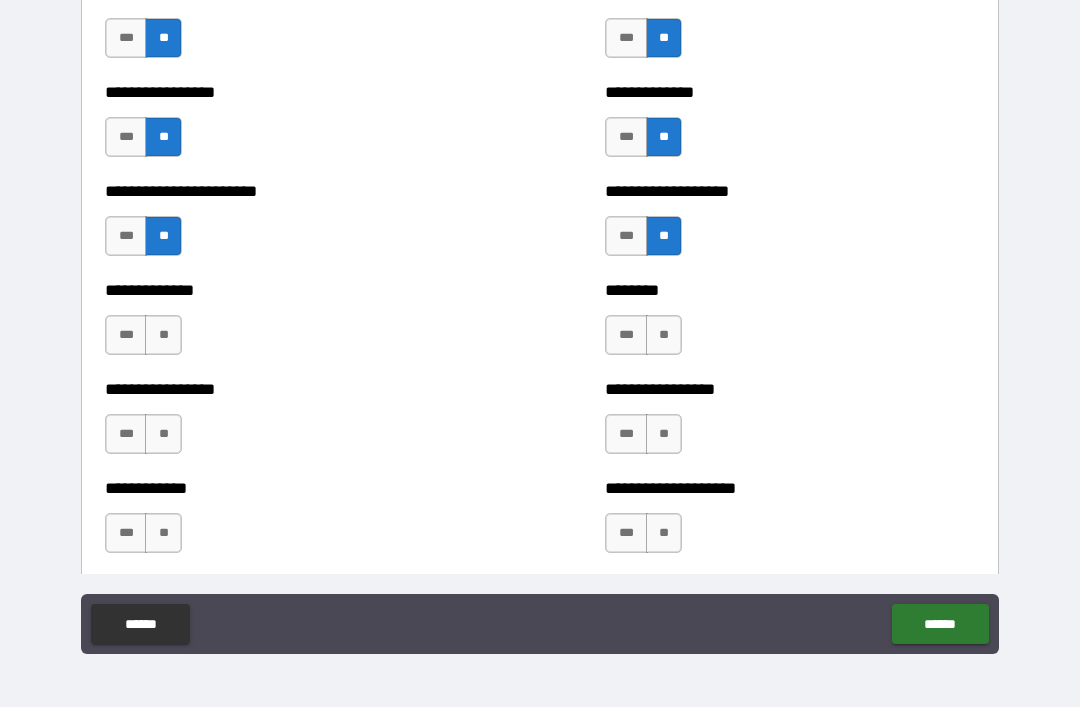 scroll, scrollTop: 3415, scrollLeft: 0, axis: vertical 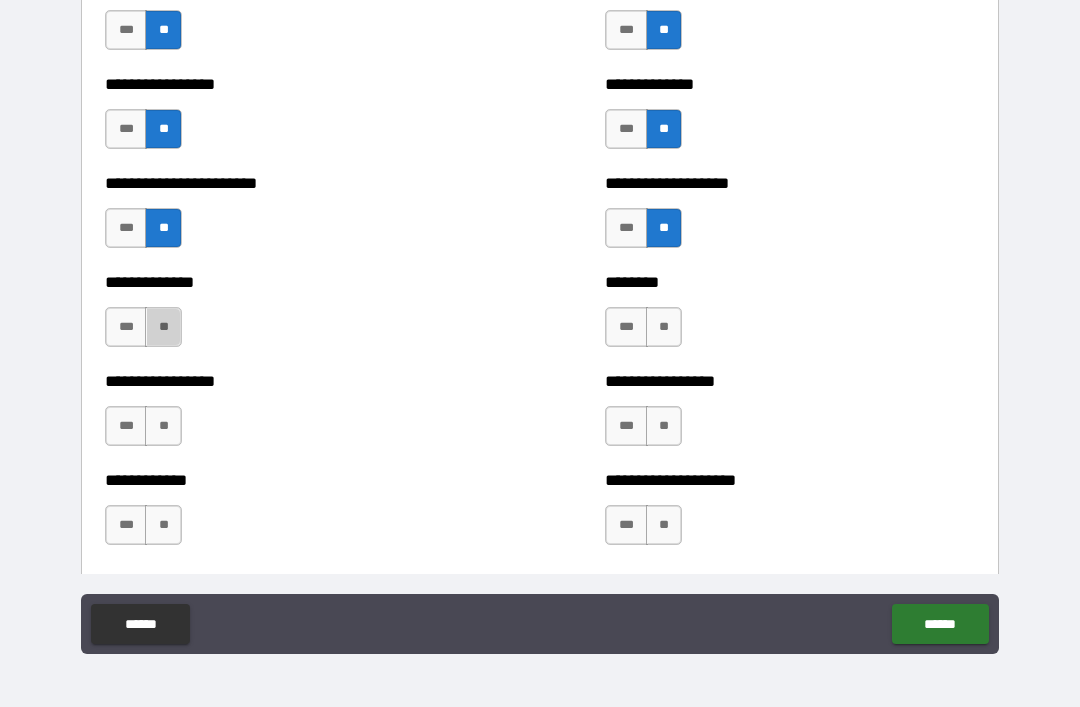 click on "**" at bounding box center [163, 327] 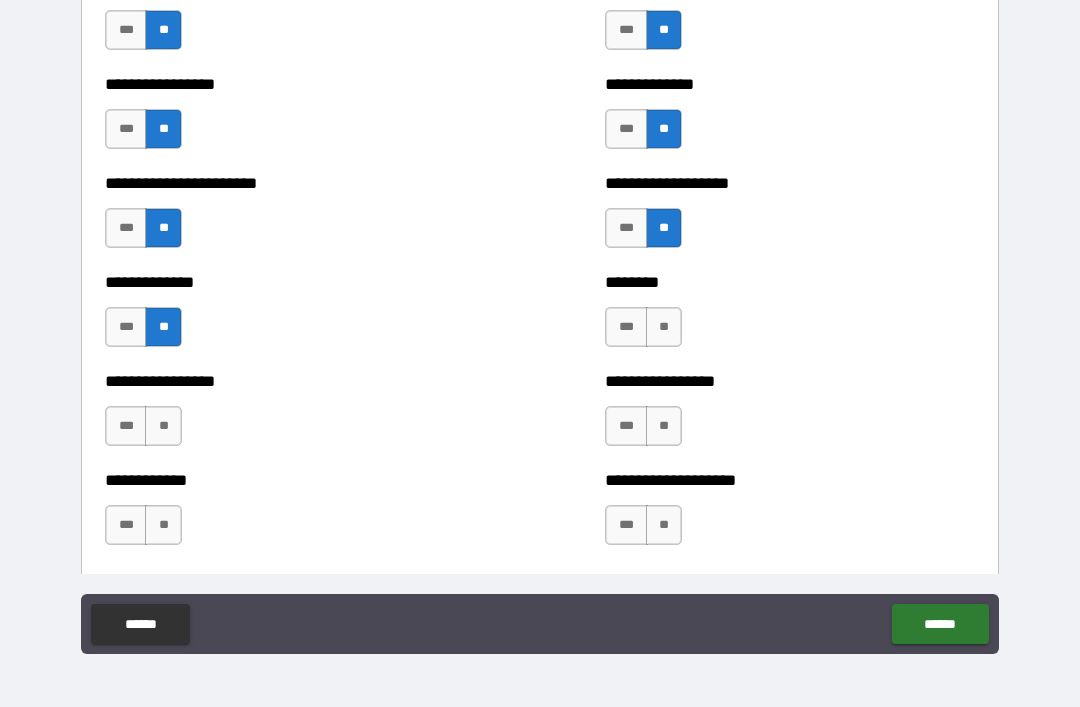 click on "**" at bounding box center (163, 426) 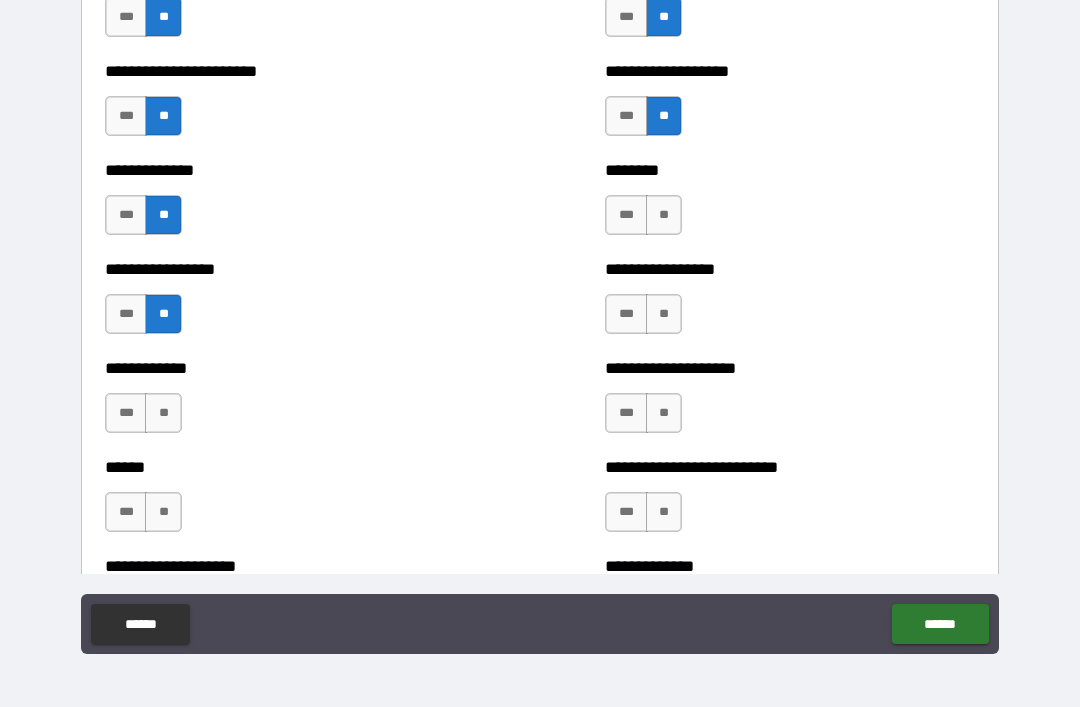 scroll, scrollTop: 3530, scrollLeft: 0, axis: vertical 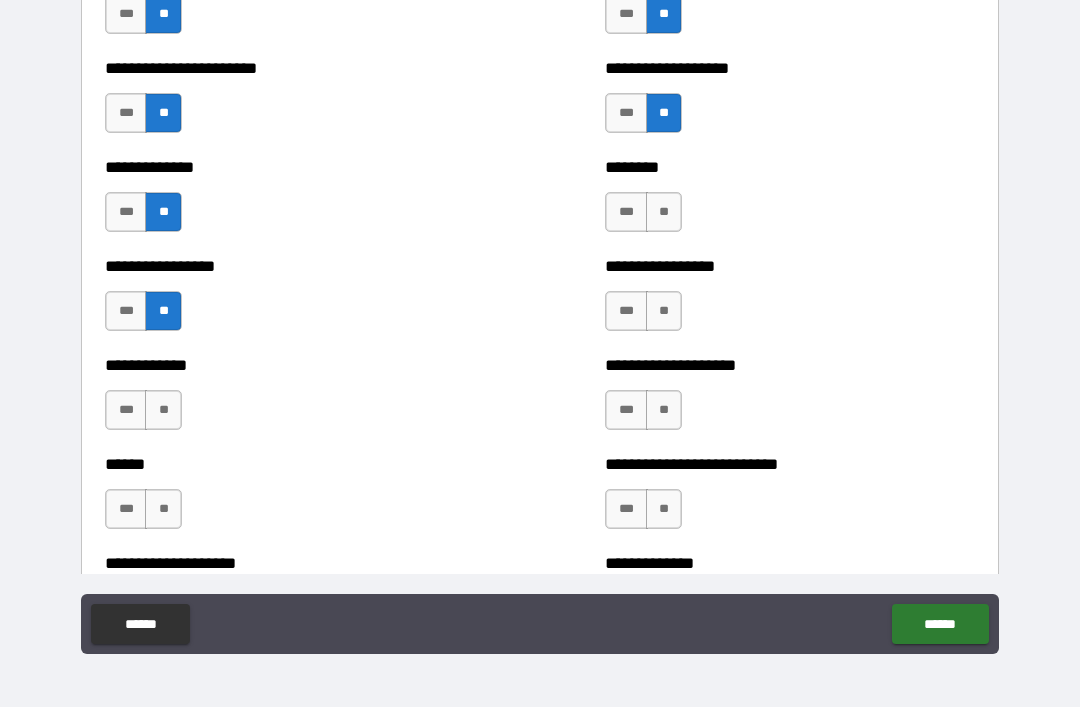click on "**" at bounding box center (163, 410) 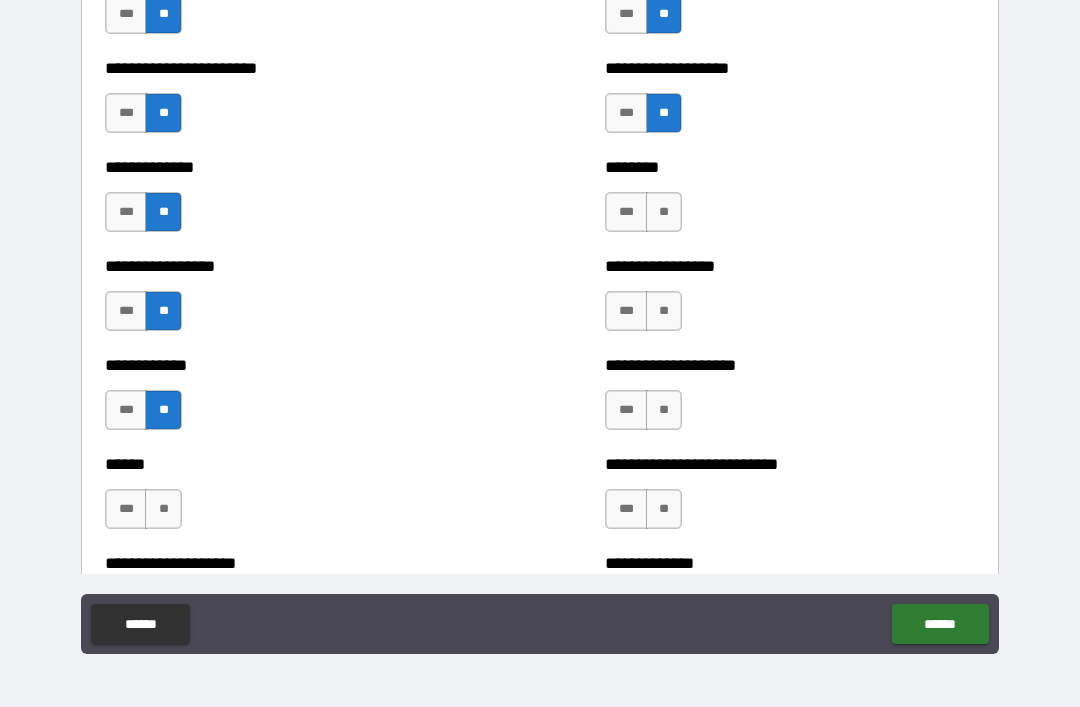 click on "**" at bounding box center [163, 509] 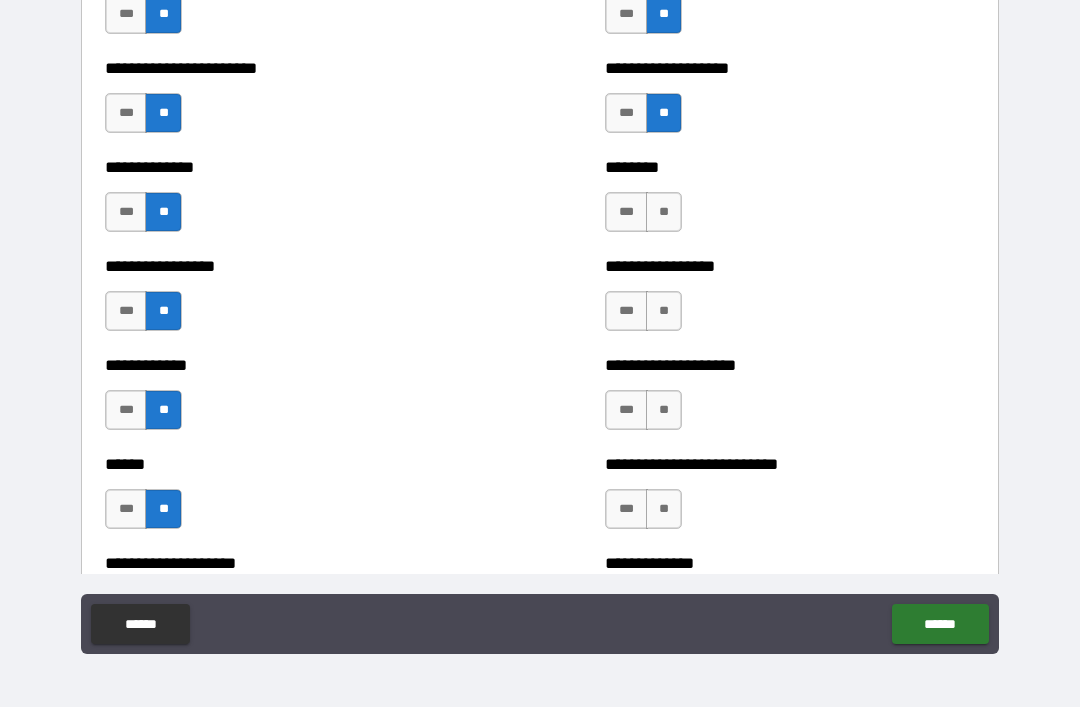 click on "***" at bounding box center (126, 509) 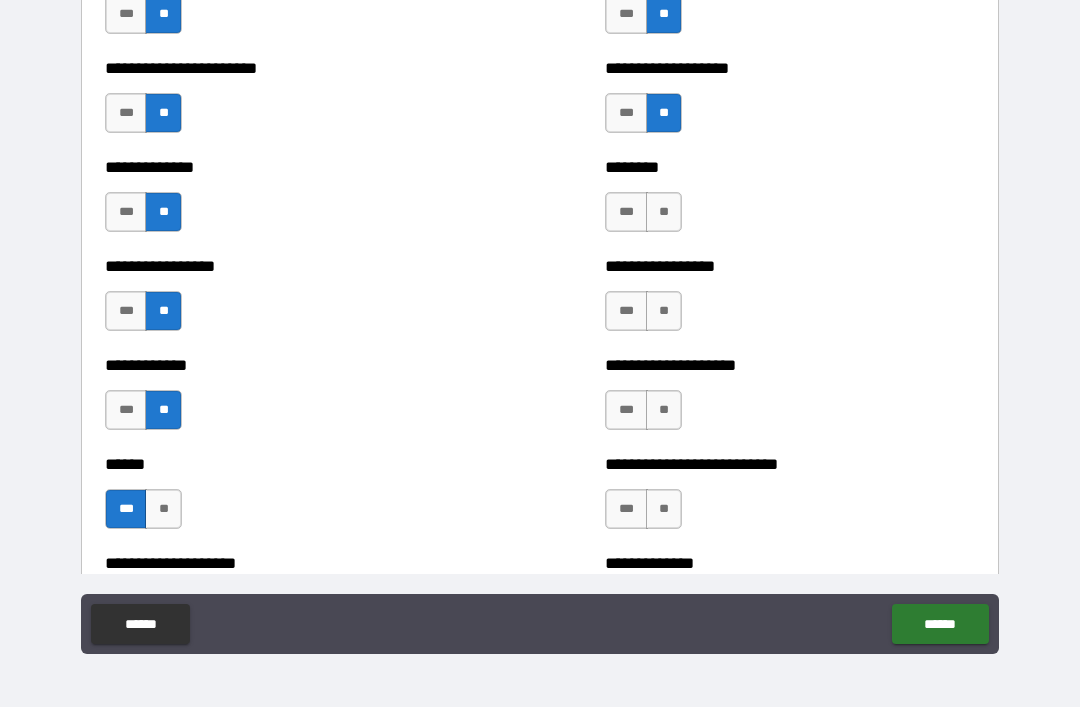 click on "**" at bounding box center (664, 212) 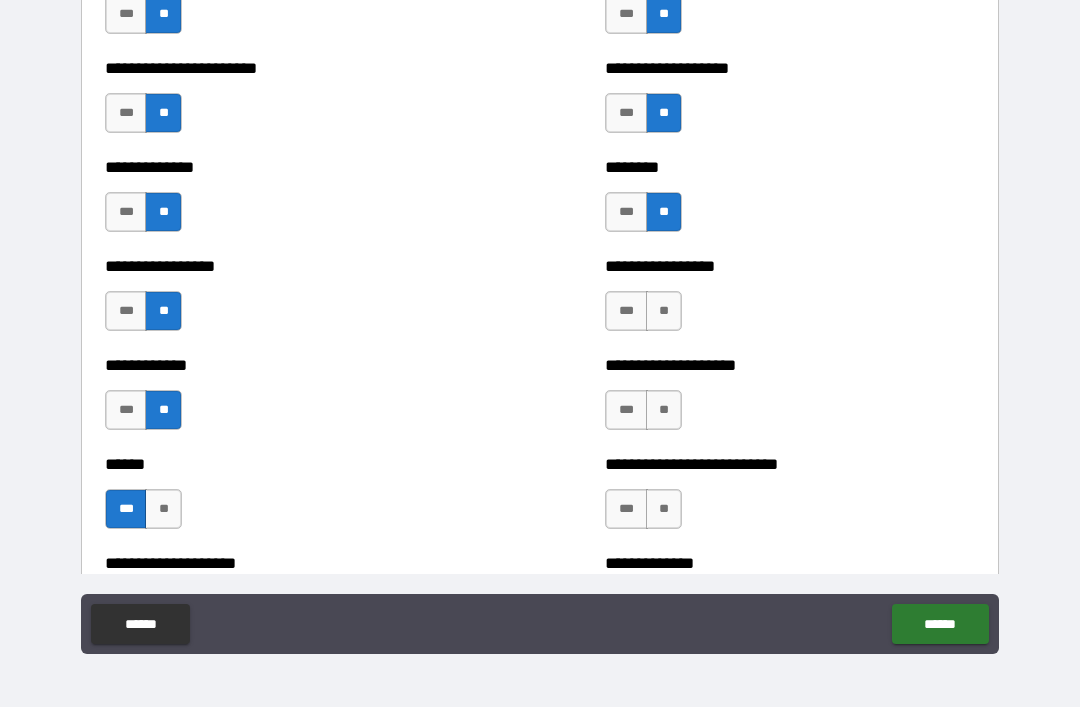 click on "**" at bounding box center (664, 311) 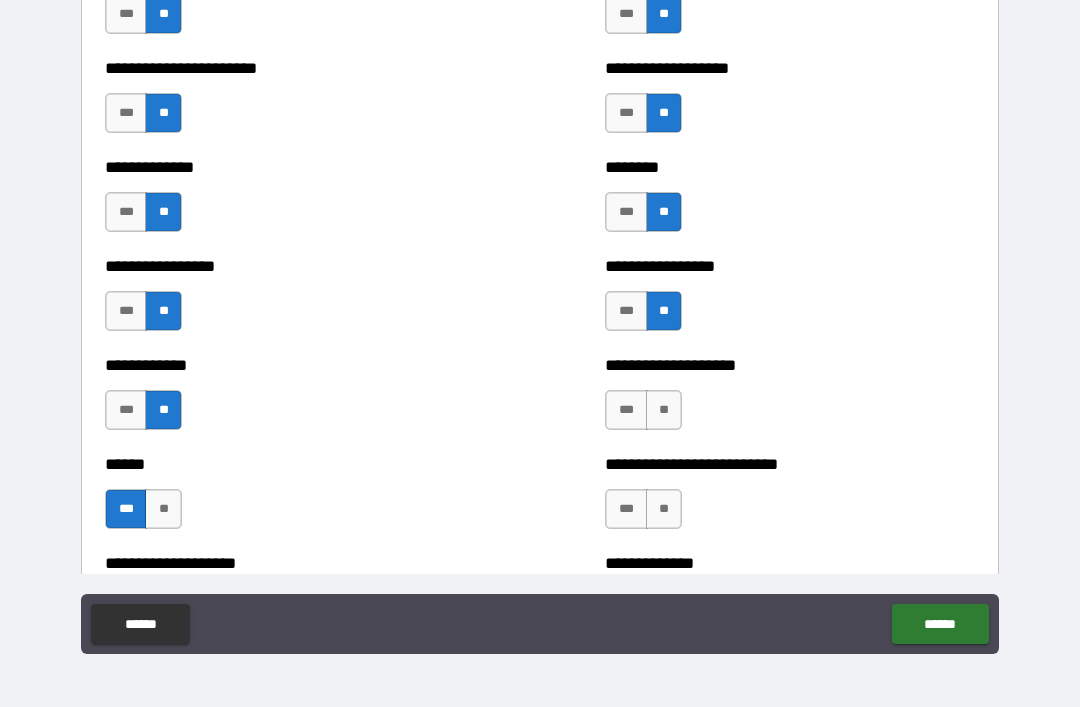 click on "**" at bounding box center [664, 410] 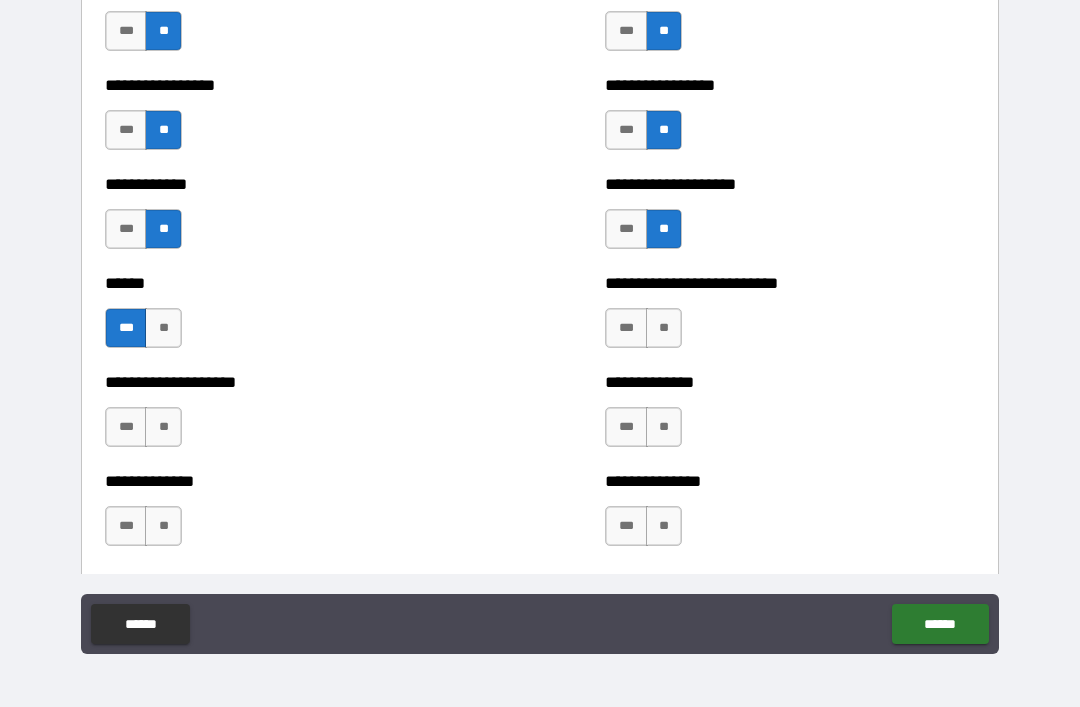 scroll, scrollTop: 3714, scrollLeft: 0, axis: vertical 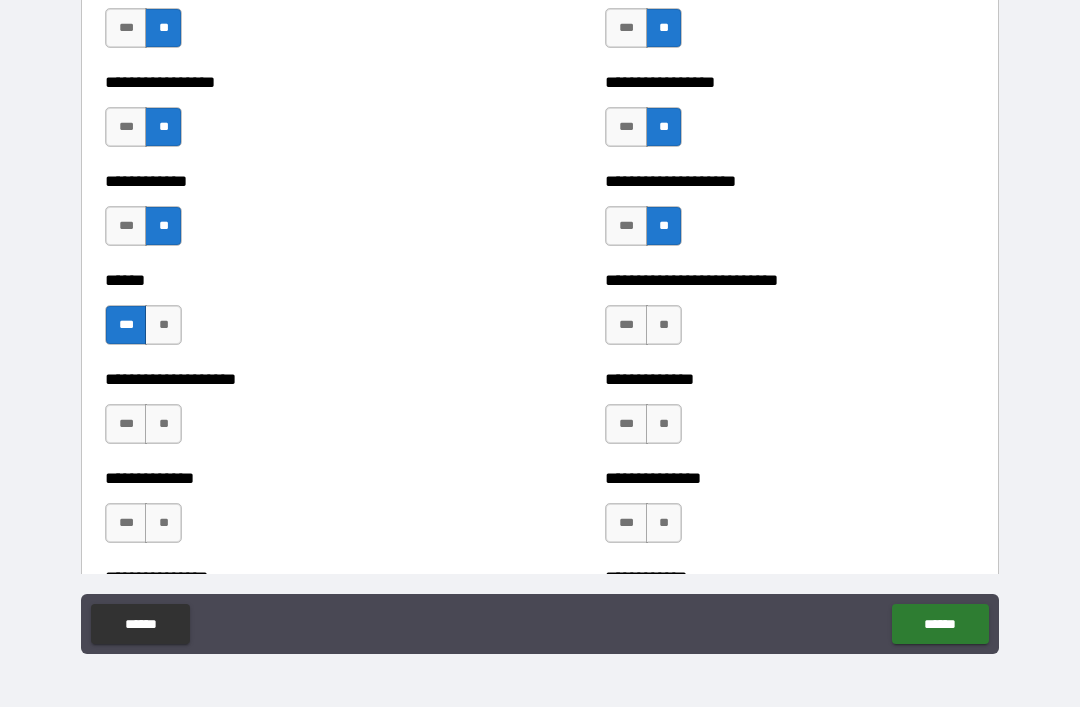 click on "**" at bounding box center (664, 325) 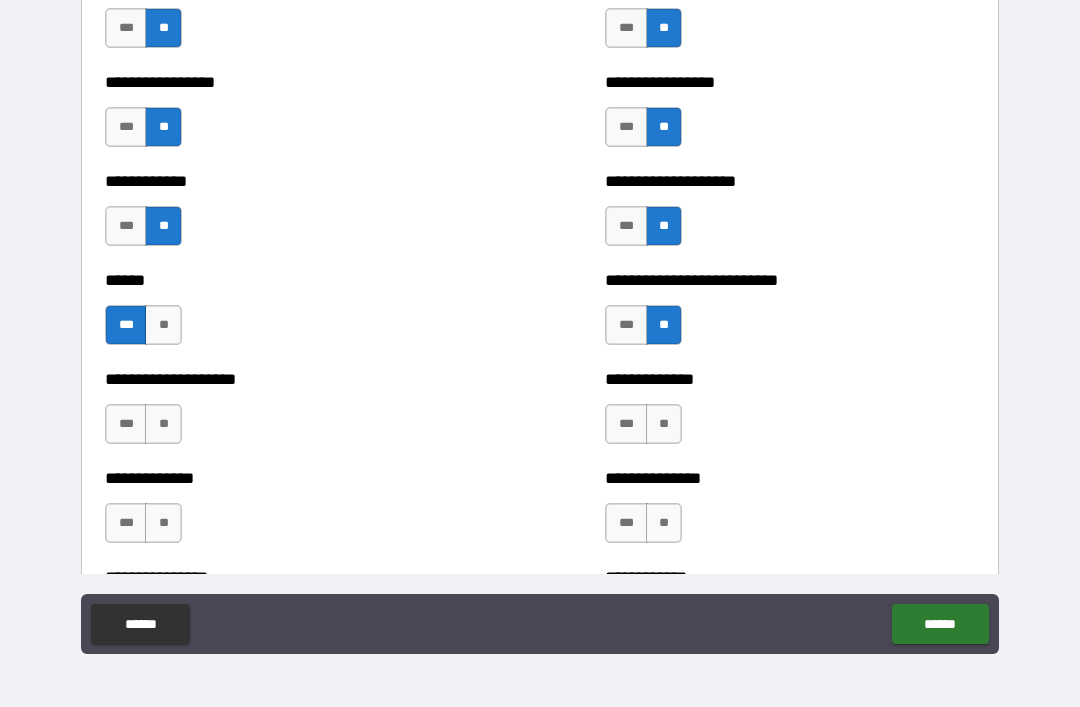 click on "**" at bounding box center [664, 424] 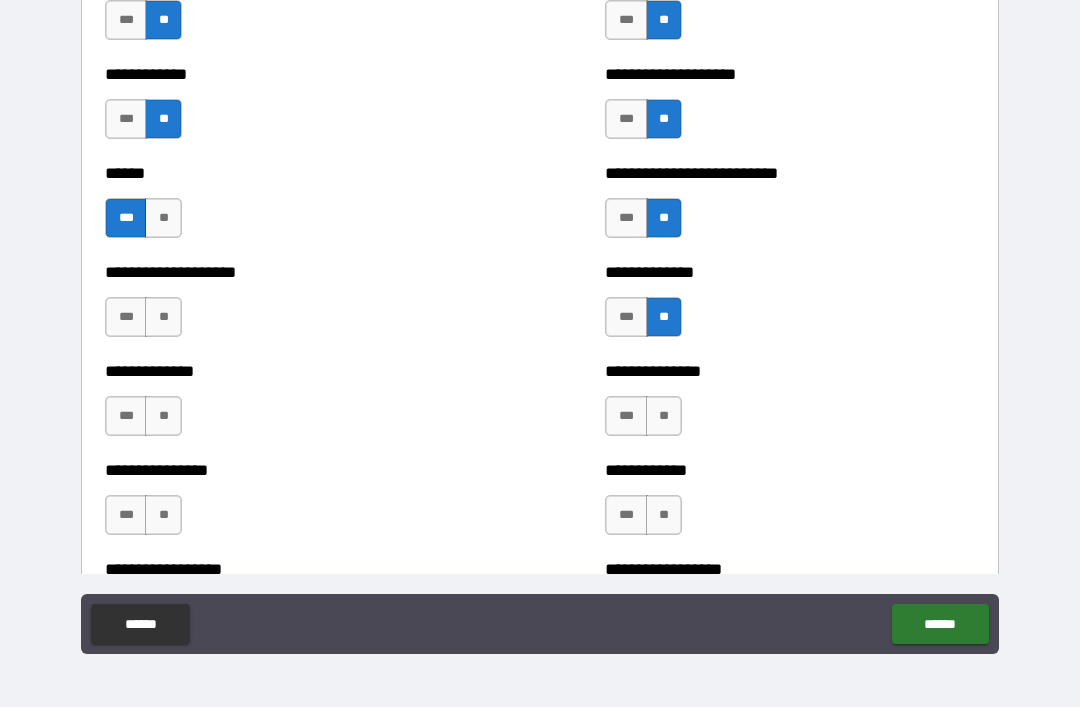 click on "**" at bounding box center [664, 416] 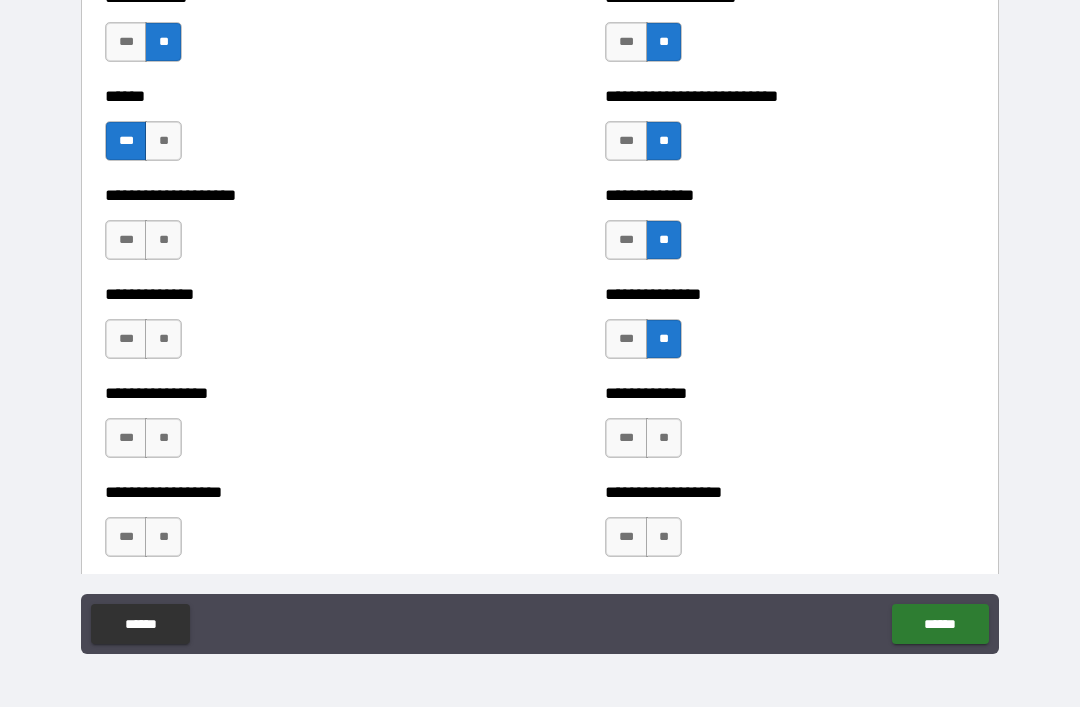 click on "**" at bounding box center [664, 438] 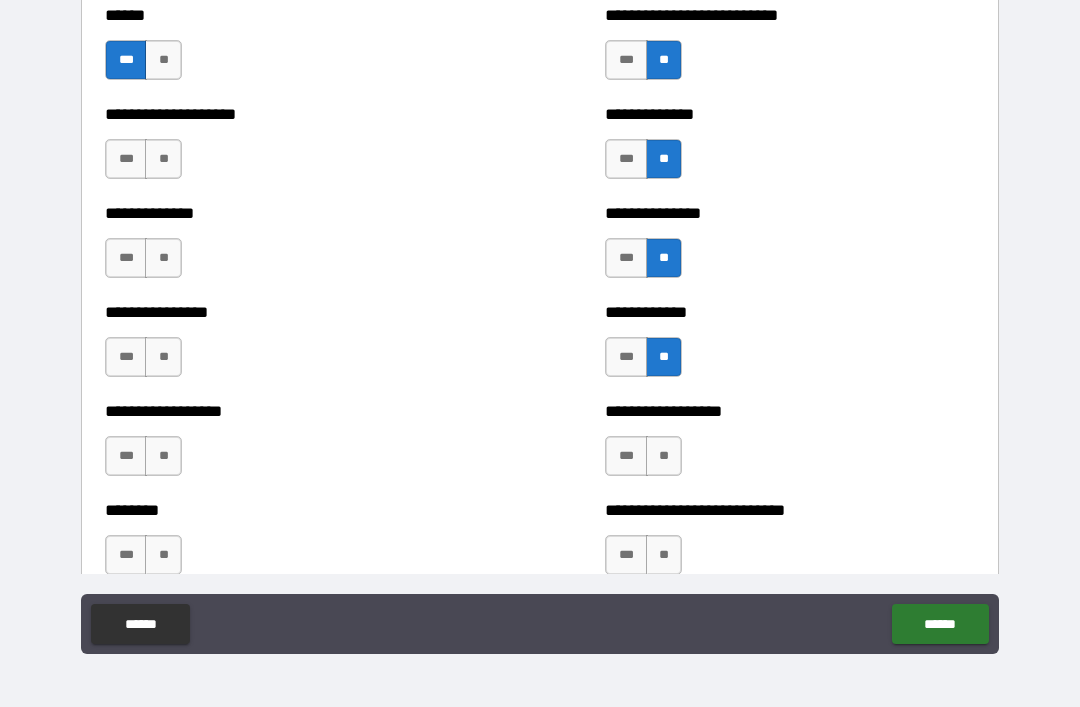 scroll, scrollTop: 3981, scrollLeft: 0, axis: vertical 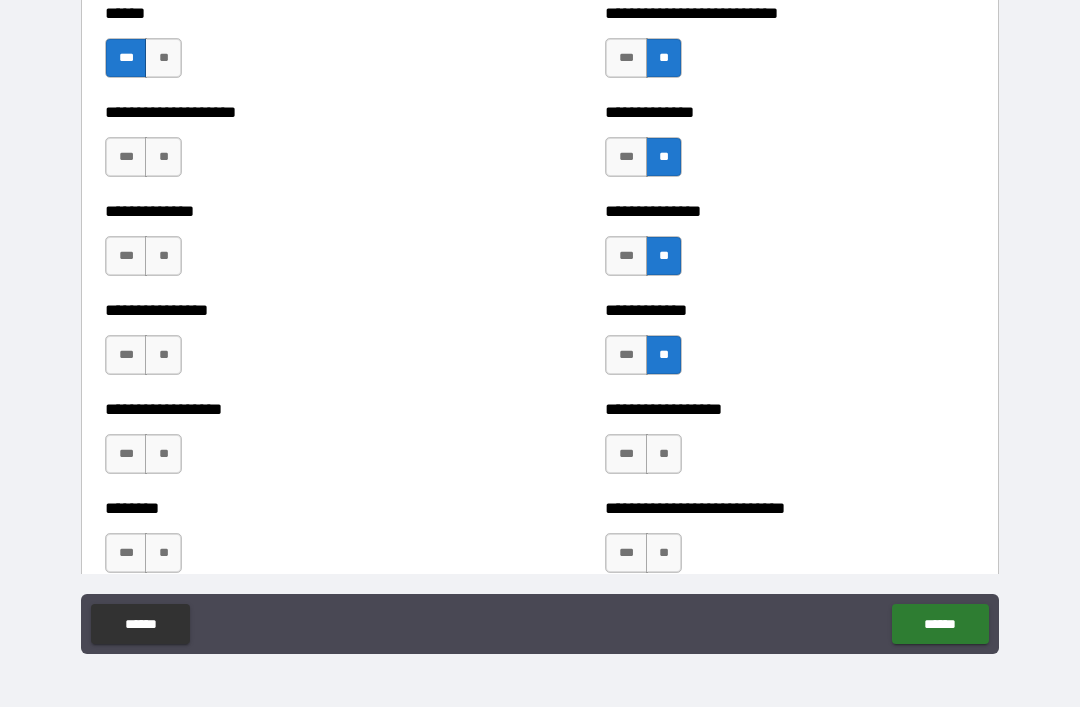 click on "**" at bounding box center [664, 454] 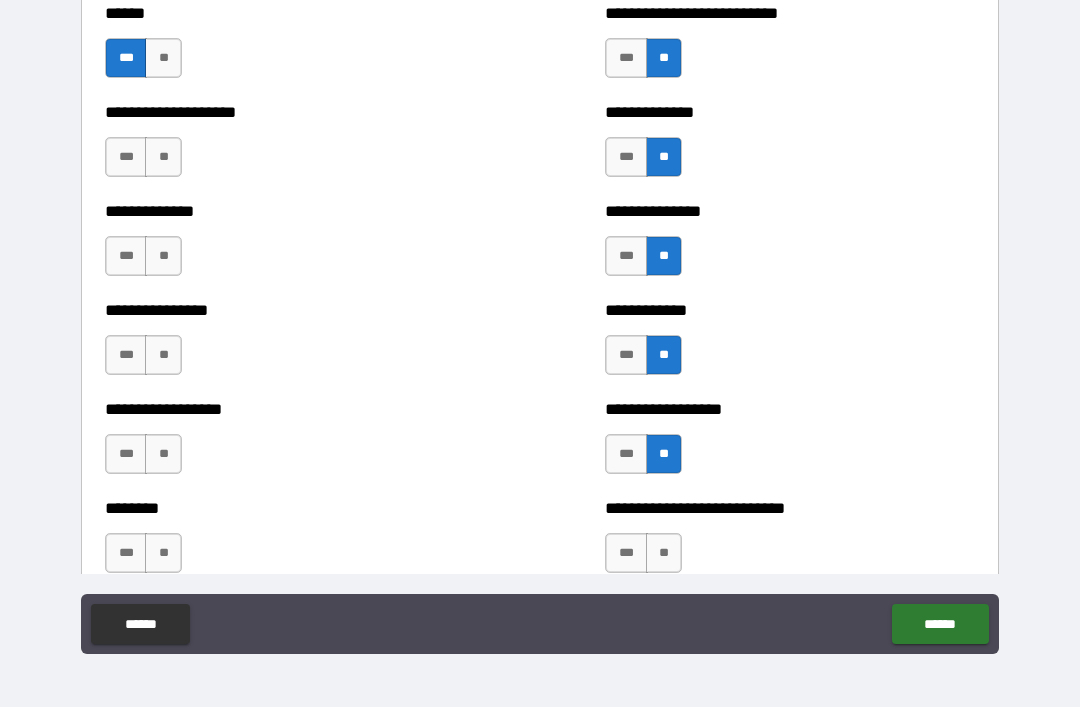 click on "**" at bounding box center (163, 157) 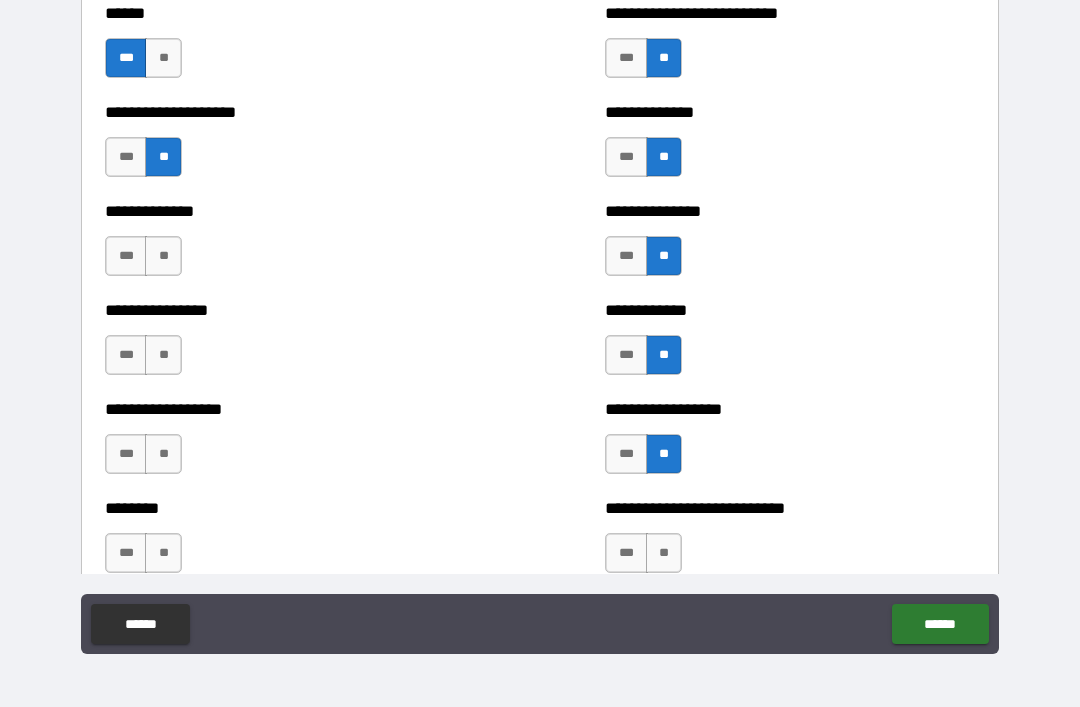 click on "**" at bounding box center (163, 256) 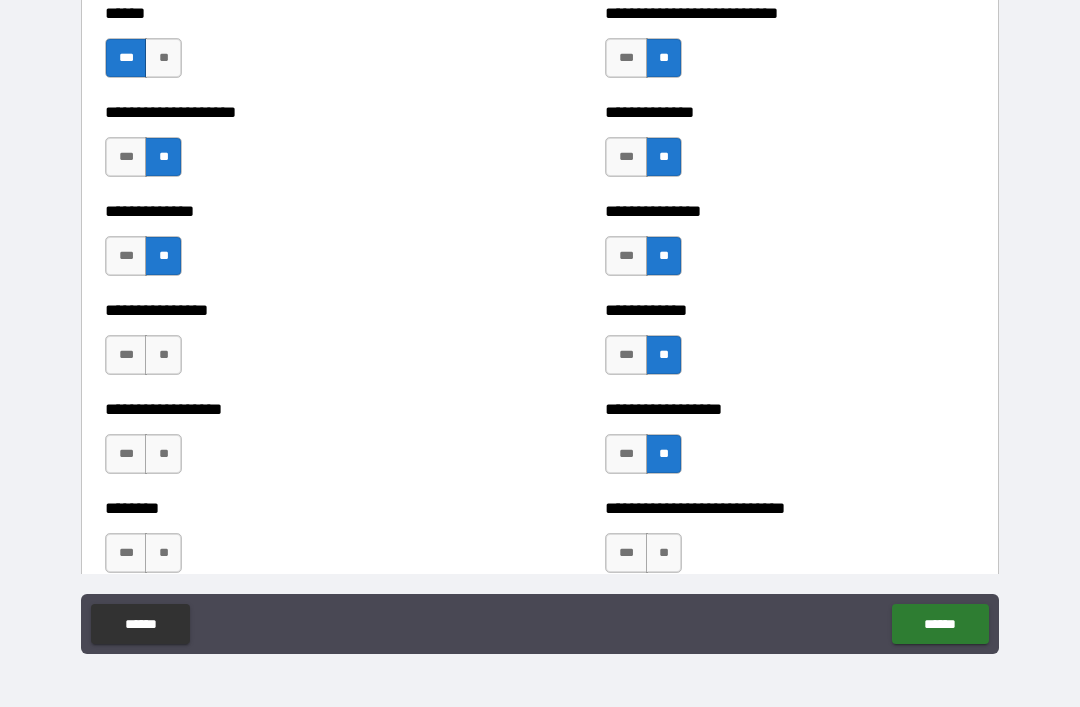 click on "**" at bounding box center (163, 355) 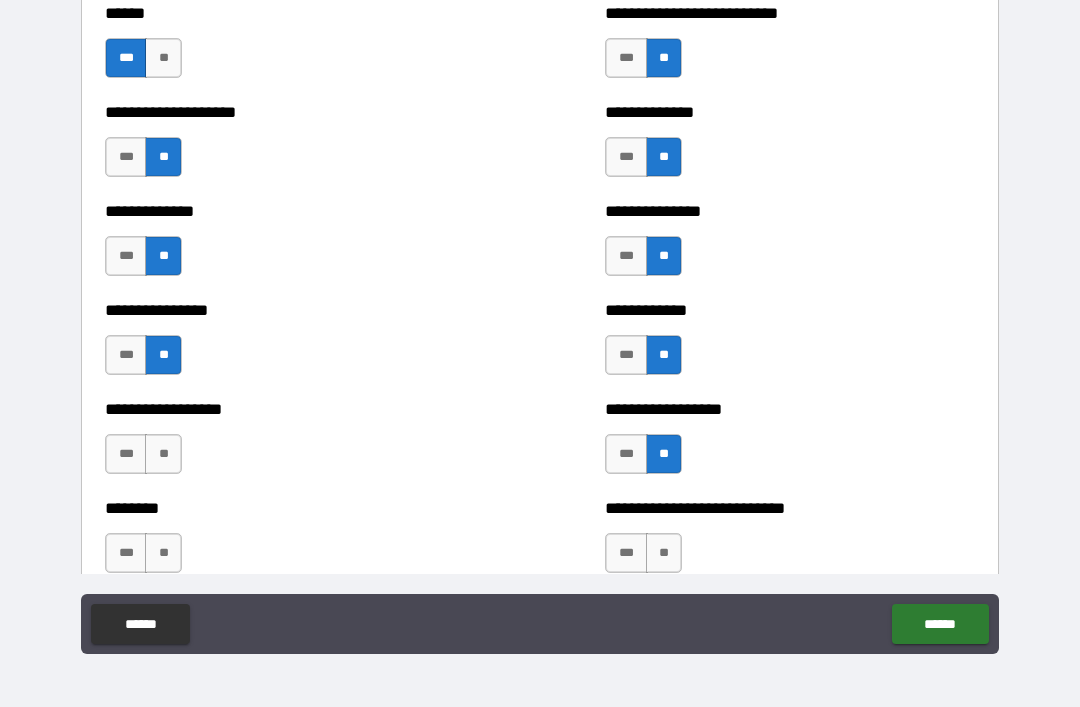 click on "**" at bounding box center (163, 454) 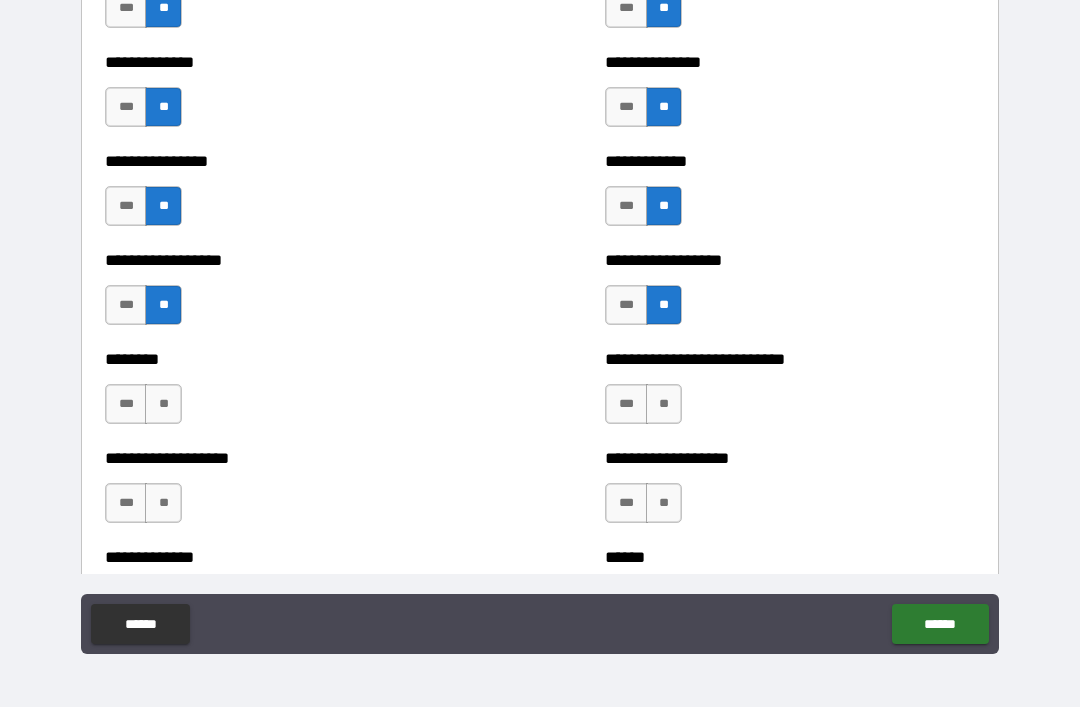scroll, scrollTop: 4133, scrollLeft: 0, axis: vertical 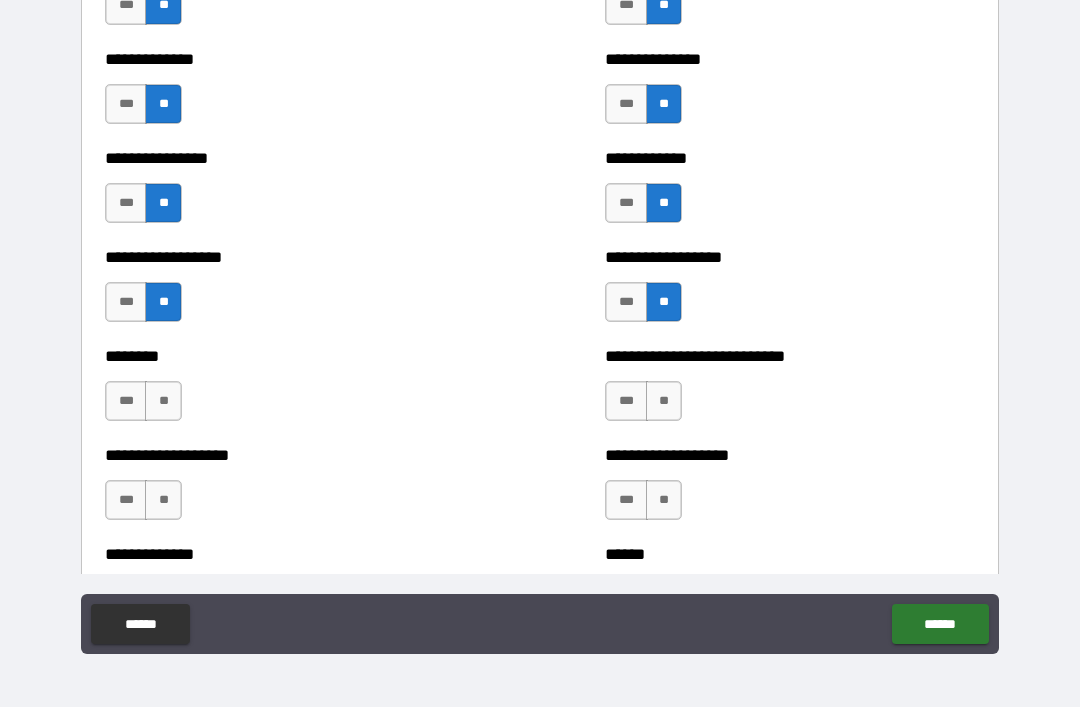 click on "**" at bounding box center [163, 401] 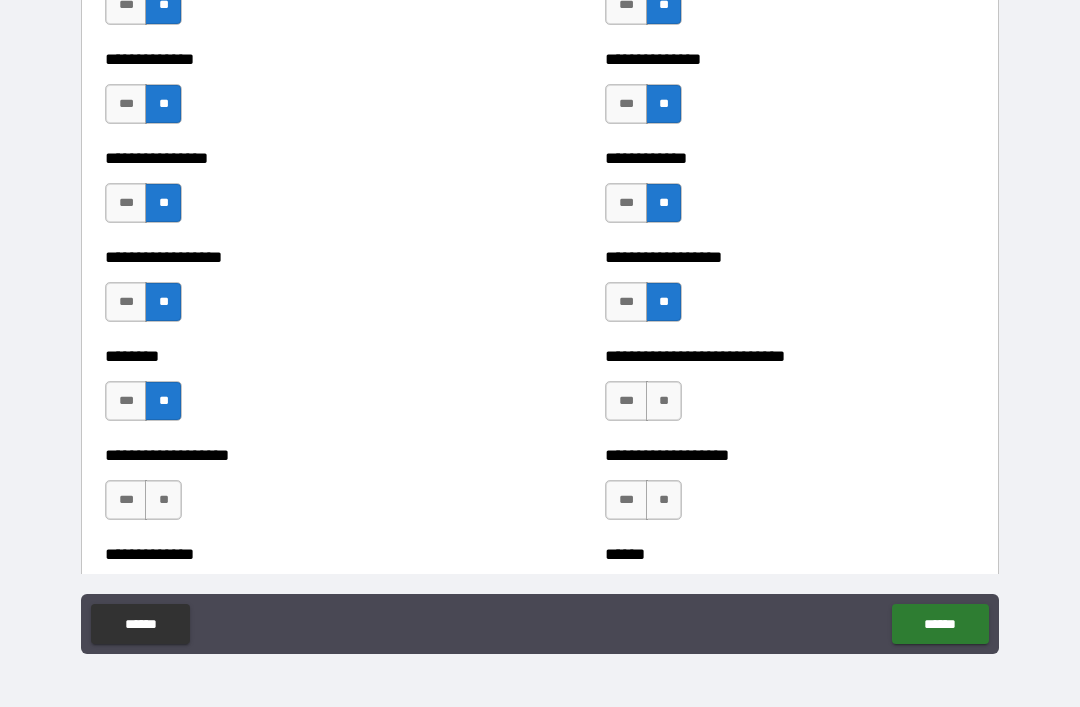 click on "**" at bounding box center [163, 500] 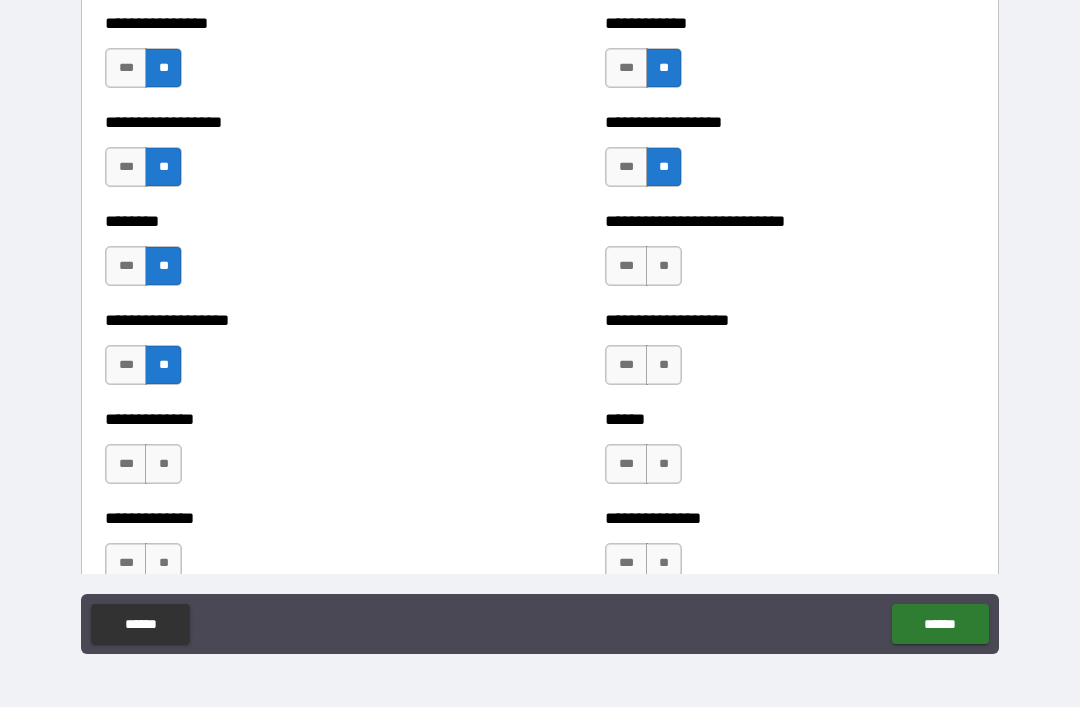 scroll, scrollTop: 4285, scrollLeft: 0, axis: vertical 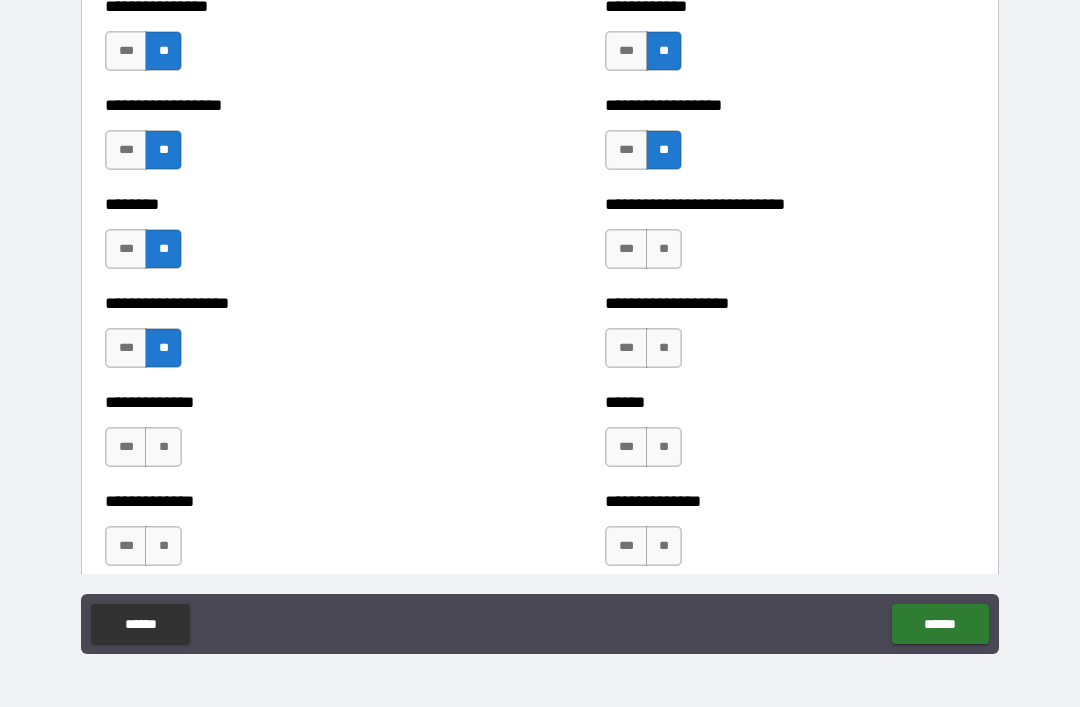 click on "**" at bounding box center [664, 249] 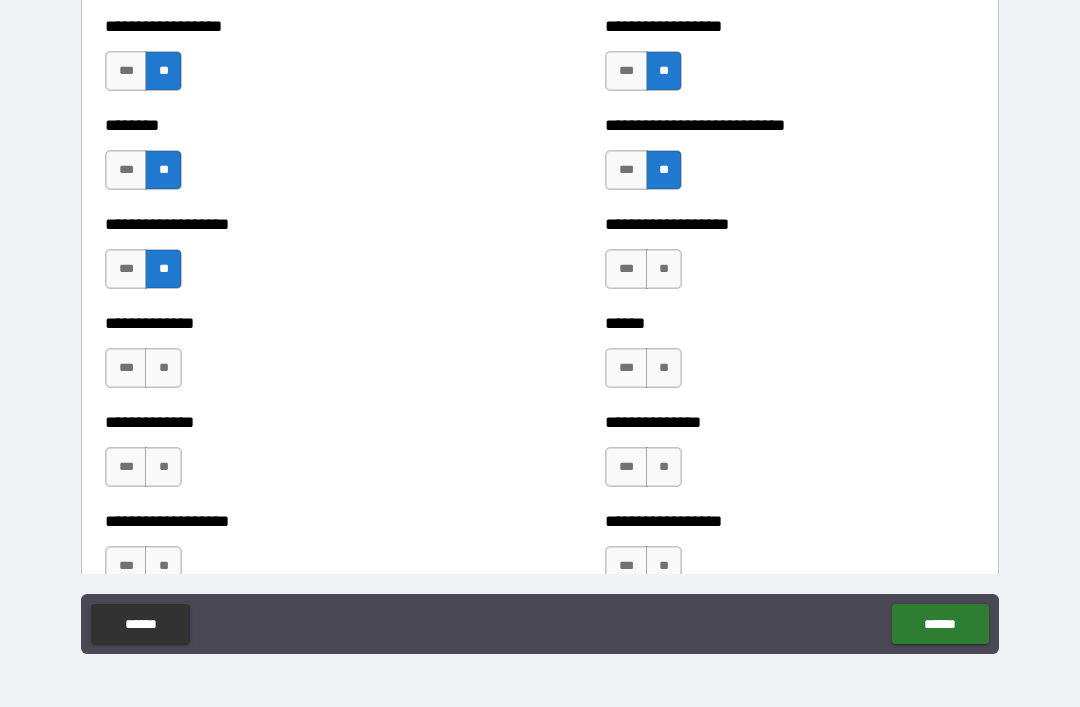 scroll, scrollTop: 4367, scrollLeft: 0, axis: vertical 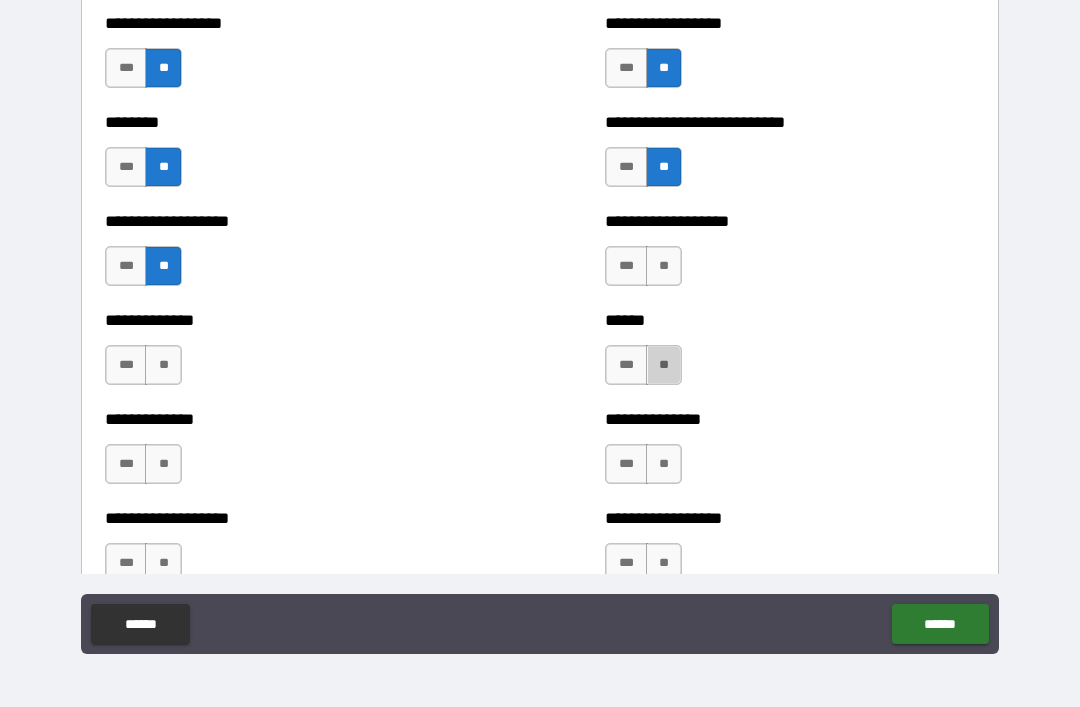 click on "**" at bounding box center (664, 365) 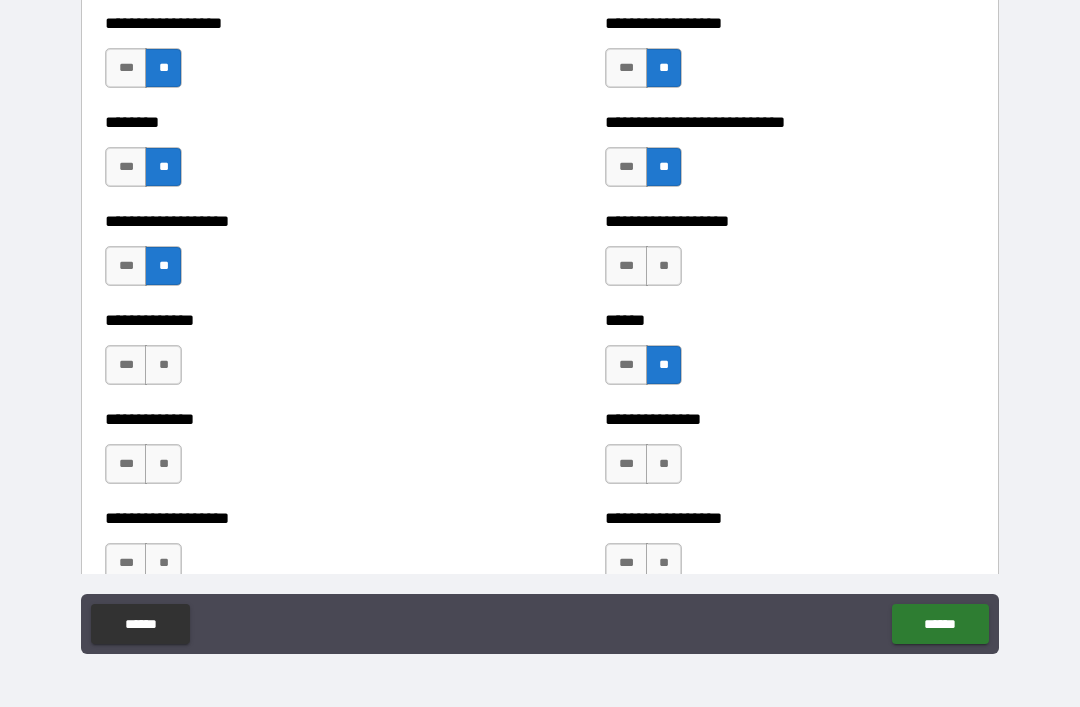 click on "**" at bounding box center [664, 266] 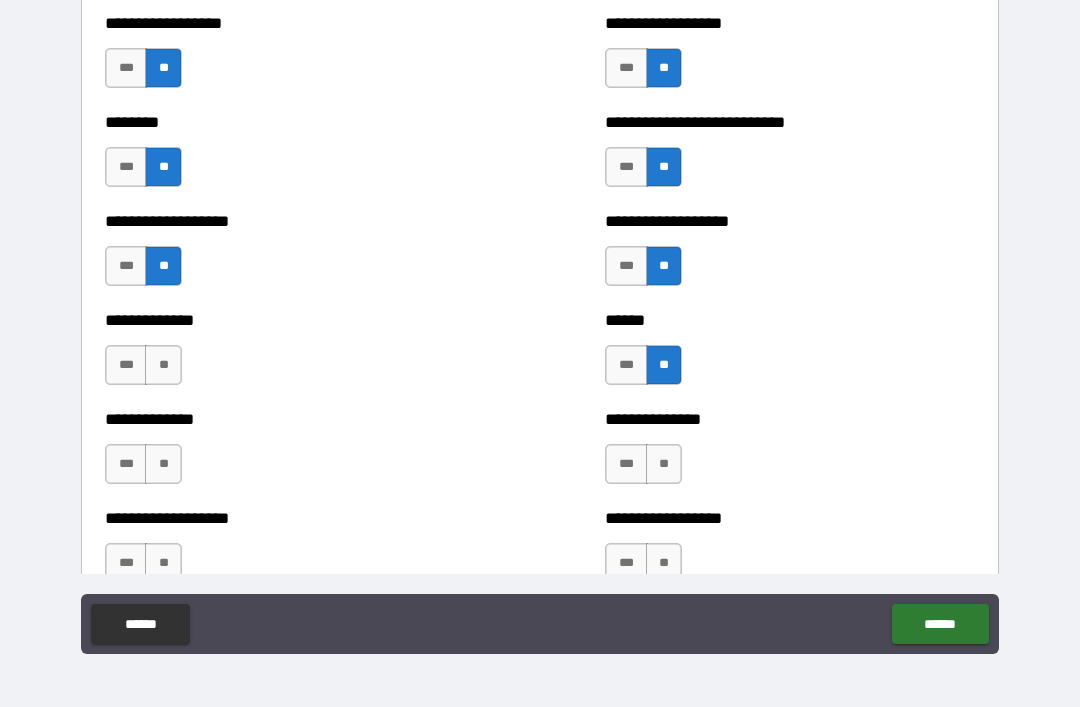 click on "**" at bounding box center [664, 464] 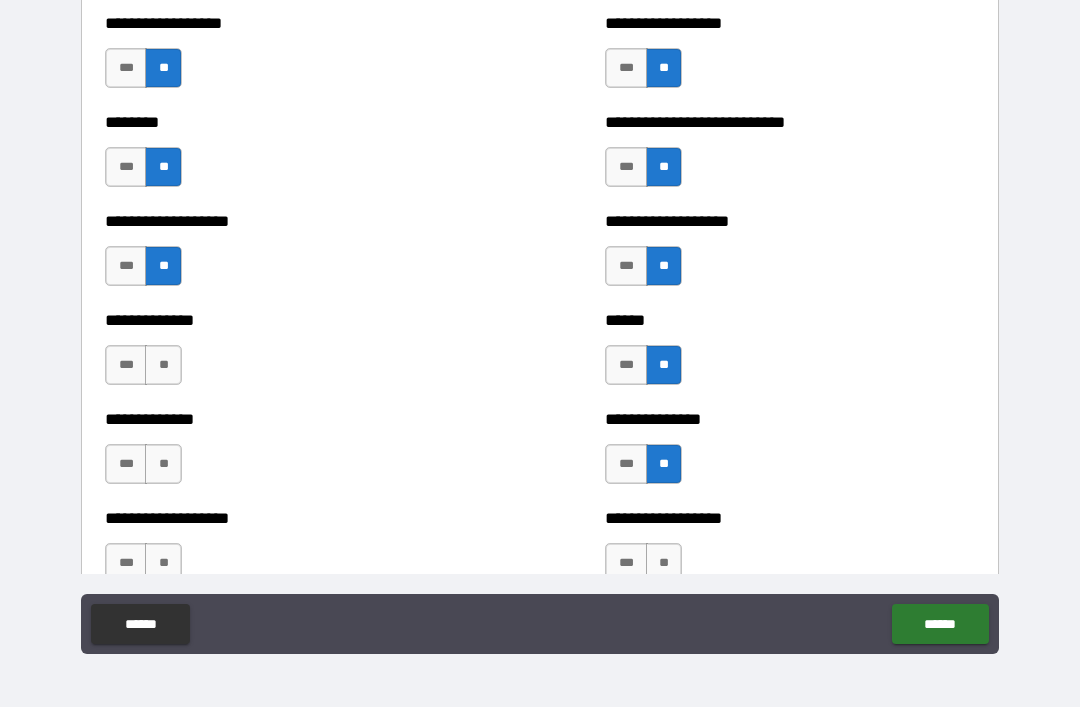 click on "**" at bounding box center [163, 365] 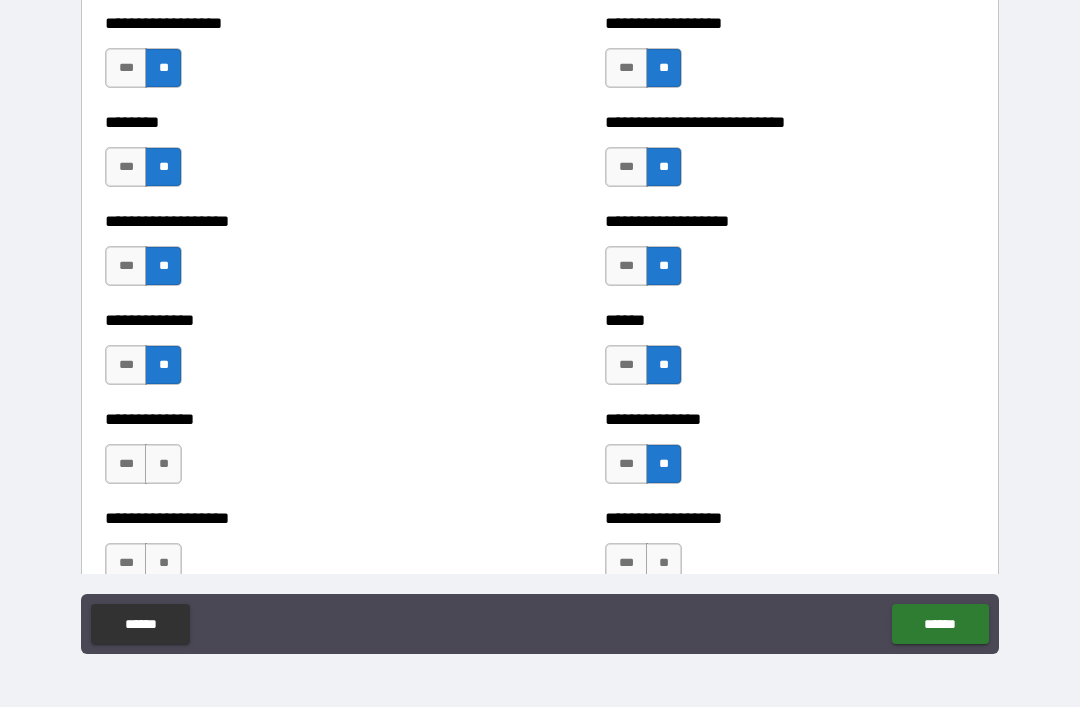click on "**" at bounding box center (163, 464) 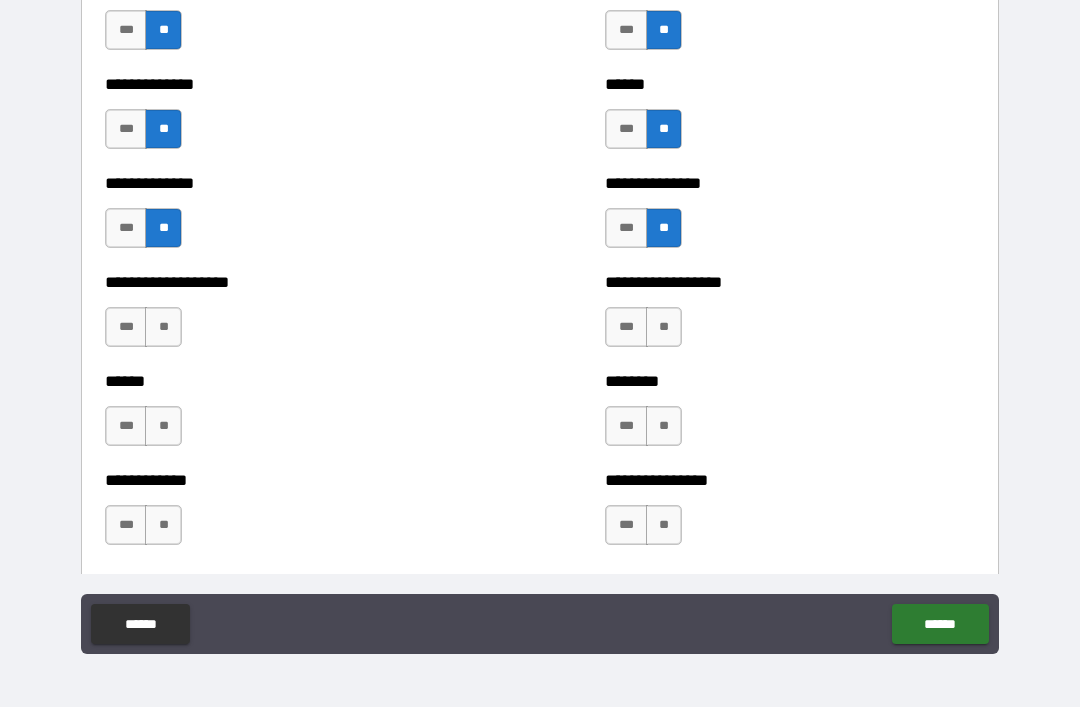 scroll, scrollTop: 4605, scrollLeft: 0, axis: vertical 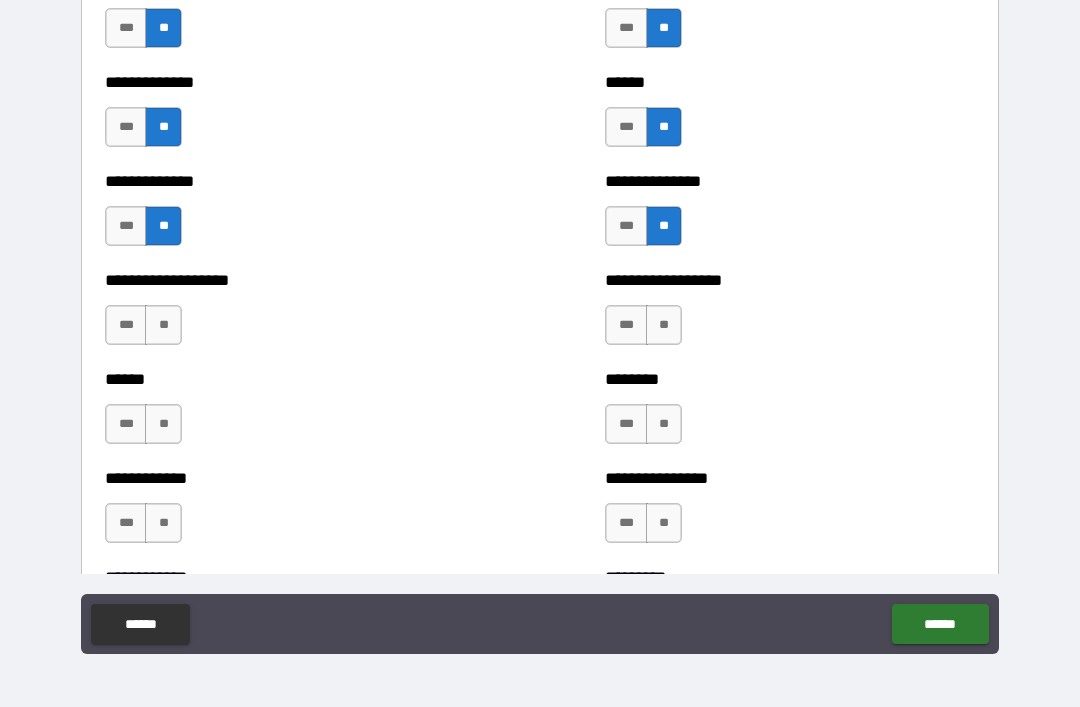 click on "**" at bounding box center [163, 325] 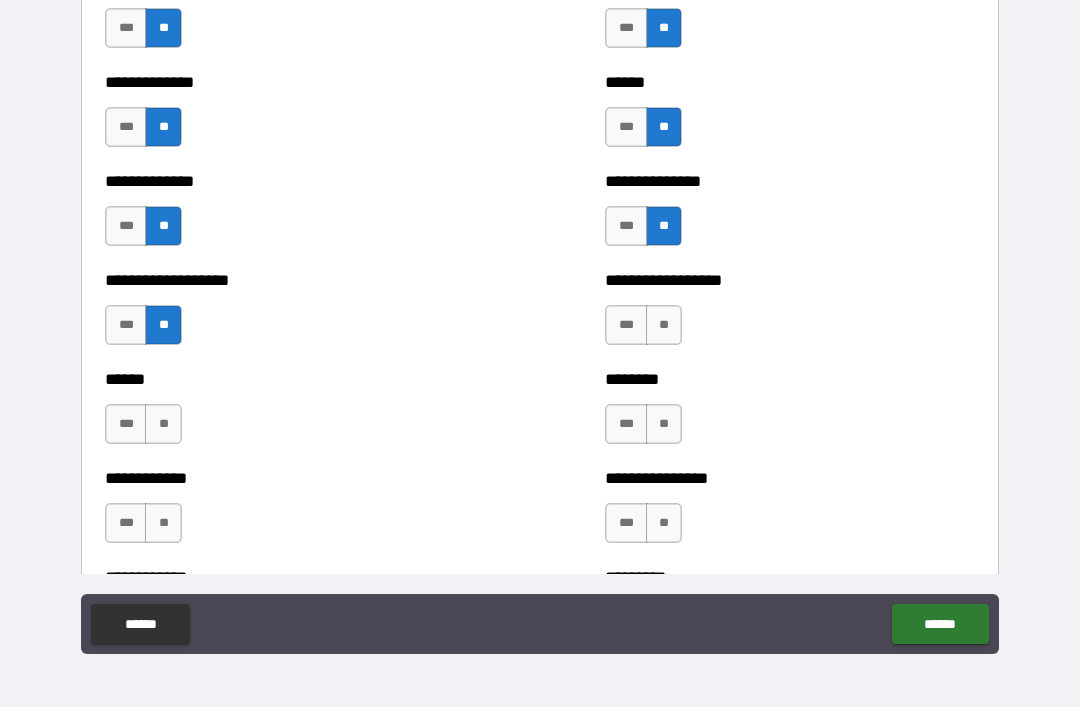 click on "**" at bounding box center (664, 325) 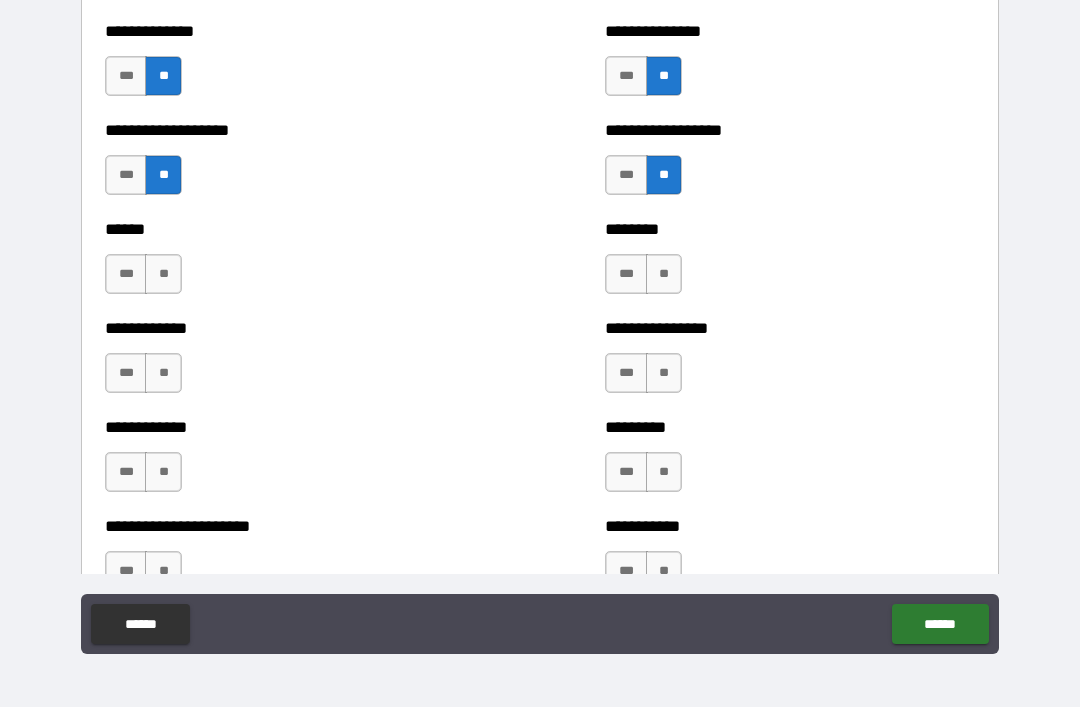 scroll, scrollTop: 4756, scrollLeft: 0, axis: vertical 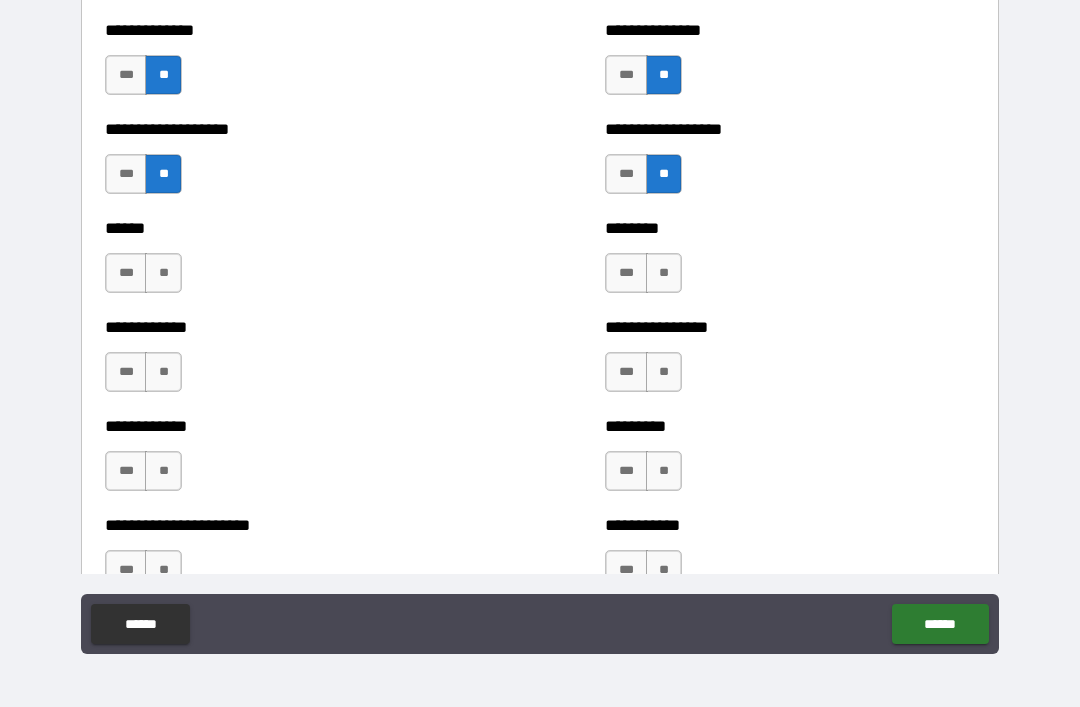click on "**" at bounding box center (664, 273) 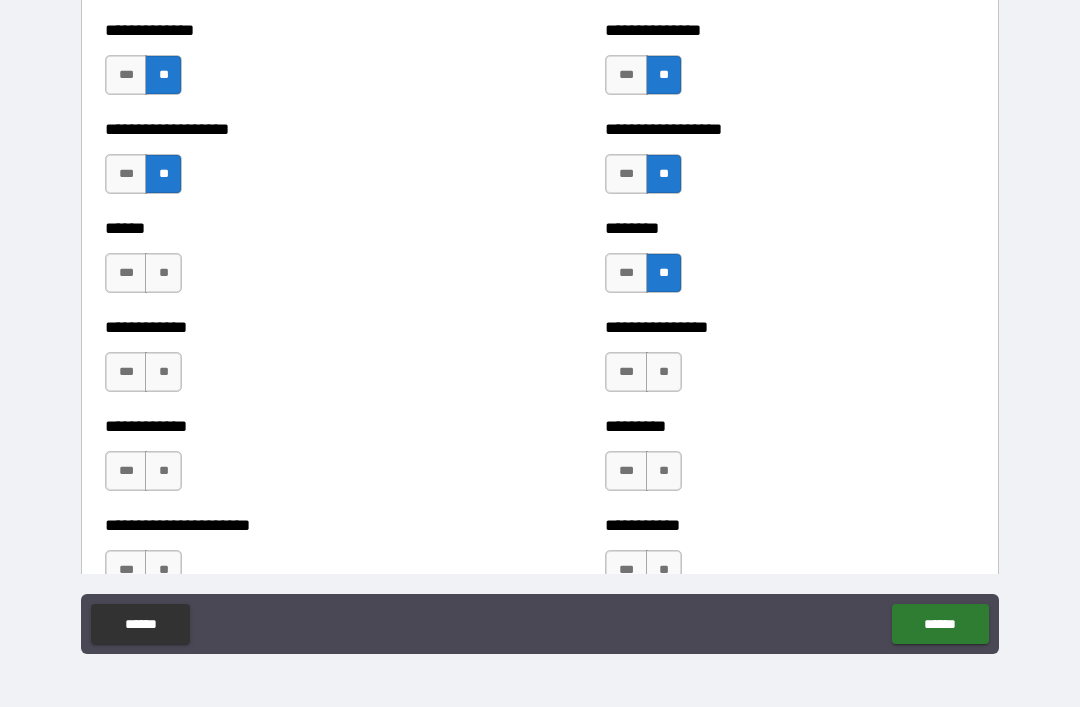 click on "**" at bounding box center [163, 273] 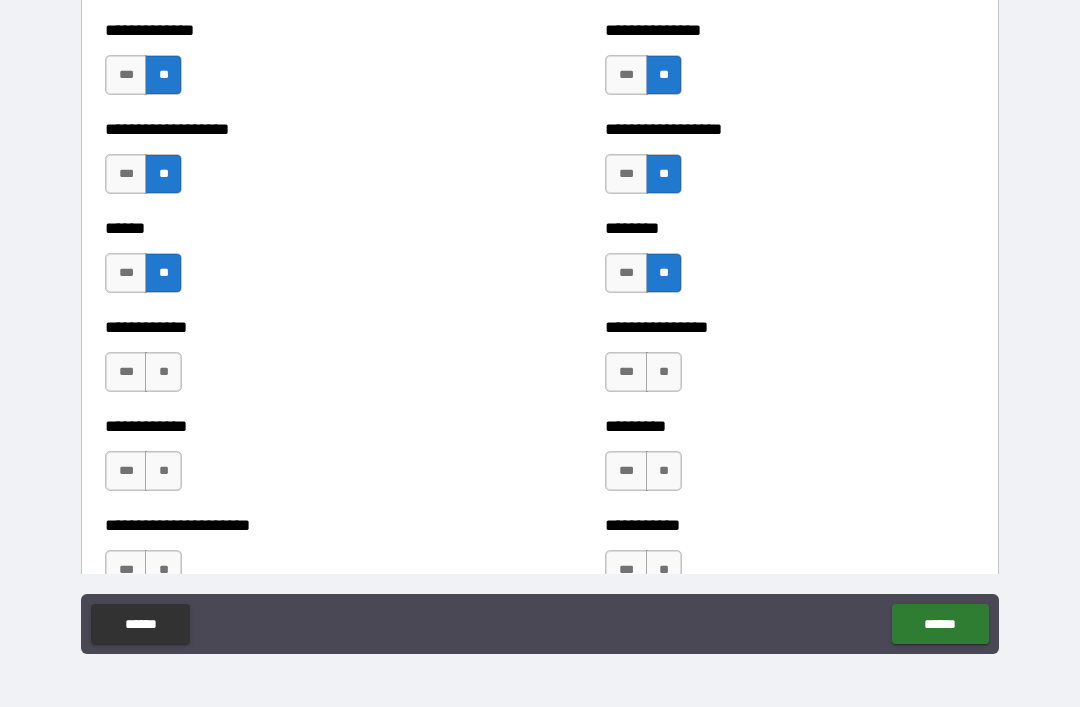 click on "**" at bounding box center [163, 372] 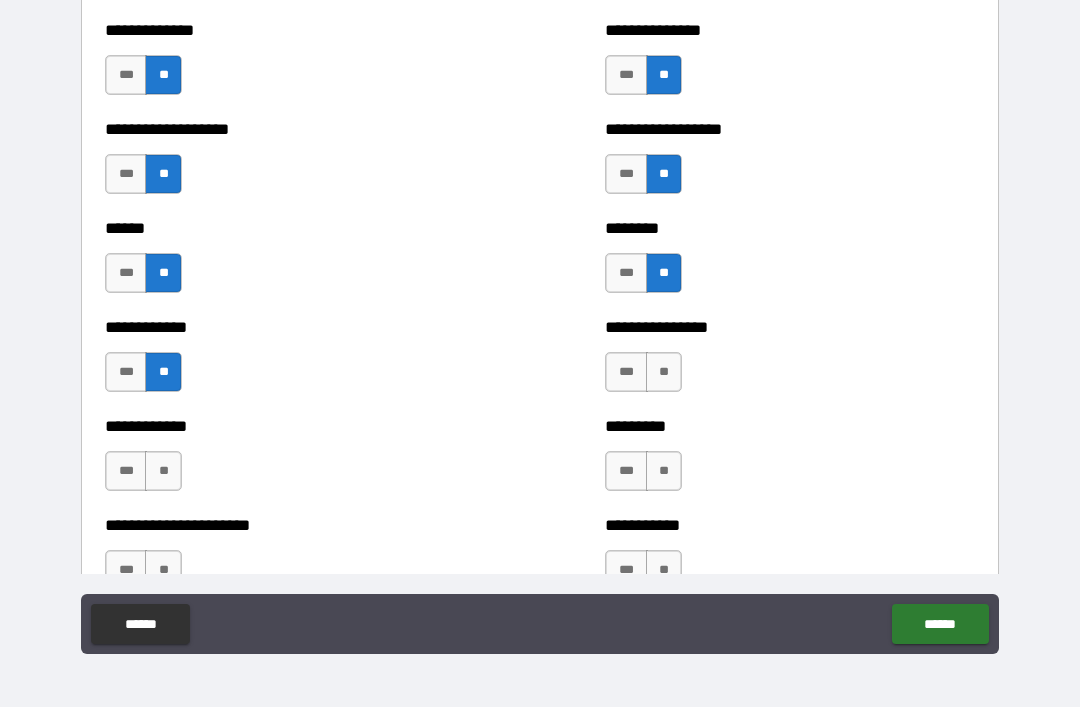 click on "**" at bounding box center [163, 471] 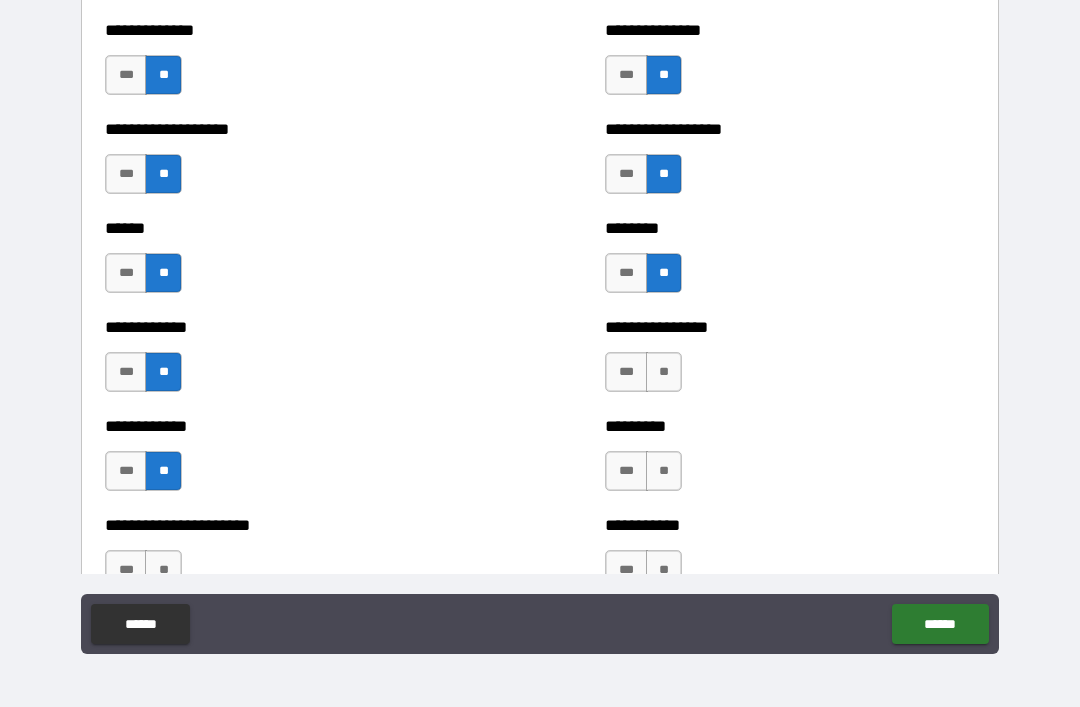 click on "**" at bounding box center (664, 372) 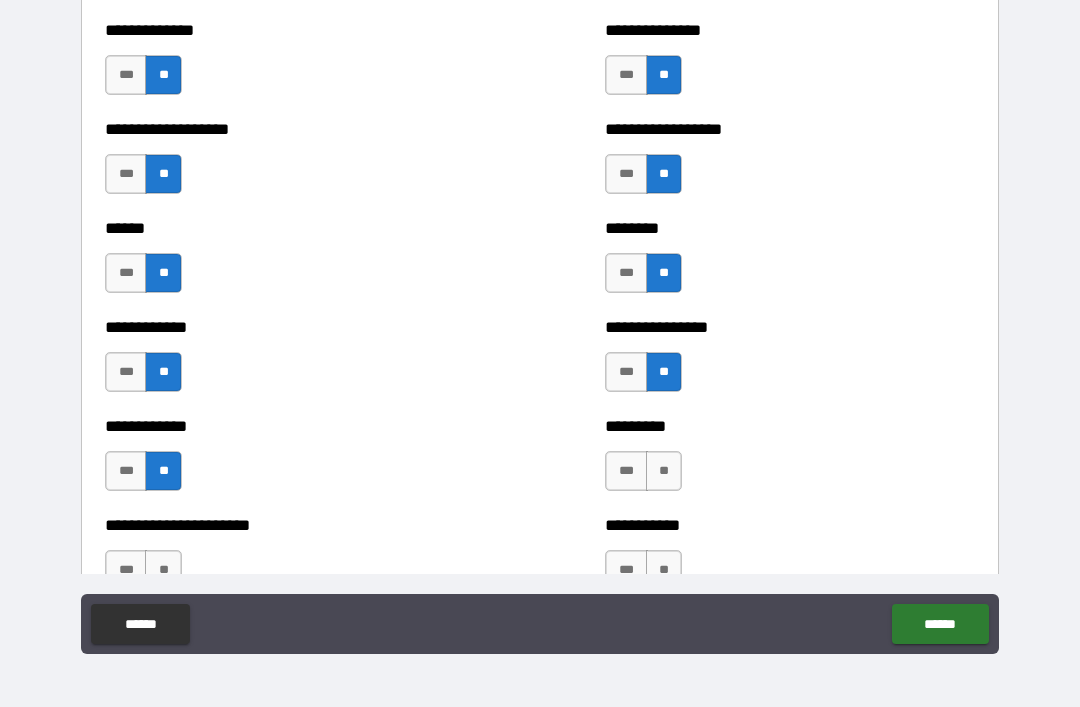 click on "**" at bounding box center (664, 471) 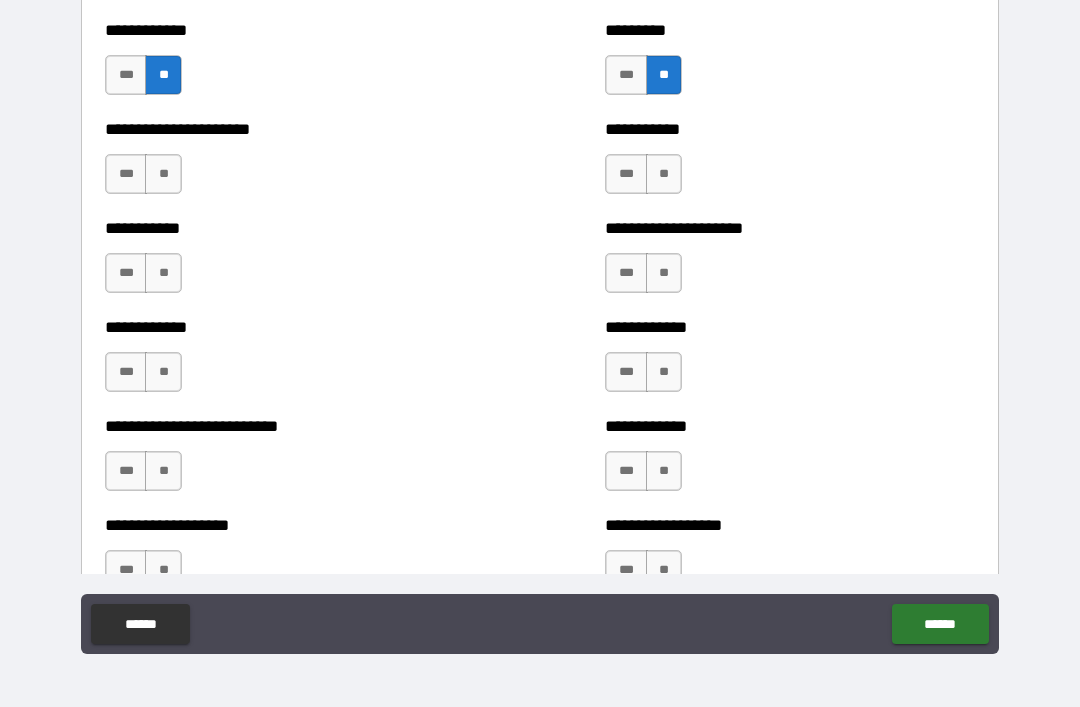 scroll, scrollTop: 5146, scrollLeft: 0, axis: vertical 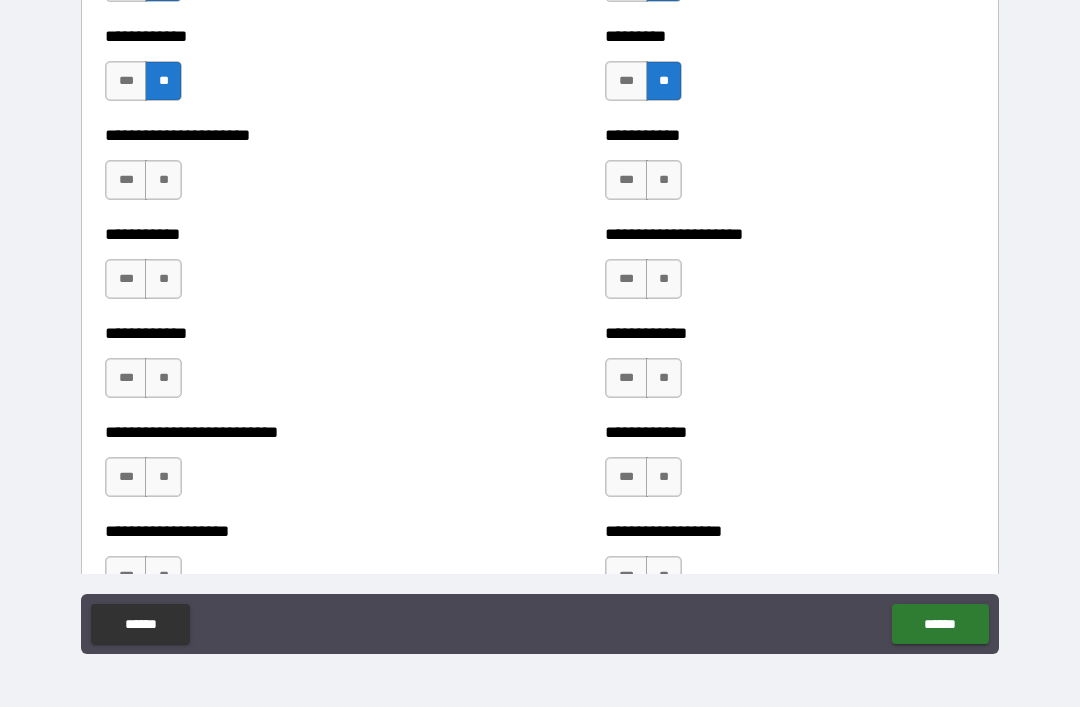 click on "***" at bounding box center [626, 81] 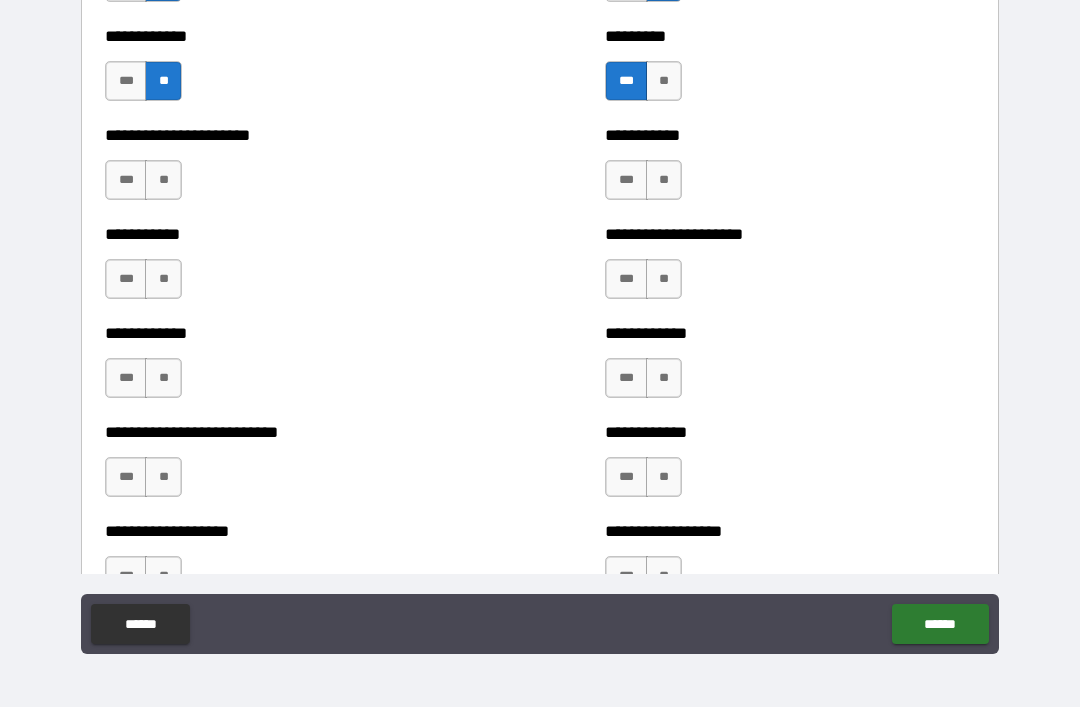 click on "**" at bounding box center (664, 81) 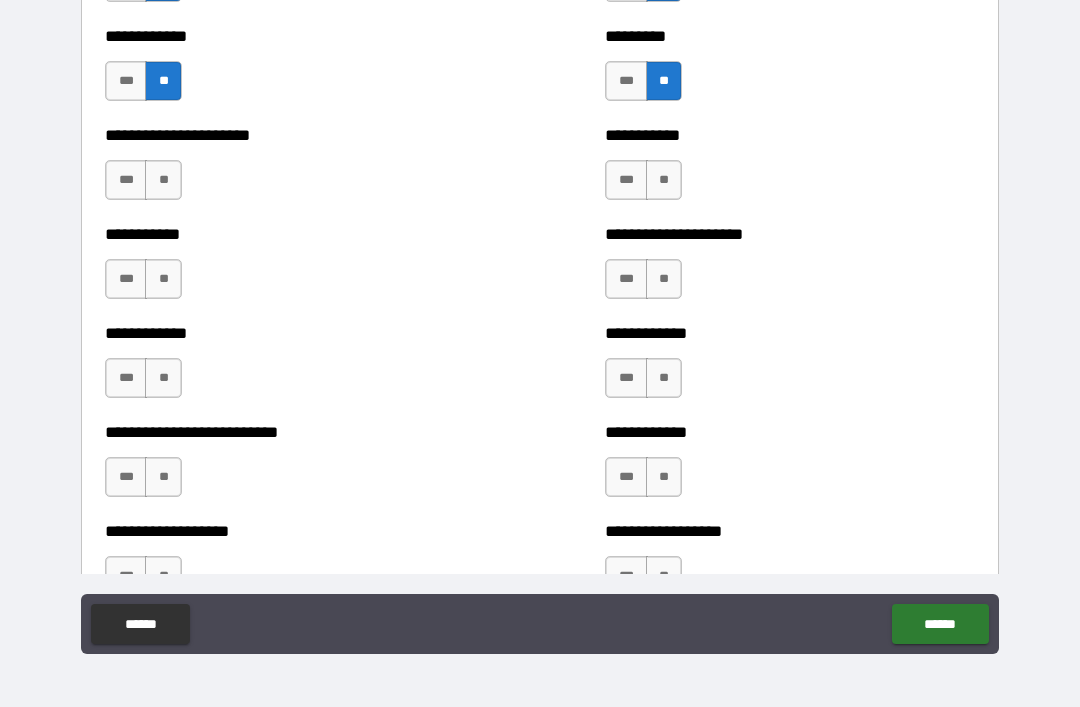 click on "**" at bounding box center [664, 180] 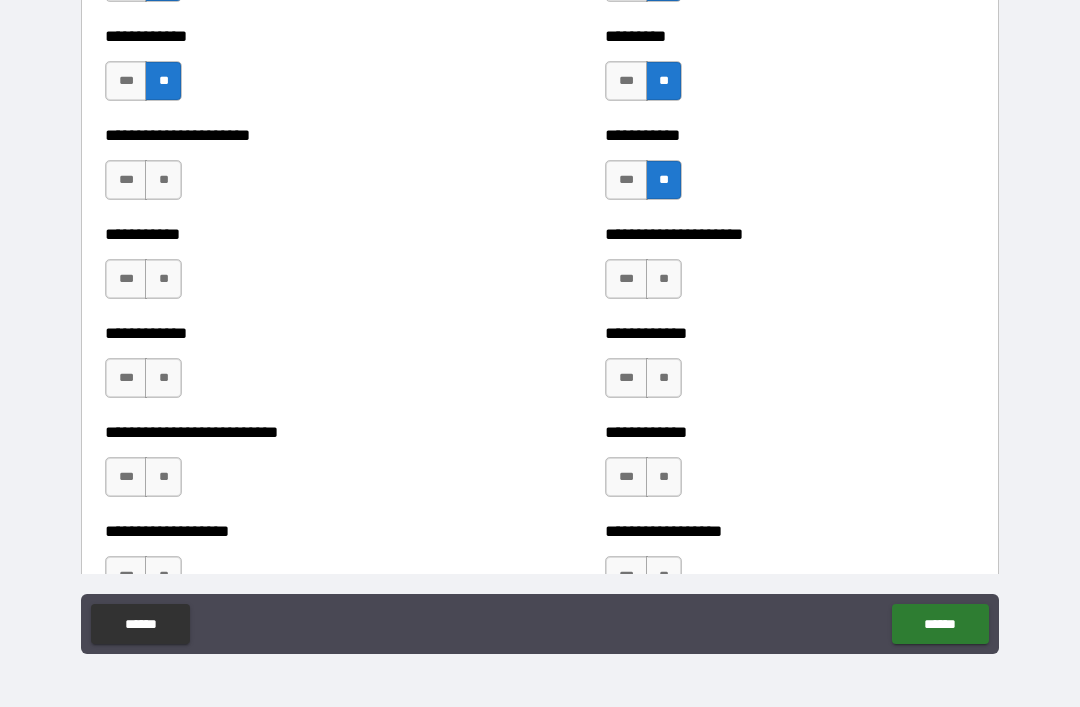 click on "**" at bounding box center [664, 279] 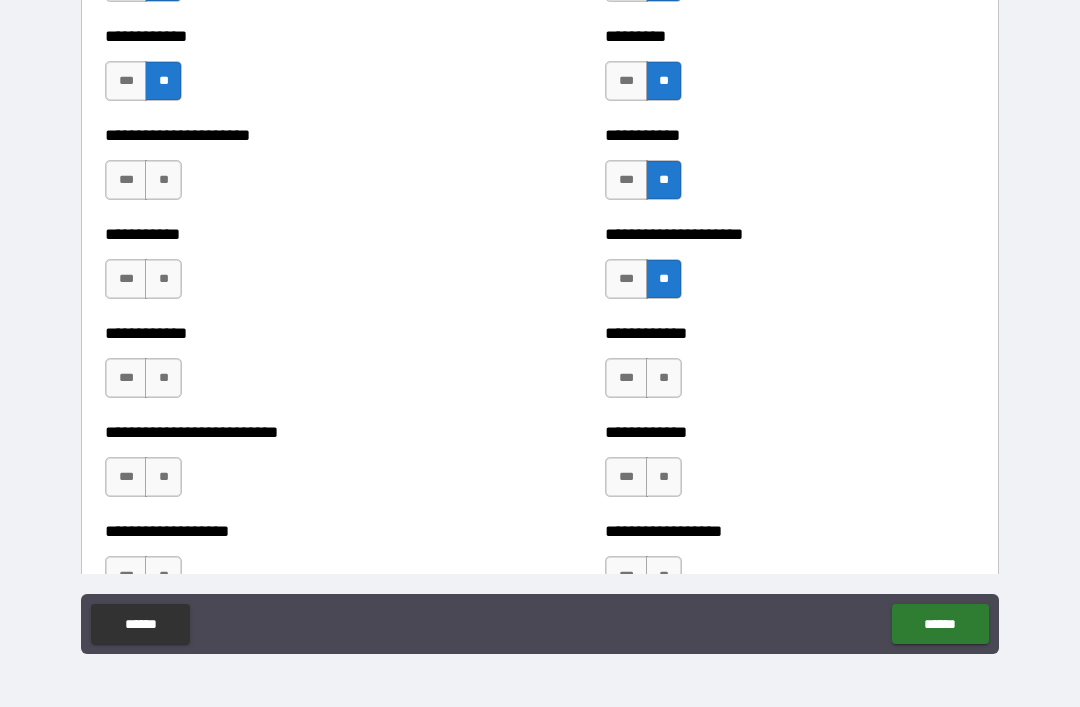 click on "**" at bounding box center (664, 378) 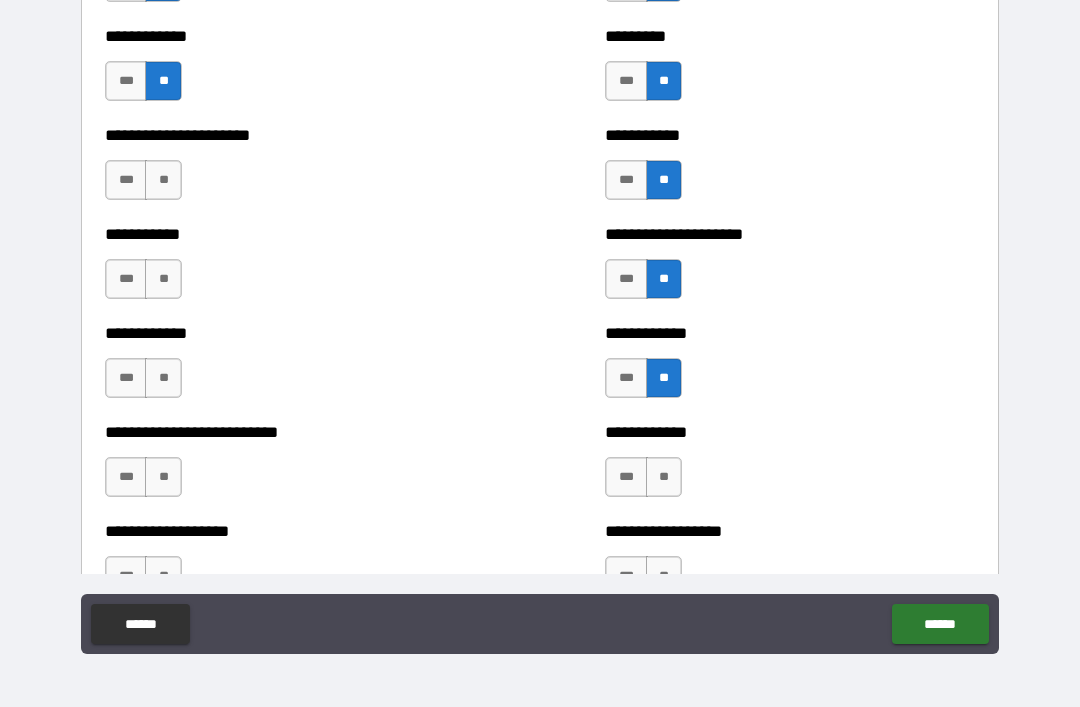 click on "**" at bounding box center (664, 477) 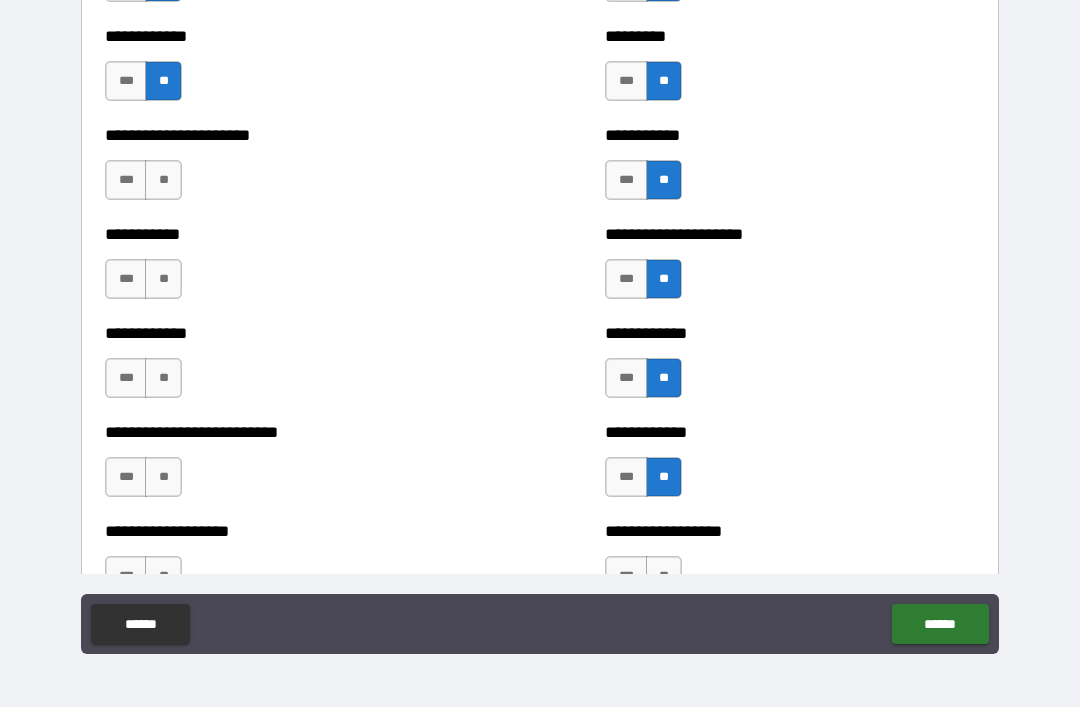 click on "**" at bounding box center (163, 180) 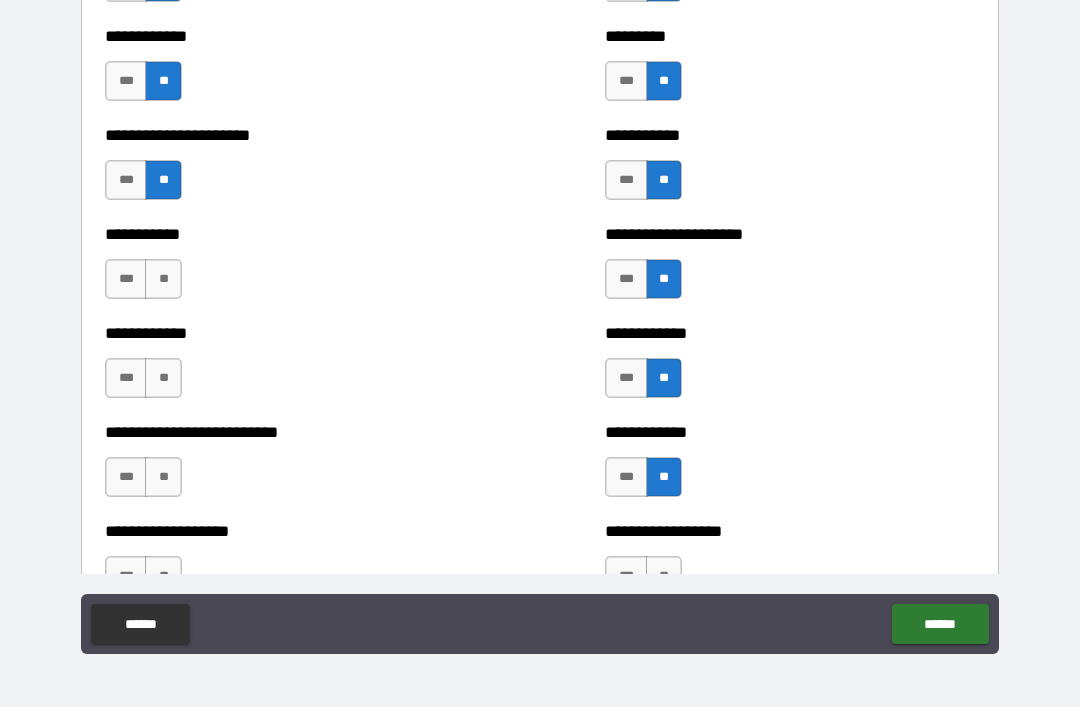 click on "**" at bounding box center (163, 279) 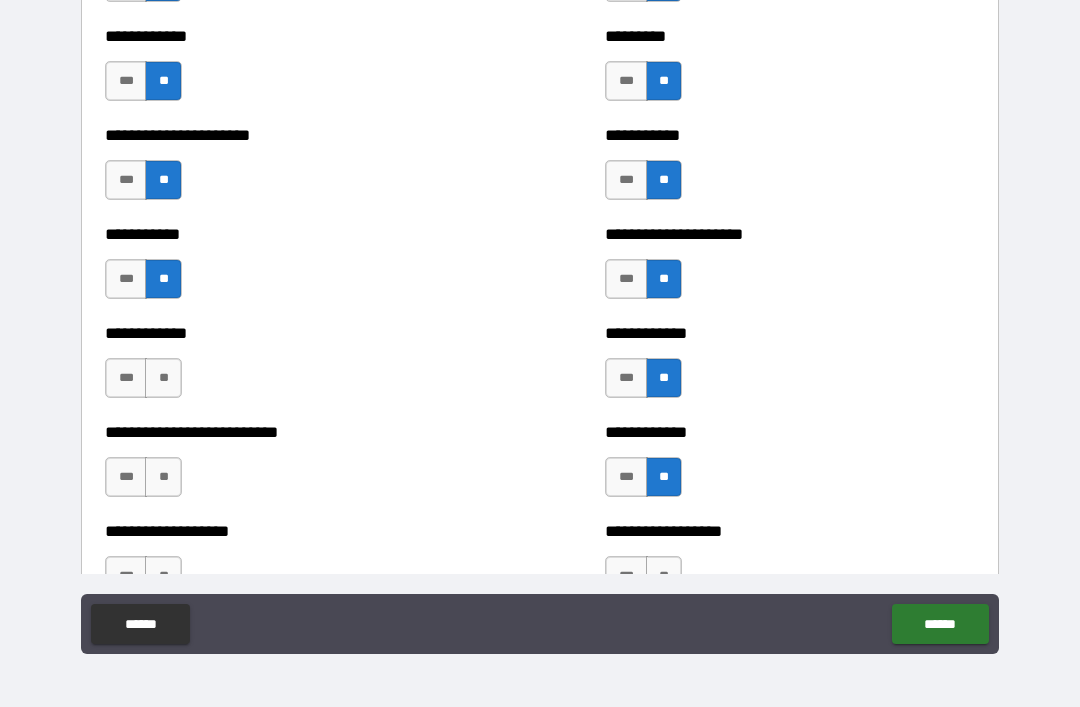 click on "**" at bounding box center (163, 378) 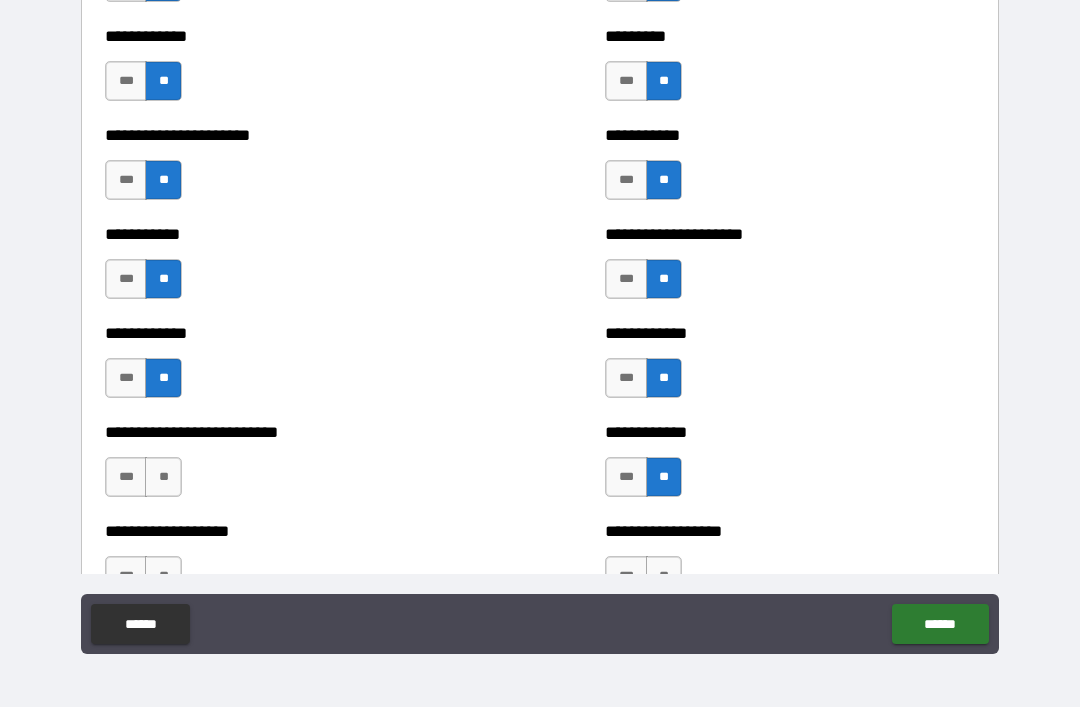 click on "**" at bounding box center [163, 477] 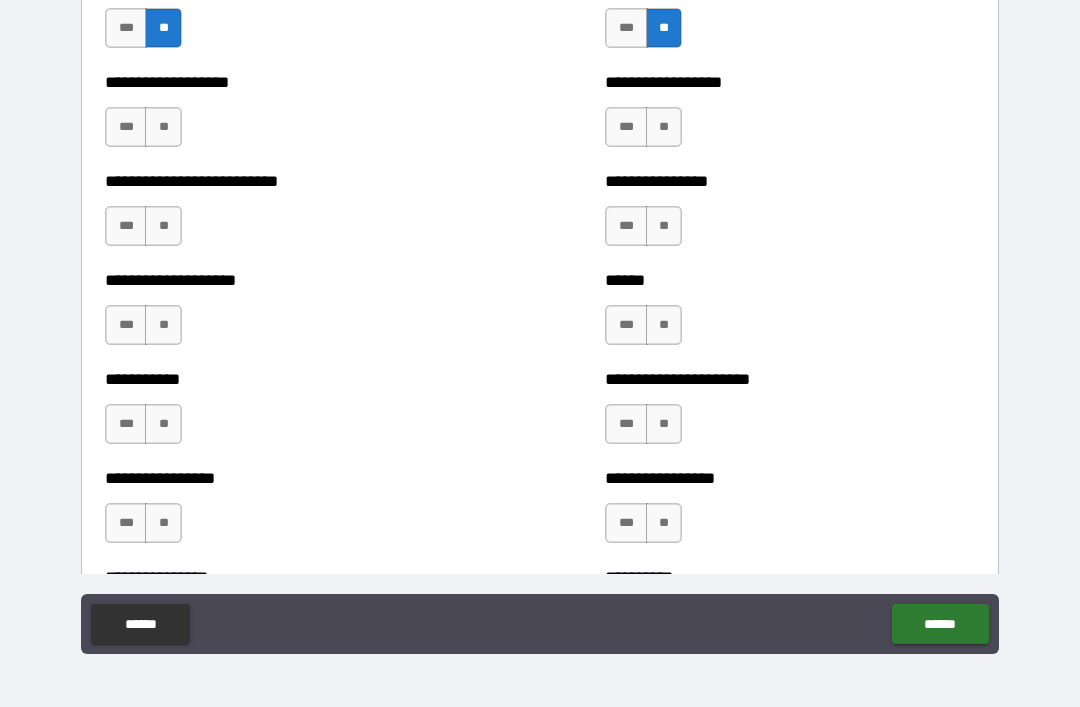 scroll, scrollTop: 5596, scrollLeft: 0, axis: vertical 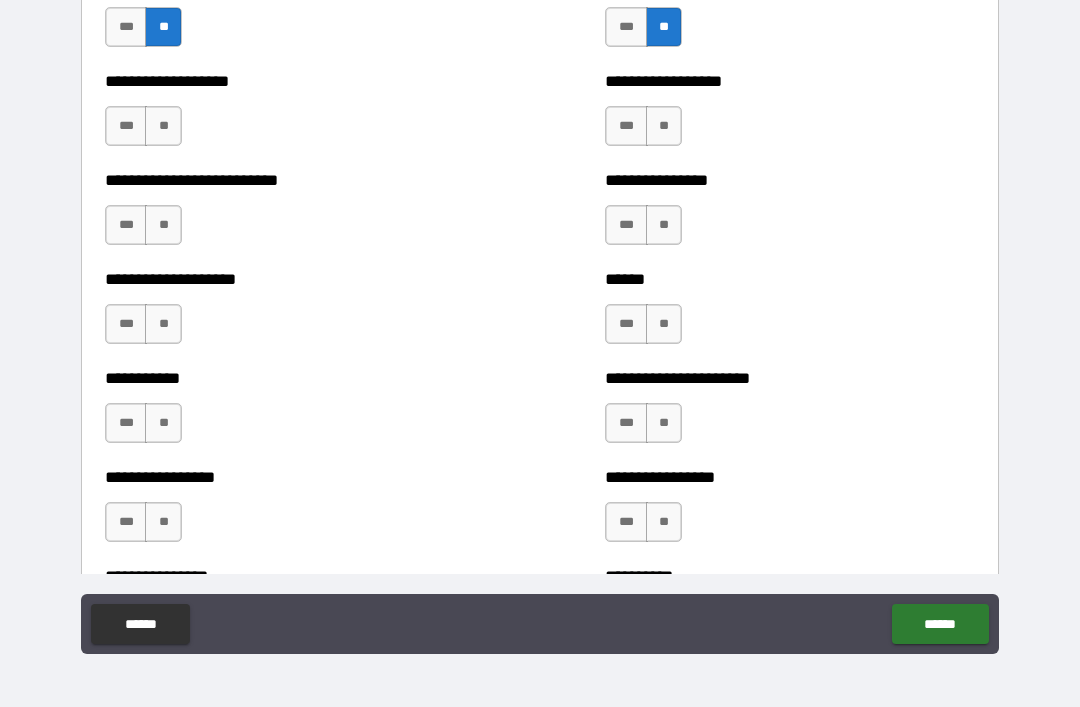 click on "**" at bounding box center [163, 126] 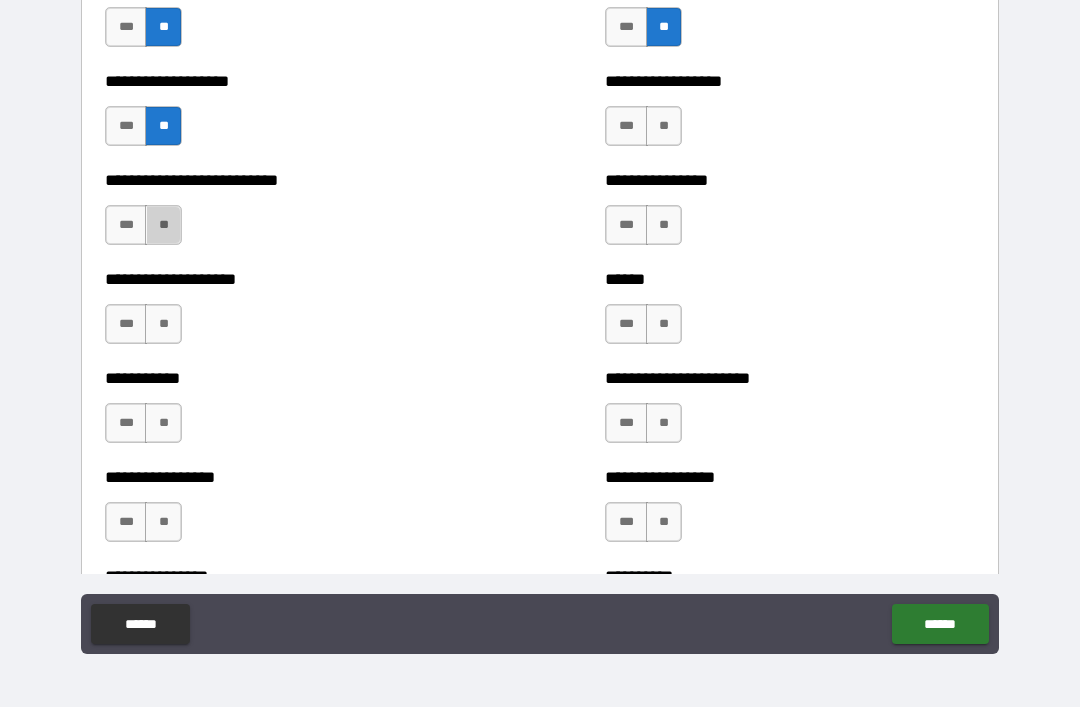 click on "**" at bounding box center (163, 225) 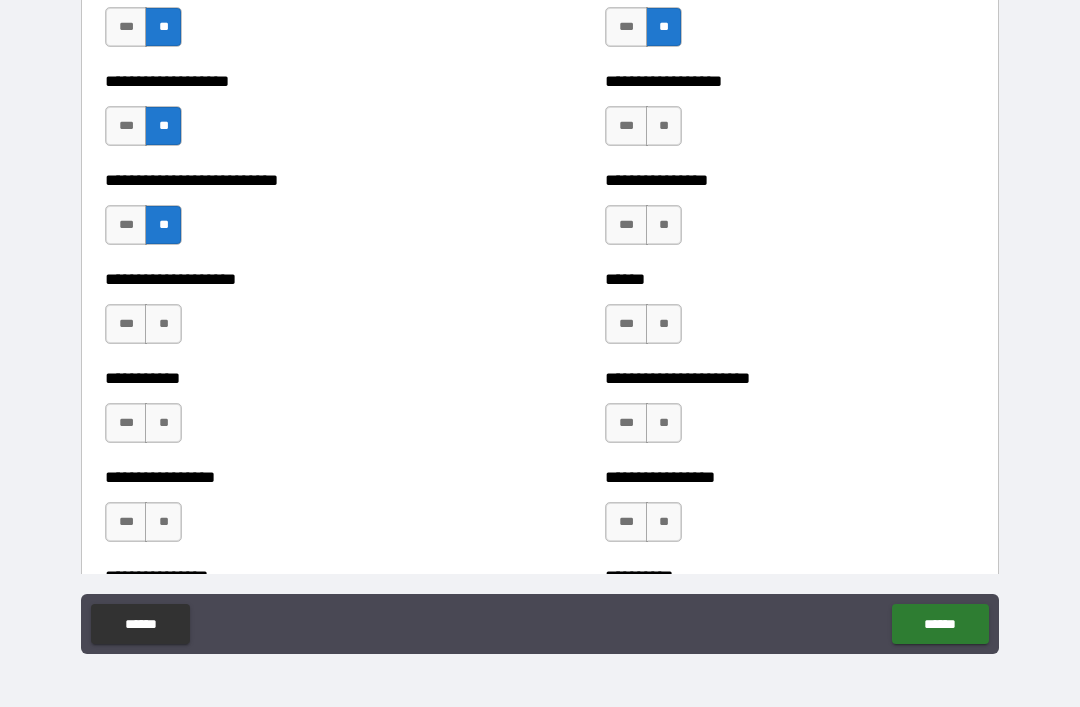 click on "**" at bounding box center [163, 324] 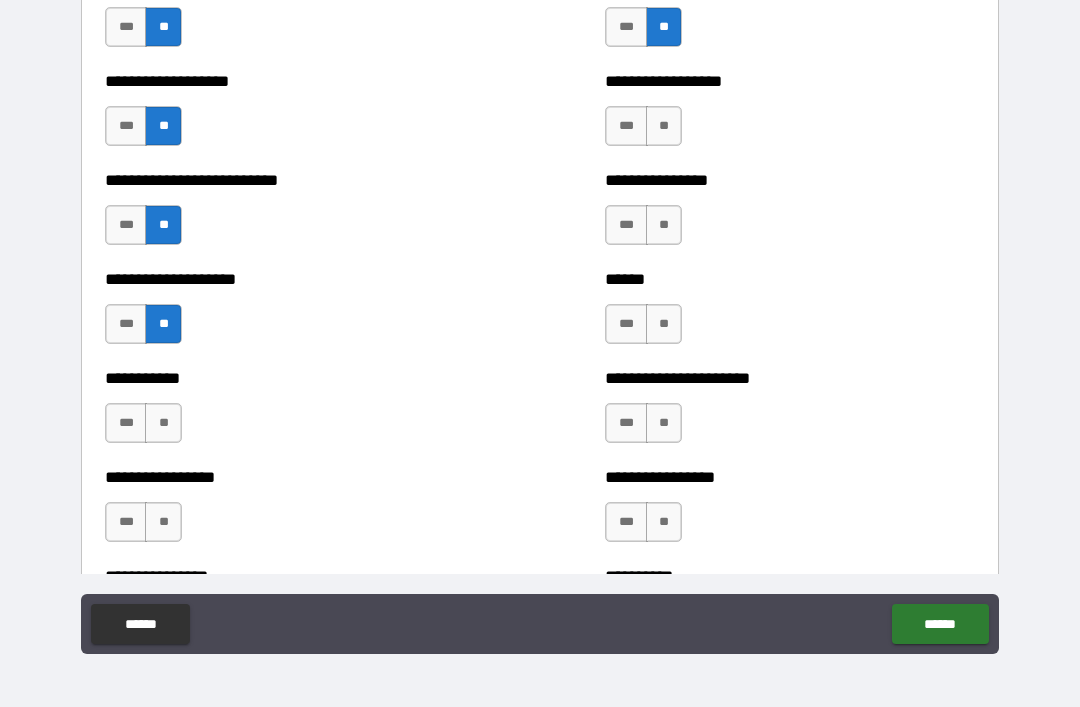 click on "**" at bounding box center [163, 423] 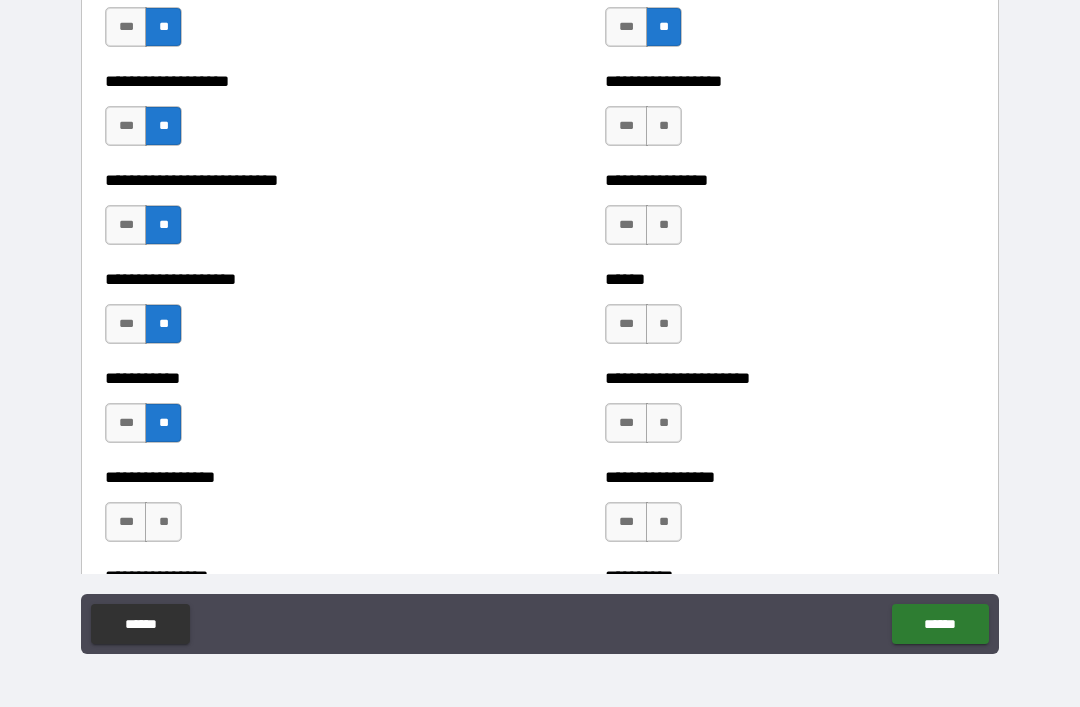 click on "**" at bounding box center (163, 522) 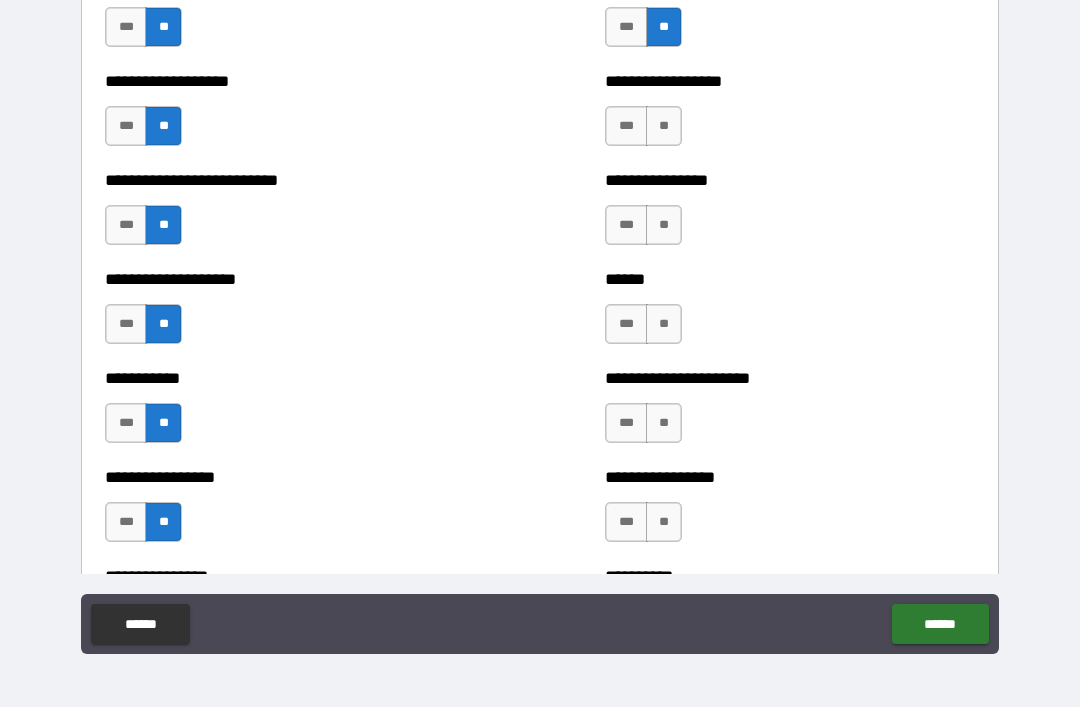 click on "**" at bounding box center [664, 126] 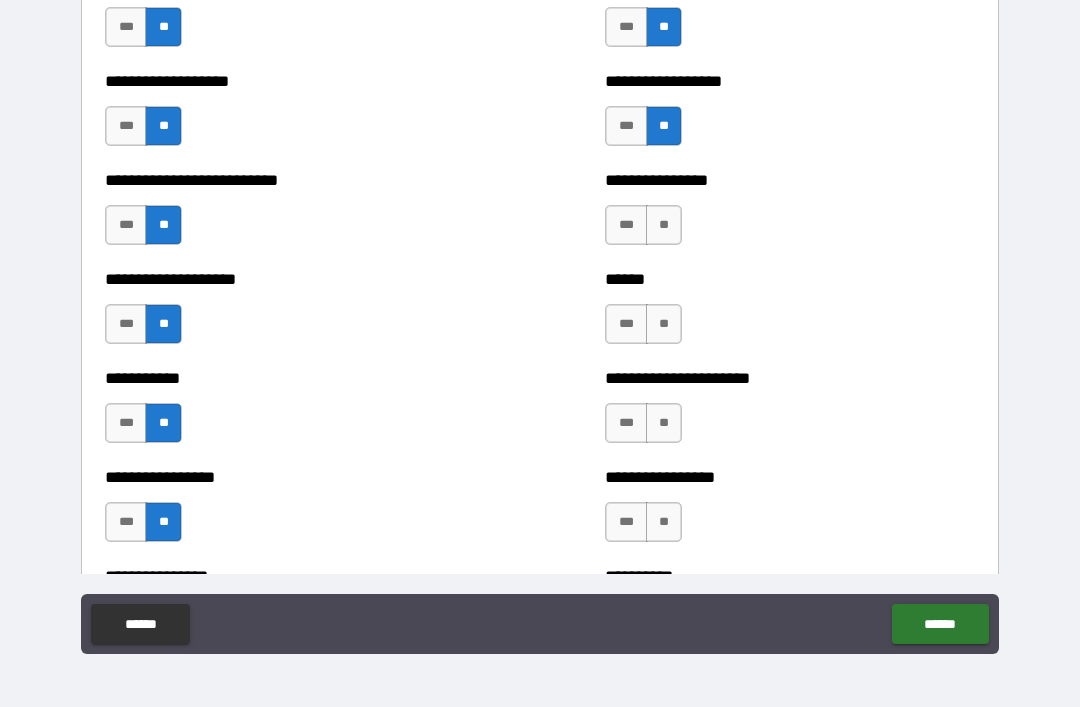 click on "**" at bounding box center (664, 225) 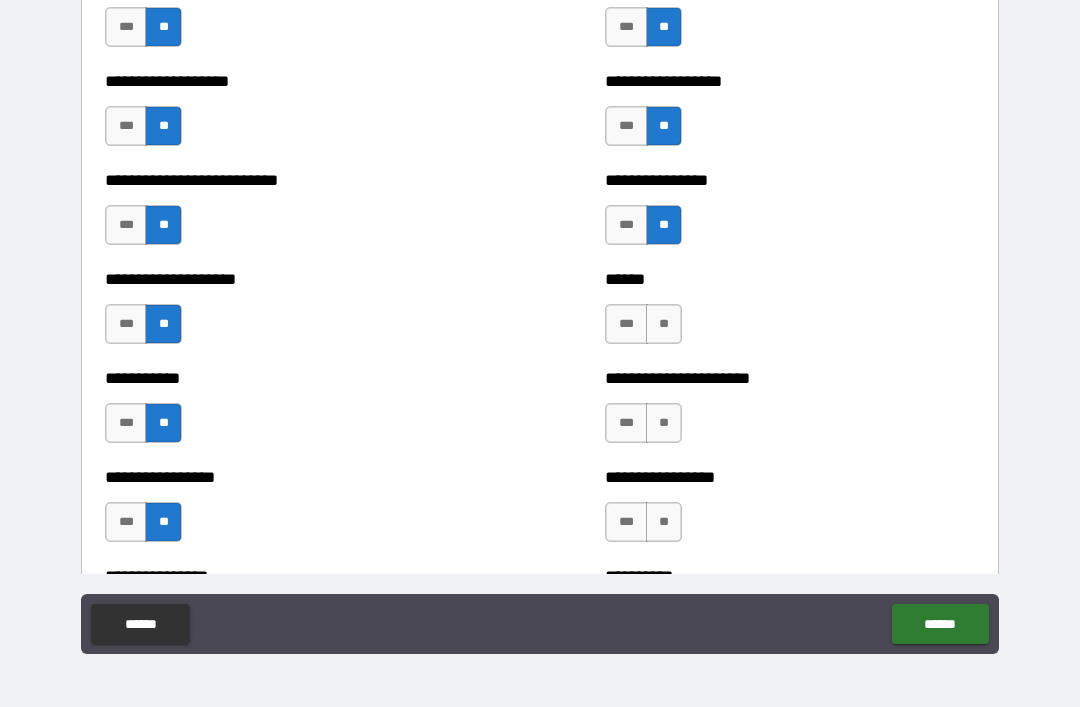 click on "**" at bounding box center (664, 324) 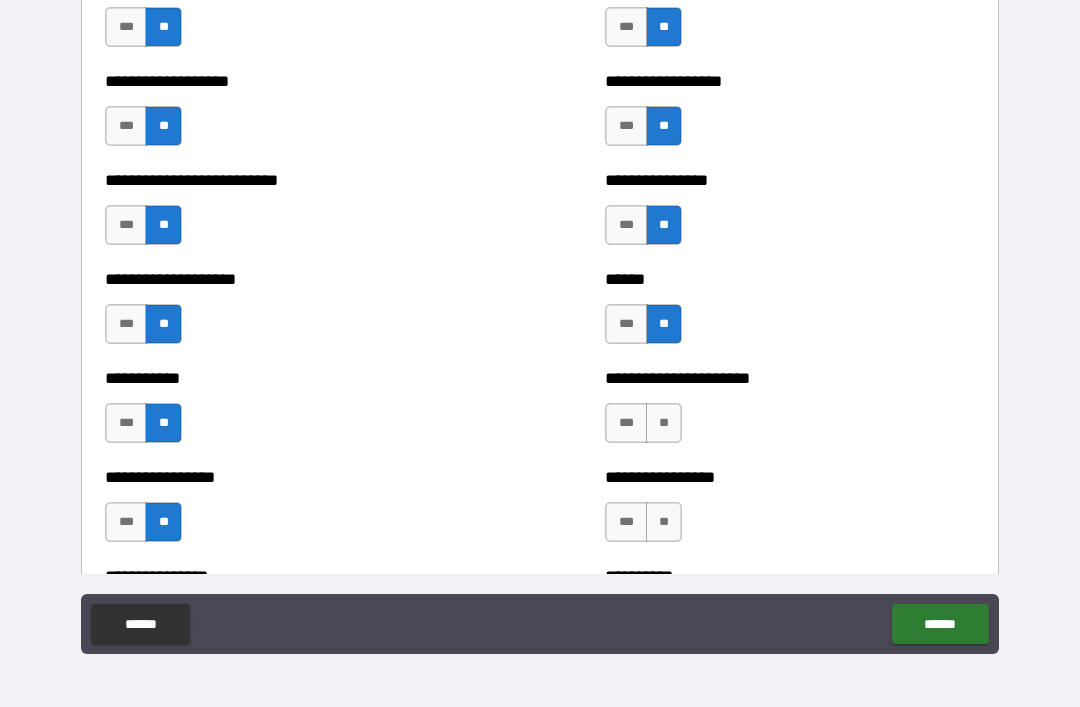click on "**" at bounding box center [664, 423] 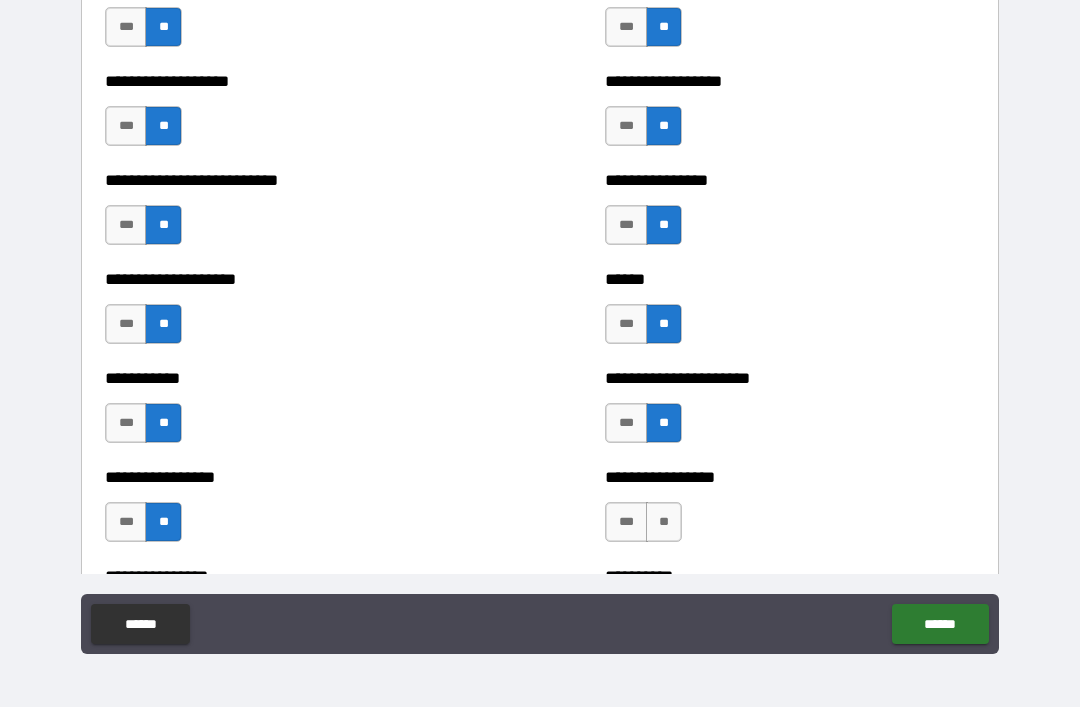 click on "**" at bounding box center [664, 522] 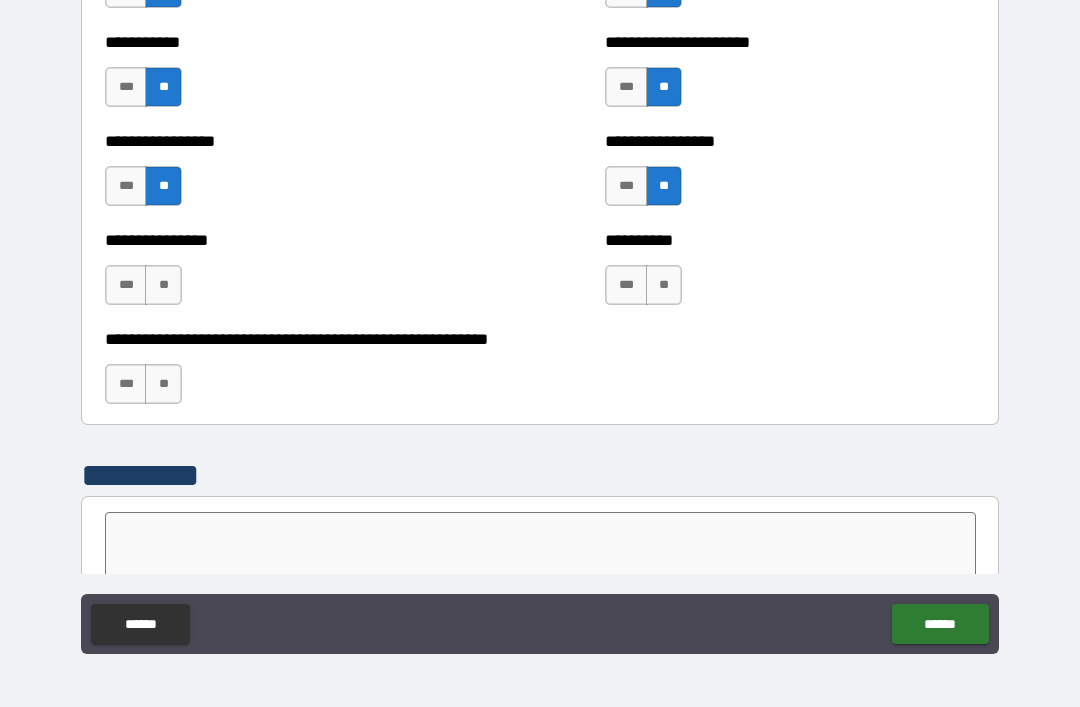 scroll, scrollTop: 5948, scrollLeft: 0, axis: vertical 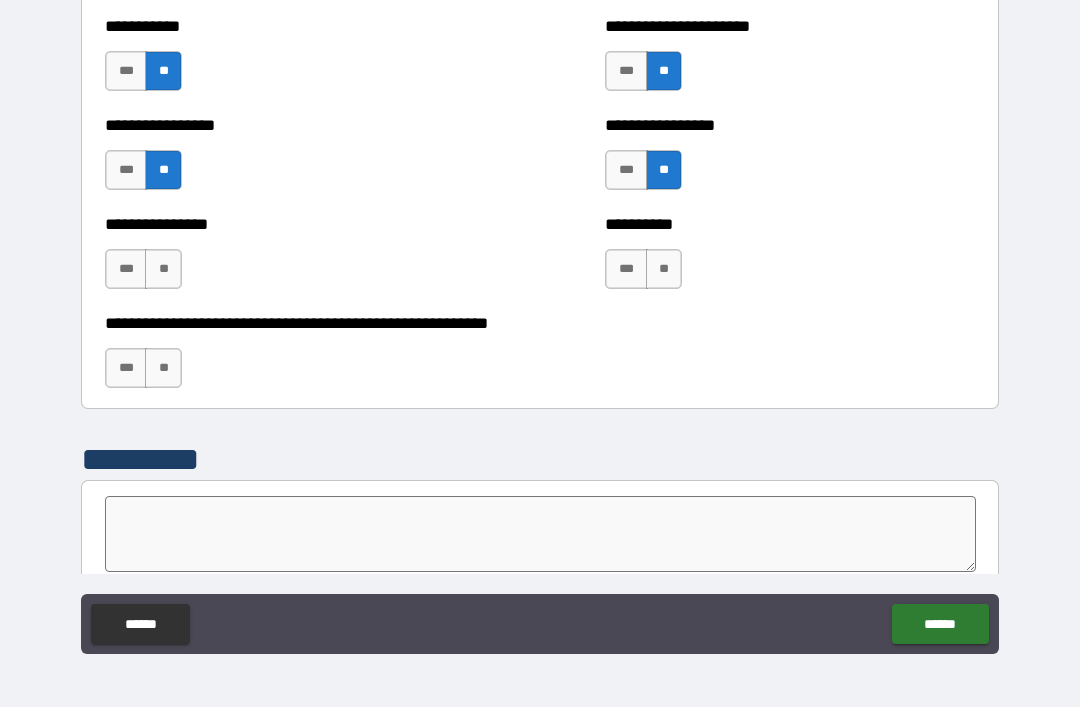 click on "**" at bounding box center (664, 269) 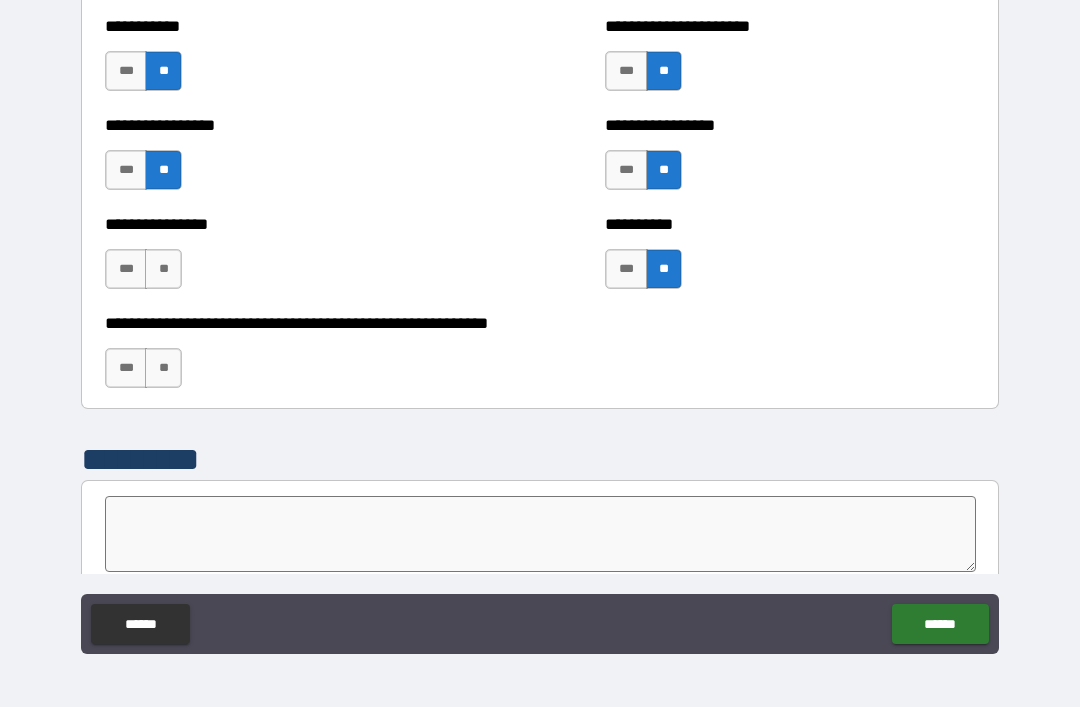 click on "**" at bounding box center (163, 269) 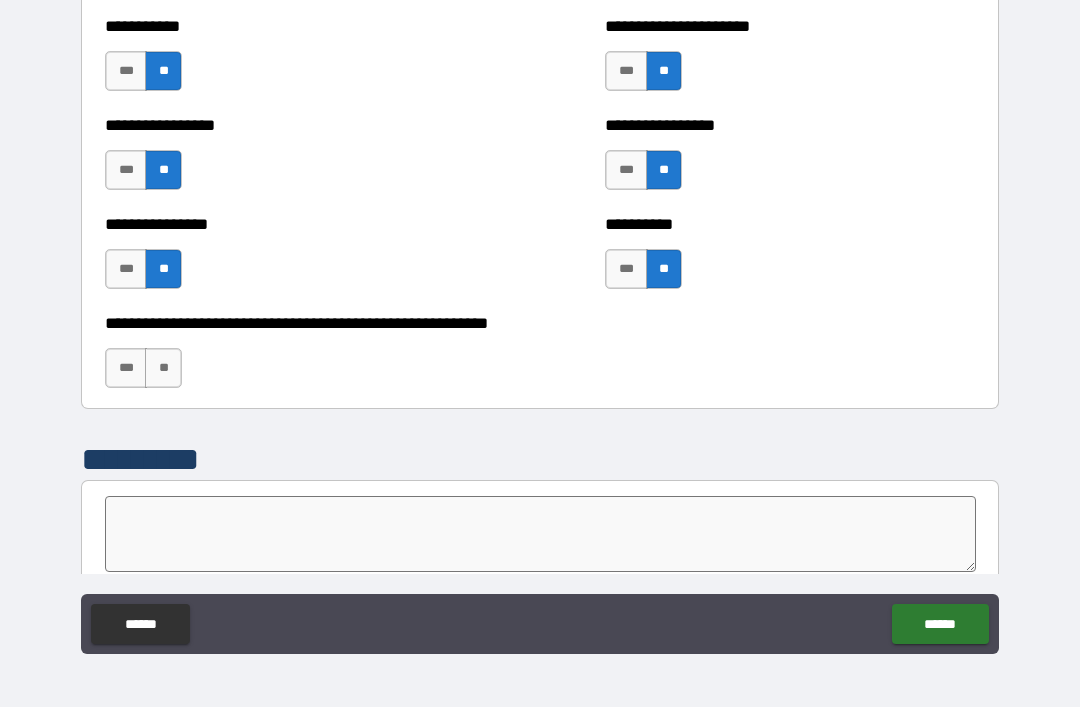 click on "**" at bounding box center [163, 368] 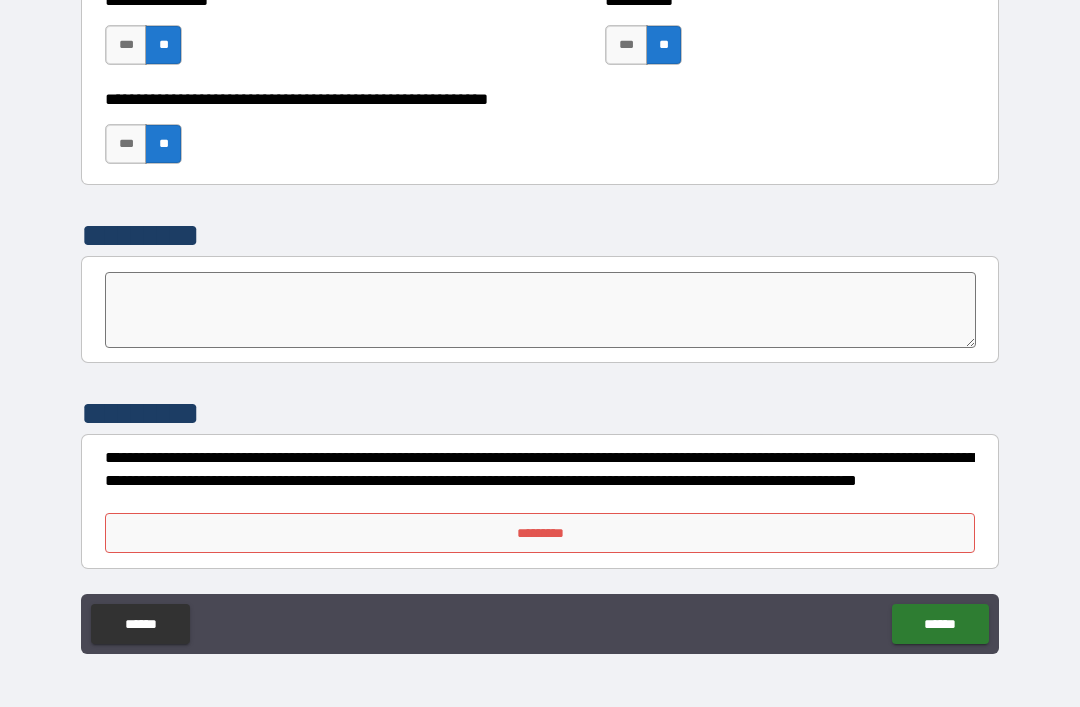 scroll, scrollTop: 6172, scrollLeft: 0, axis: vertical 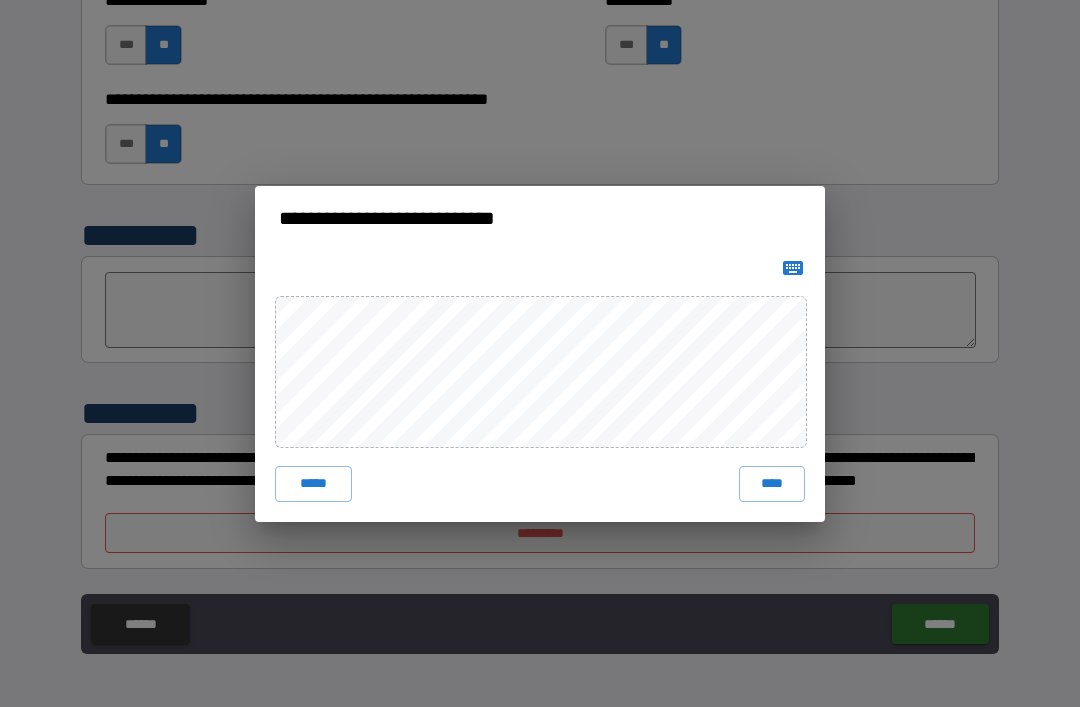 click on "****" at bounding box center (772, 484) 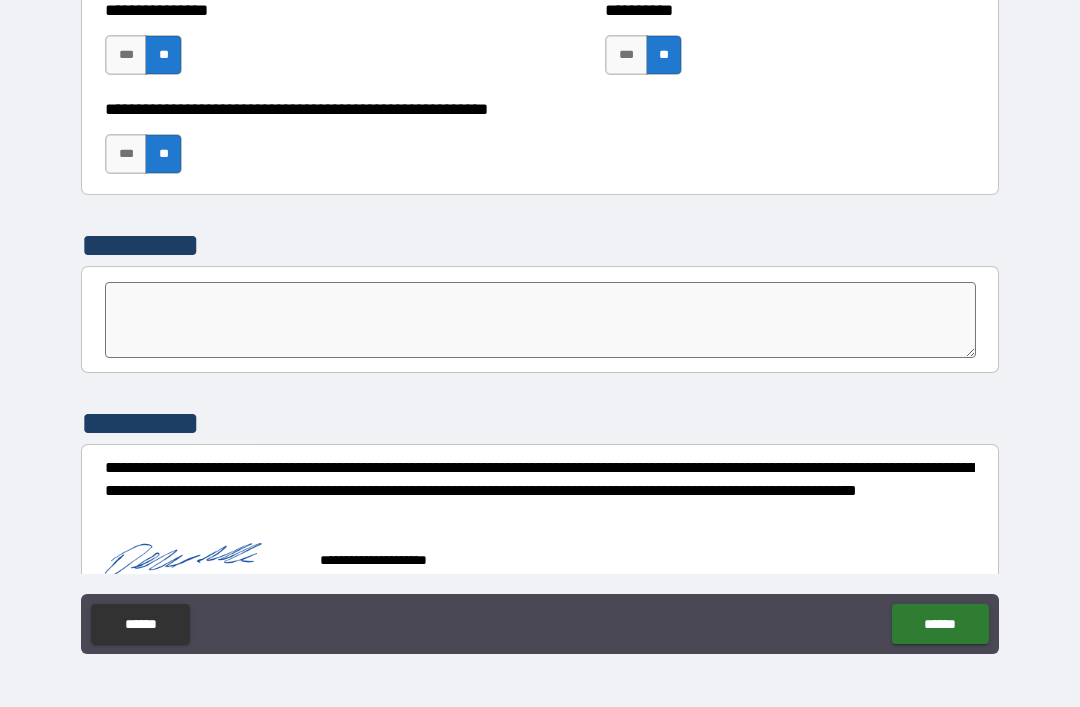 click on "******" at bounding box center (940, 624) 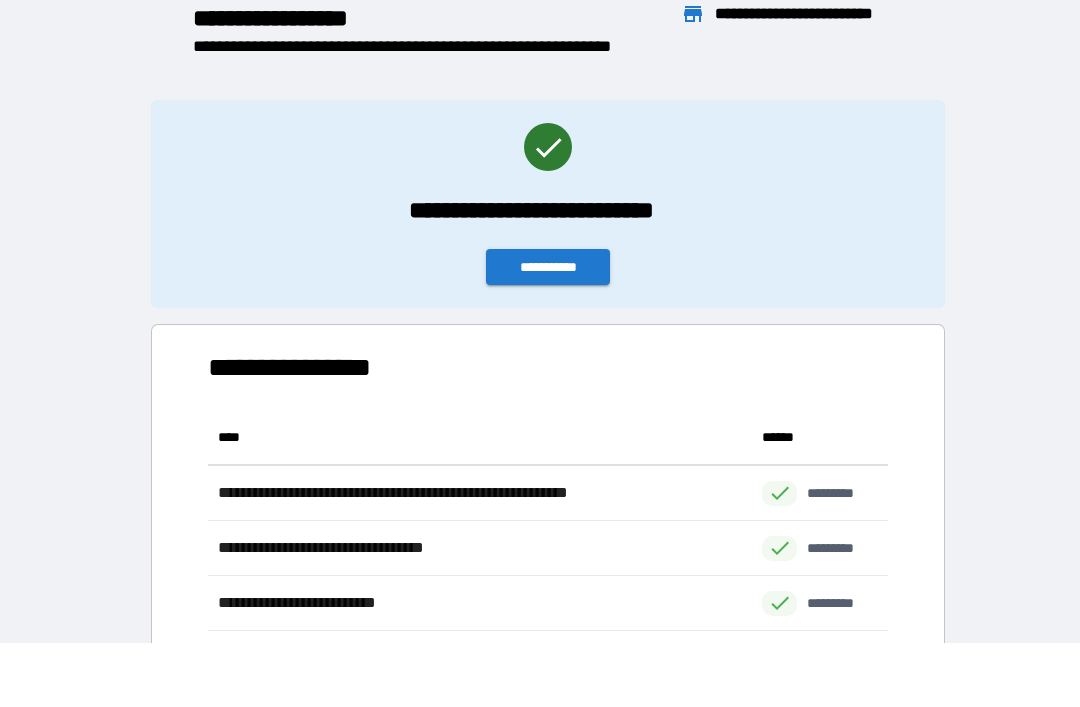 scroll, scrollTop: 1, scrollLeft: 1, axis: both 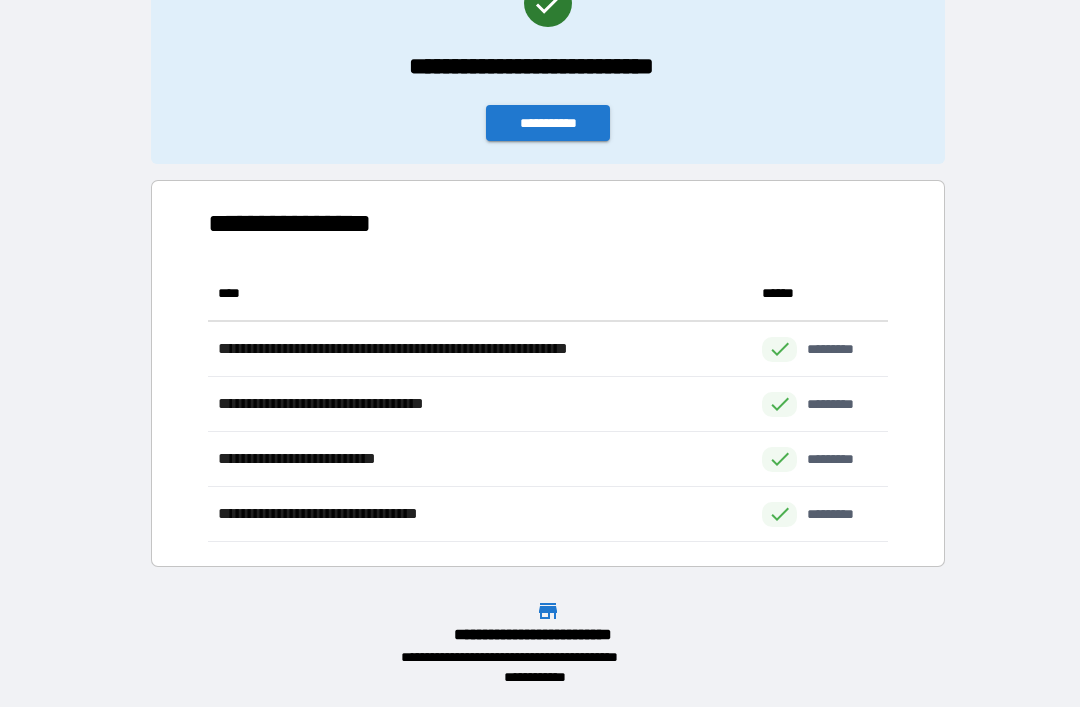 click on "**********" at bounding box center [548, 123] 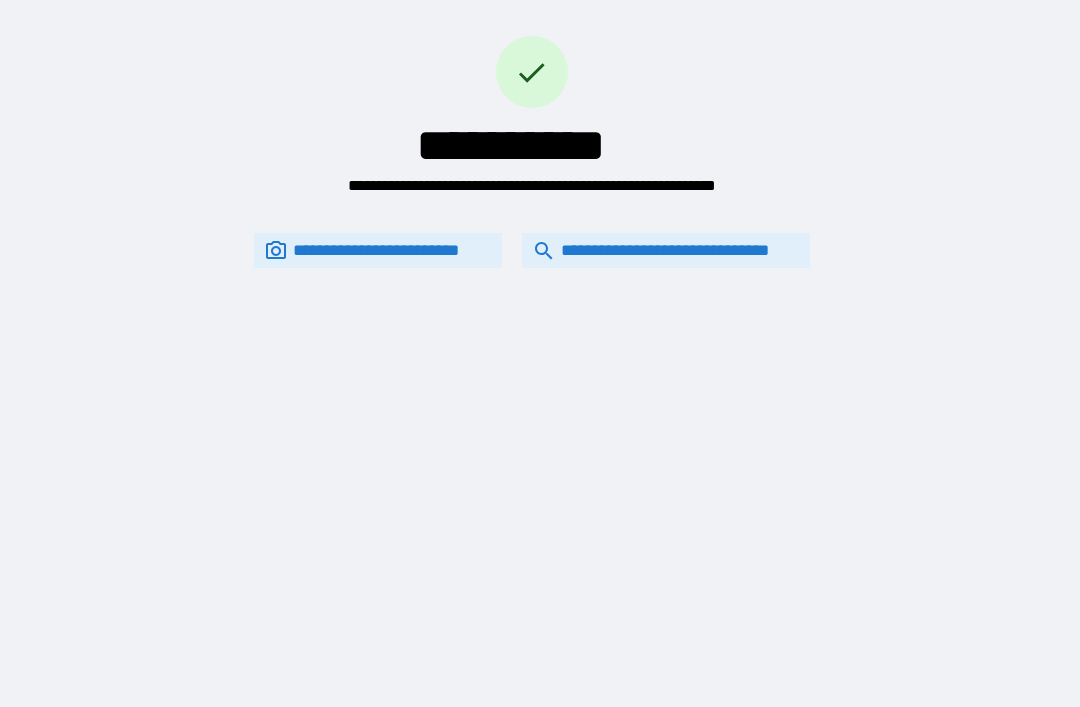 scroll, scrollTop: 0, scrollLeft: 0, axis: both 